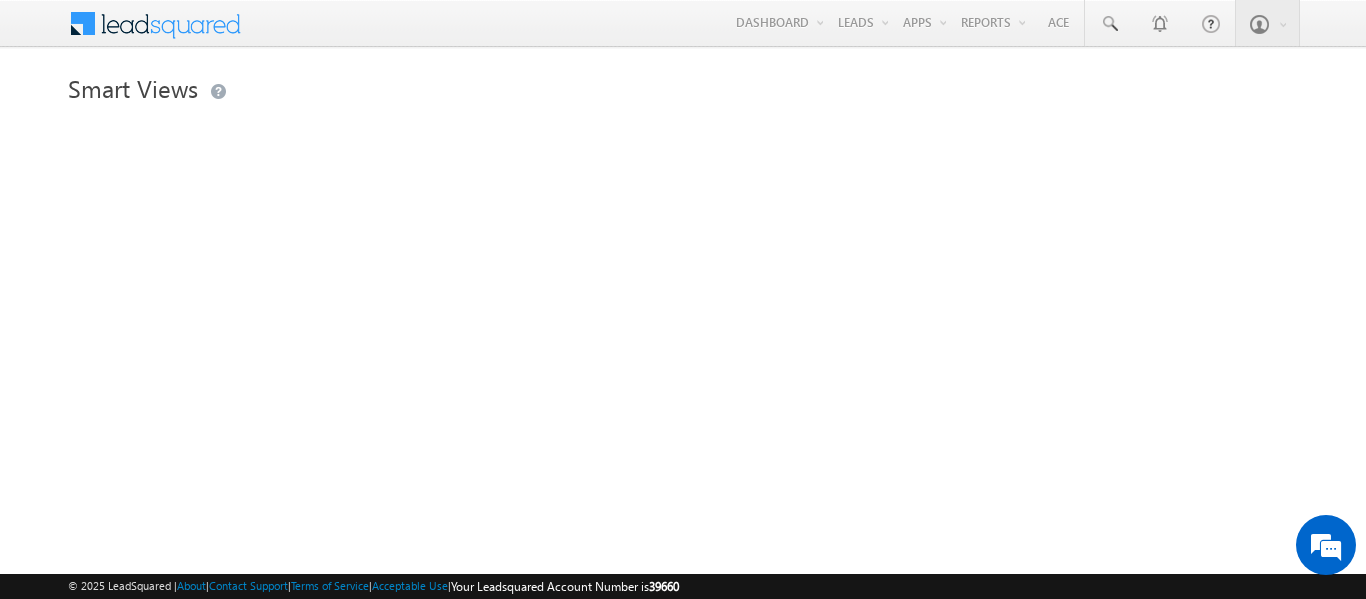 scroll, scrollTop: 0, scrollLeft: 0, axis: both 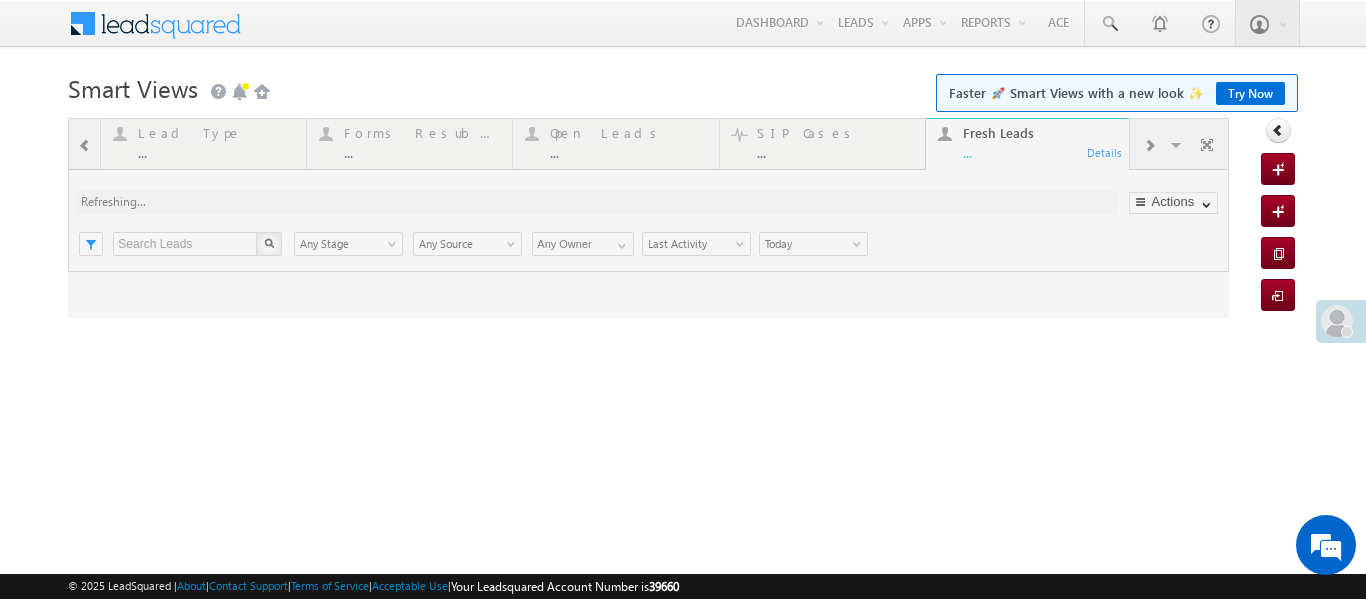 click at bounding box center (1337, 321) 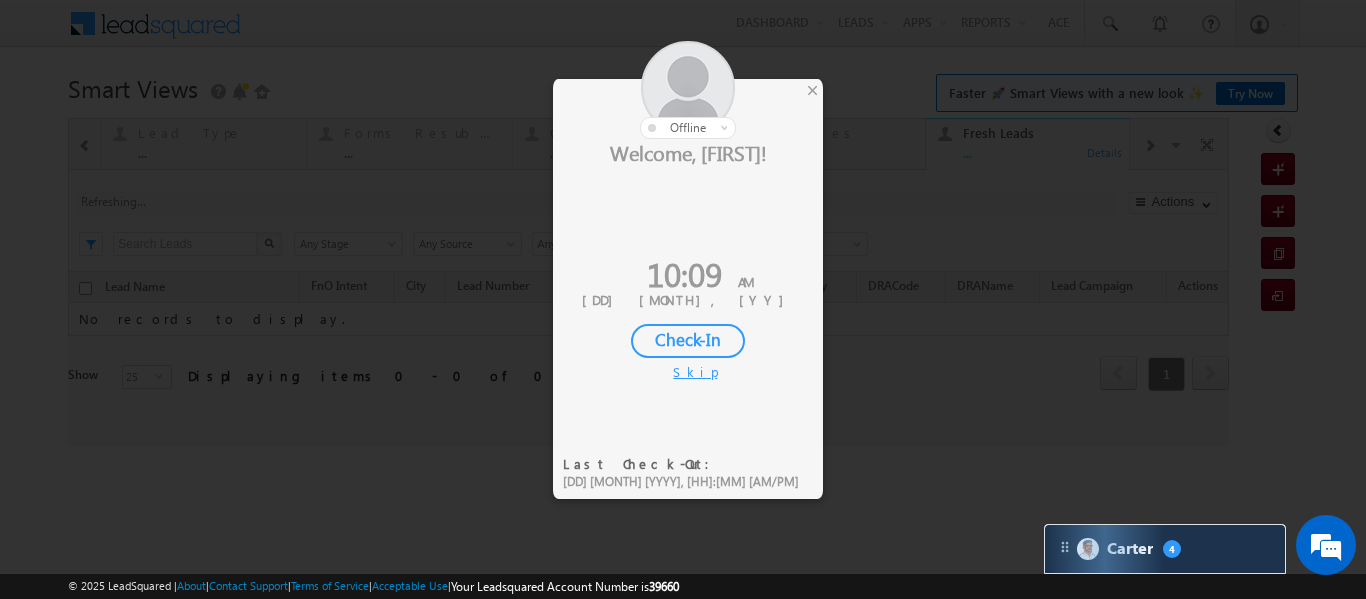 click on "Check-In" at bounding box center [688, 341] 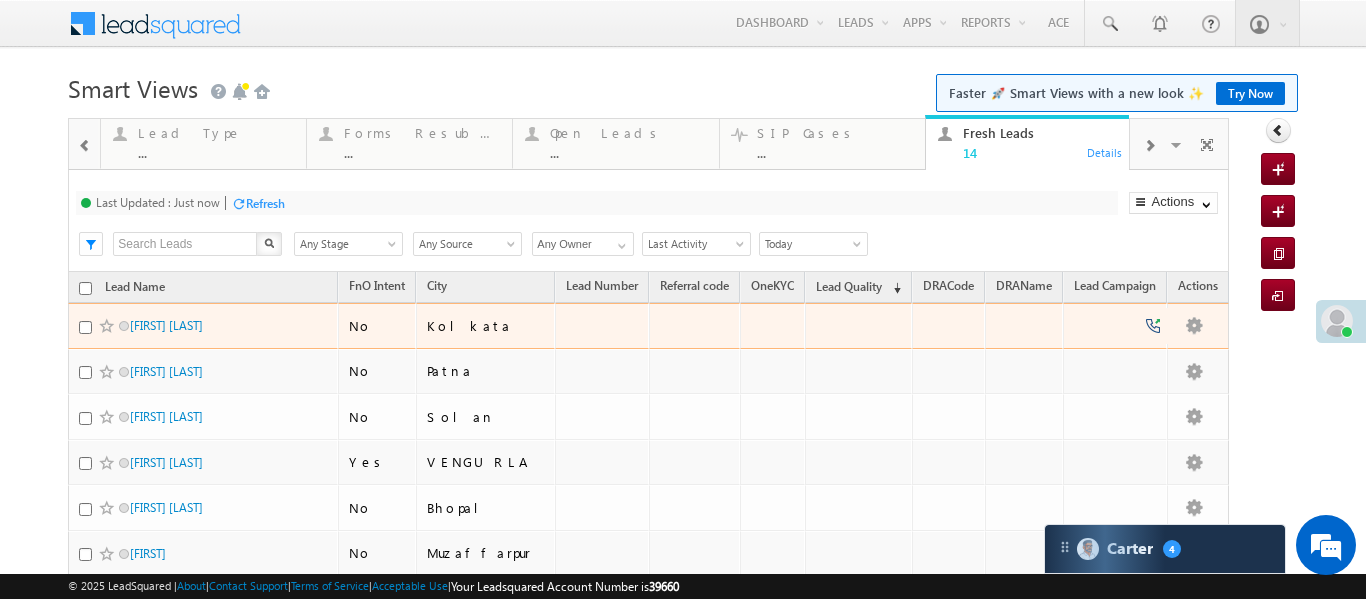 scroll, scrollTop: 0, scrollLeft: 0, axis: both 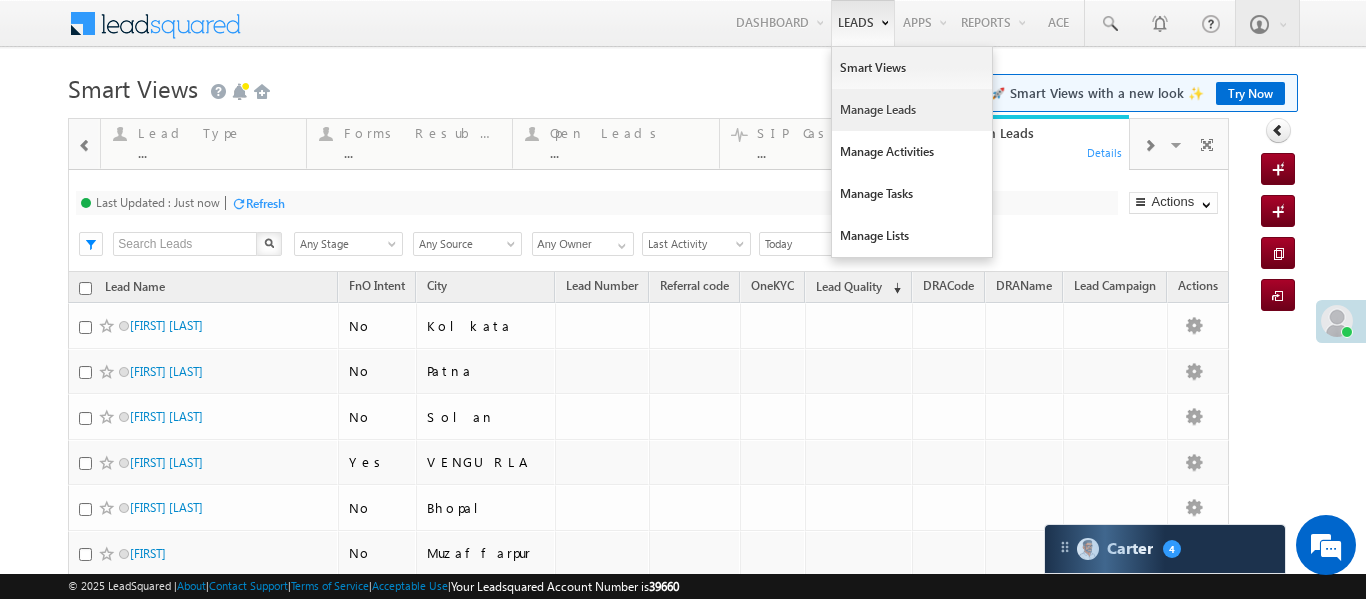 click on "Manage Leads" at bounding box center [912, 110] 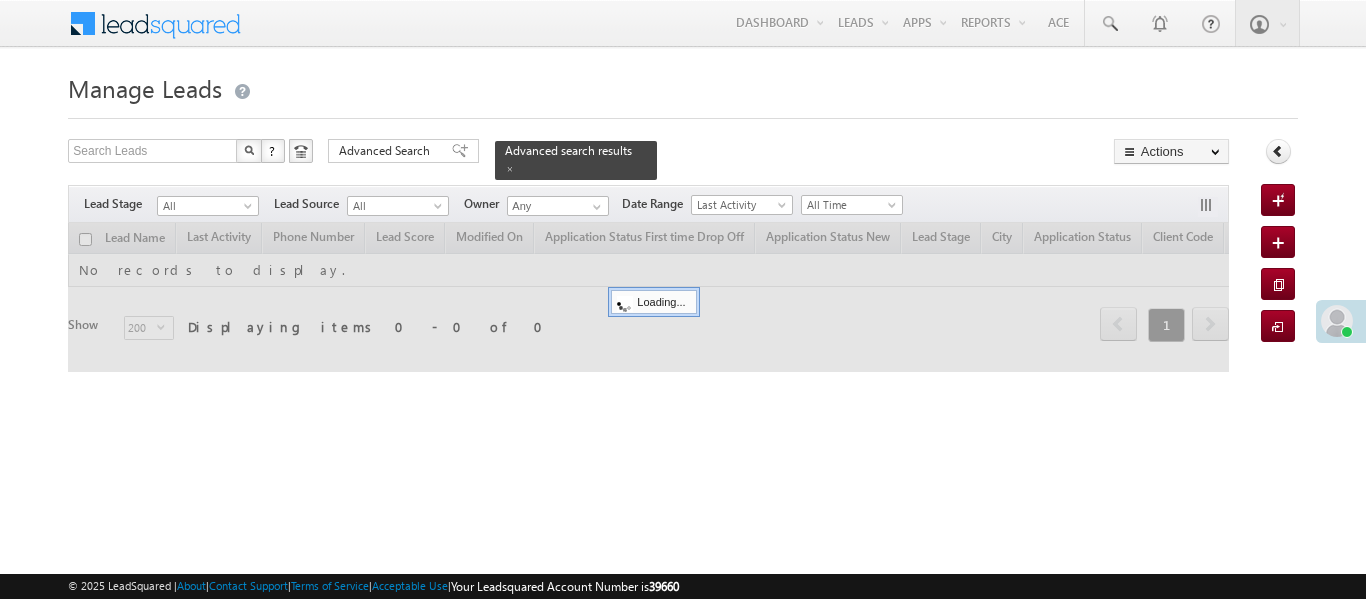 scroll, scrollTop: 0, scrollLeft: 0, axis: both 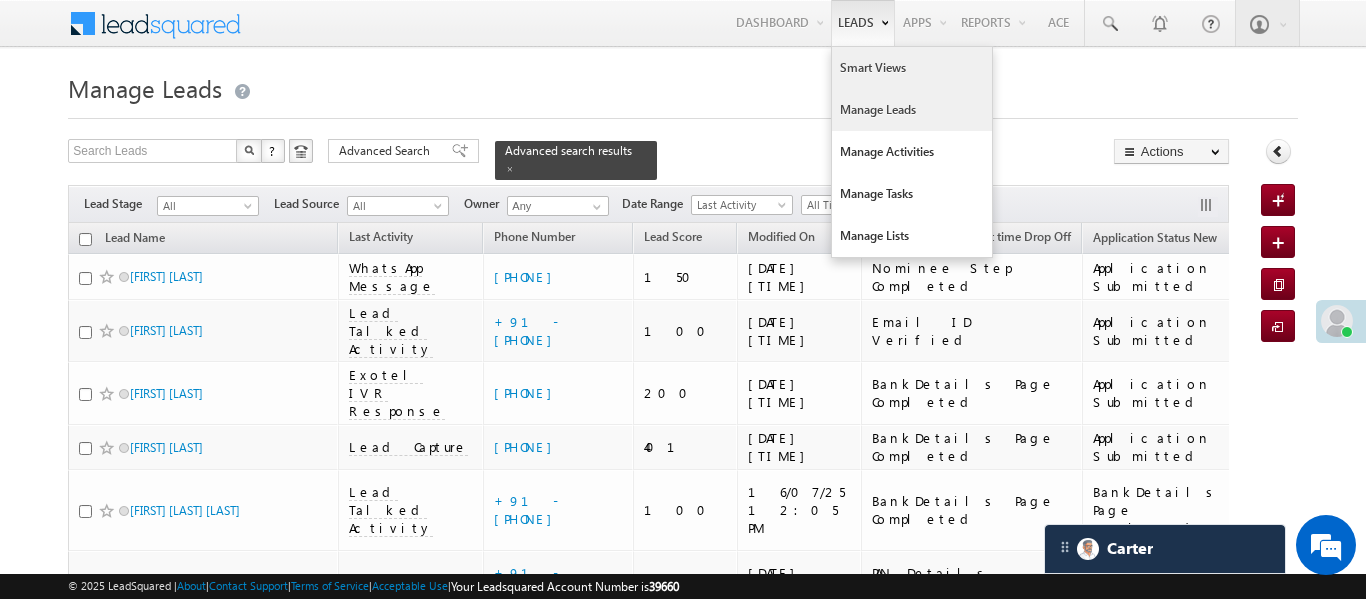 click on "Smart Views" at bounding box center (912, 68) 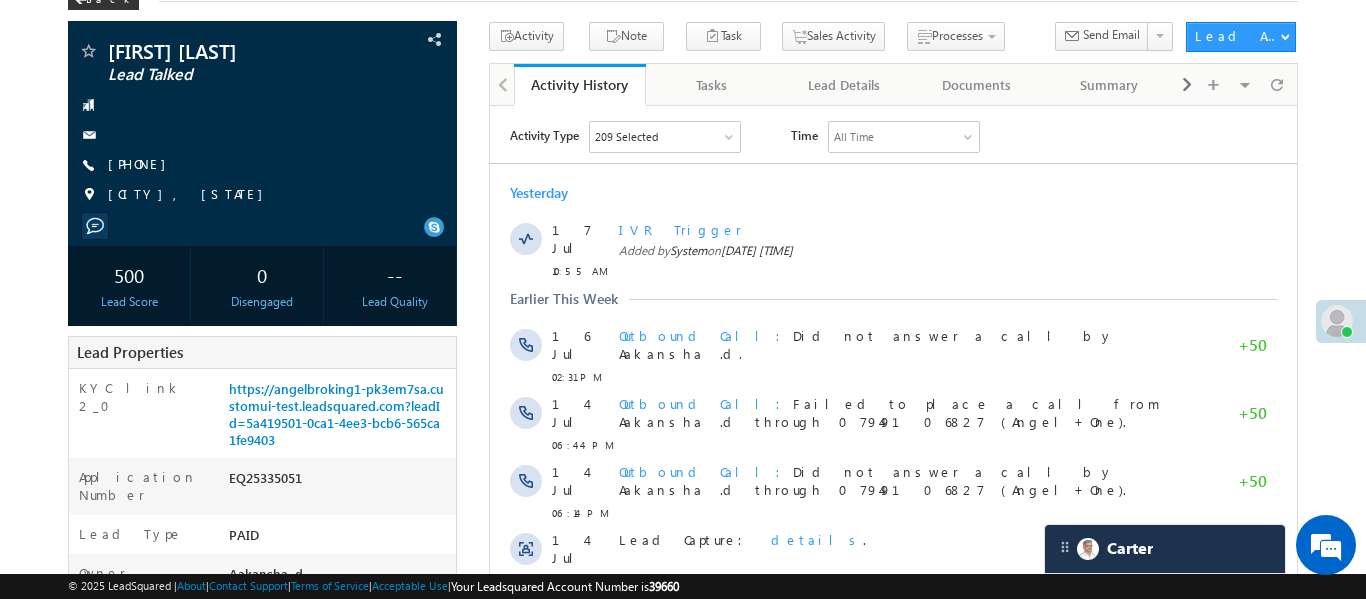 scroll, scrollTop: 0, scrollLeft: 0, axis: both 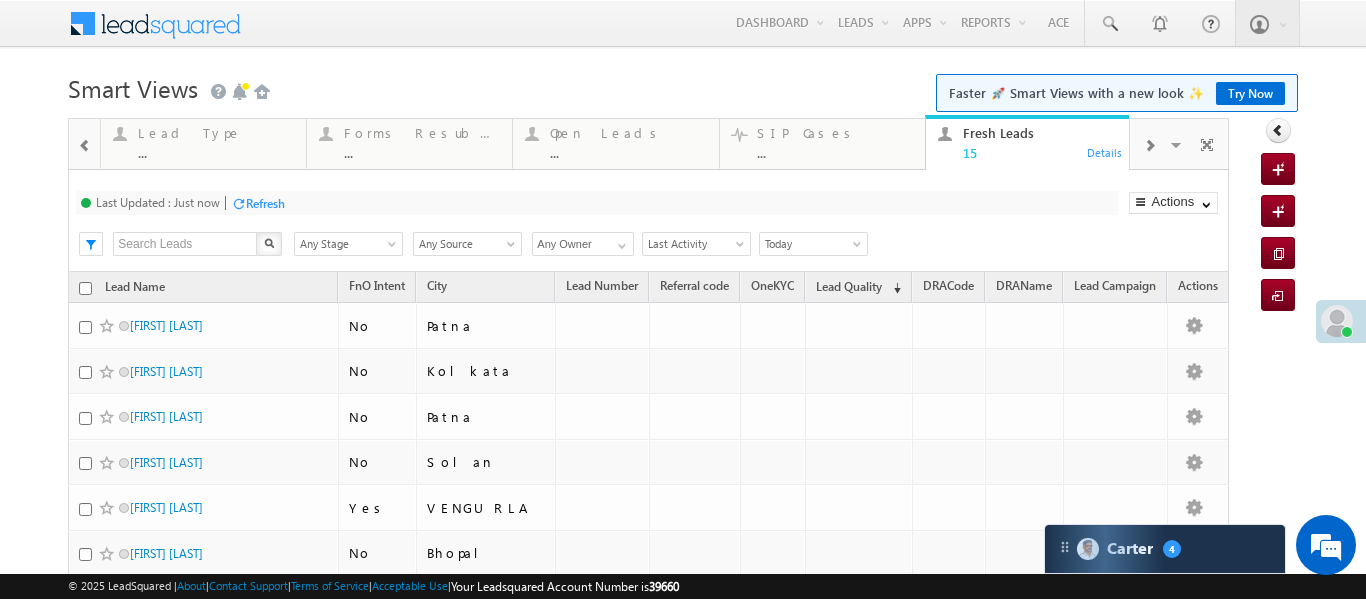 click at bounding box center [85, 146] 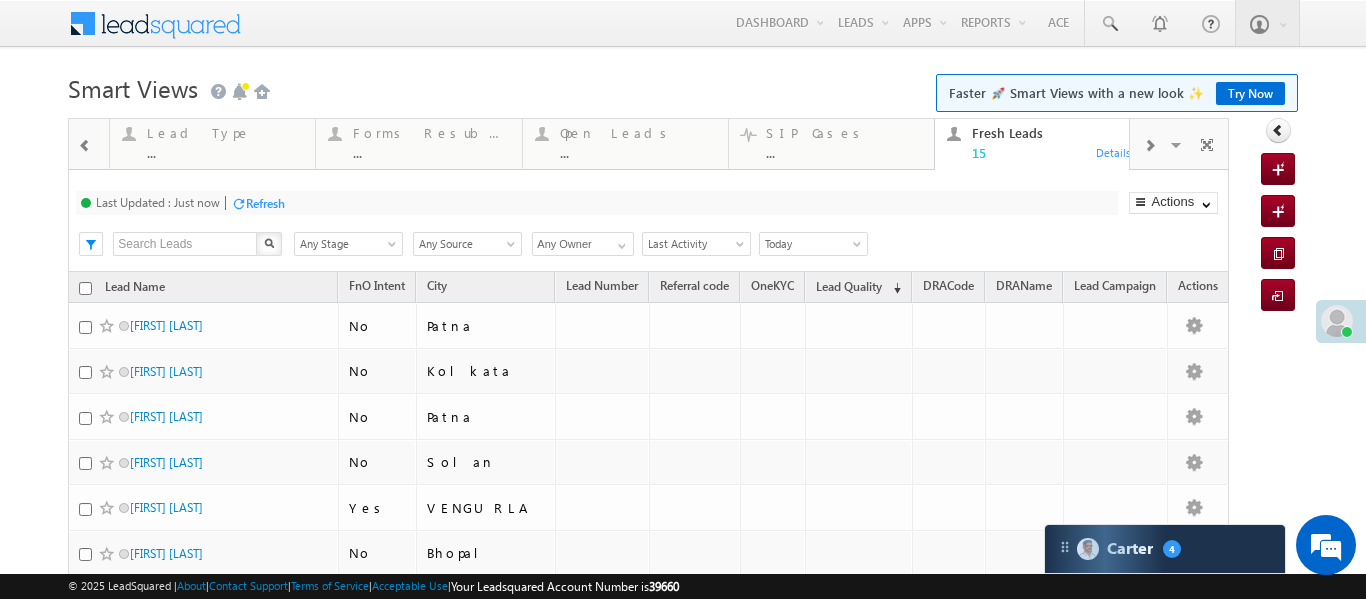 click at bounding box center (85, 146) 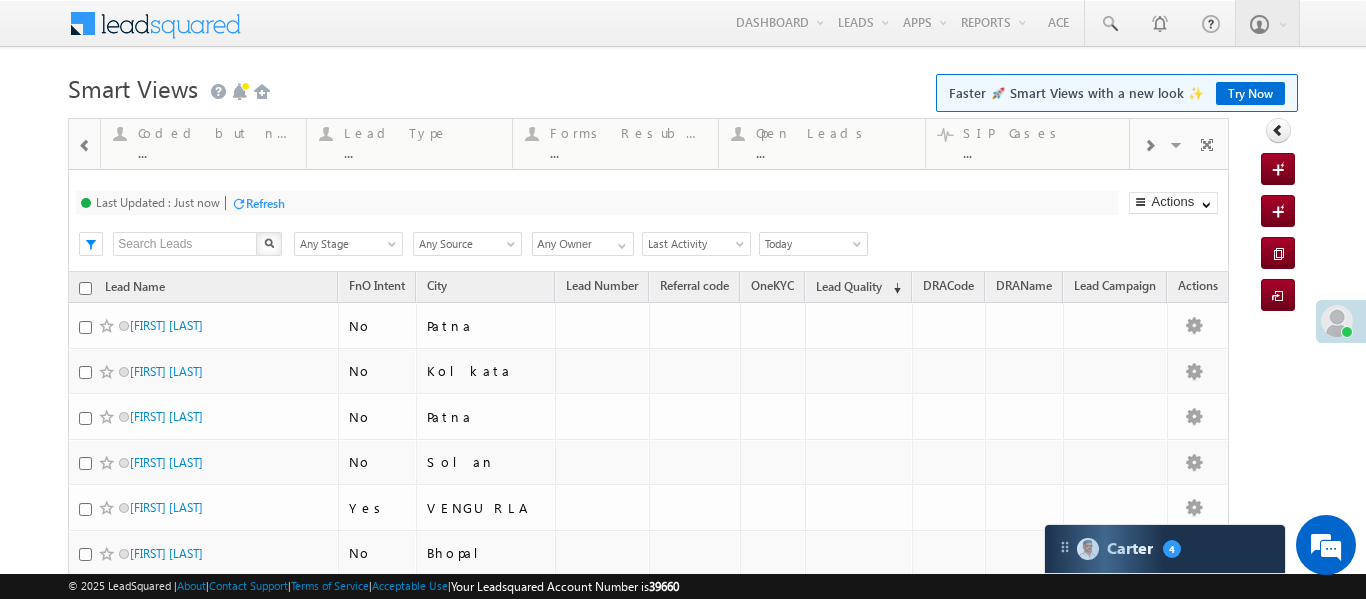 click at bounding box center [85, 146] 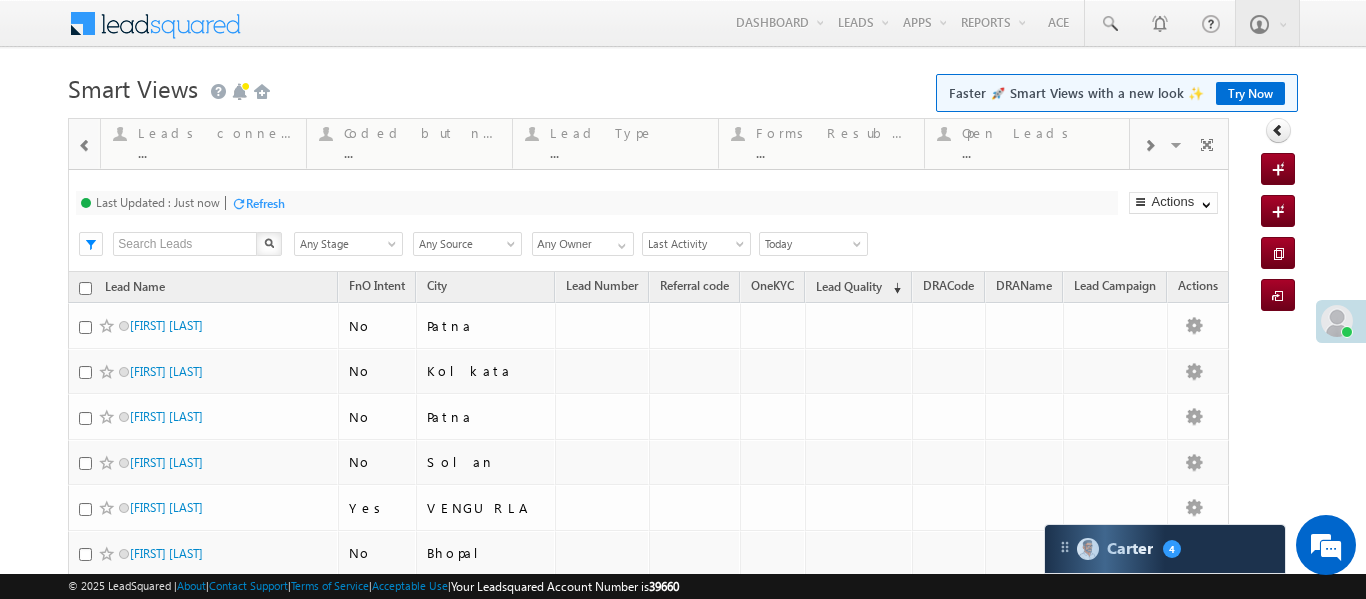 click at bounding box center (85, 146) 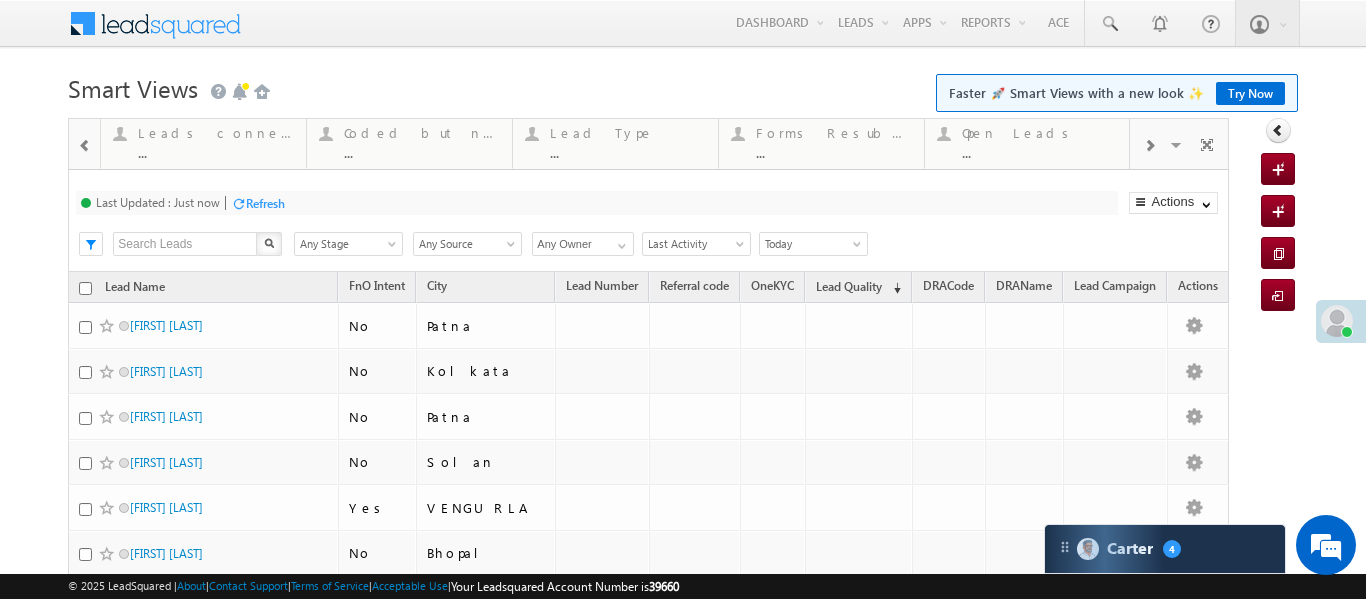 click at bounding box center [85, 146] 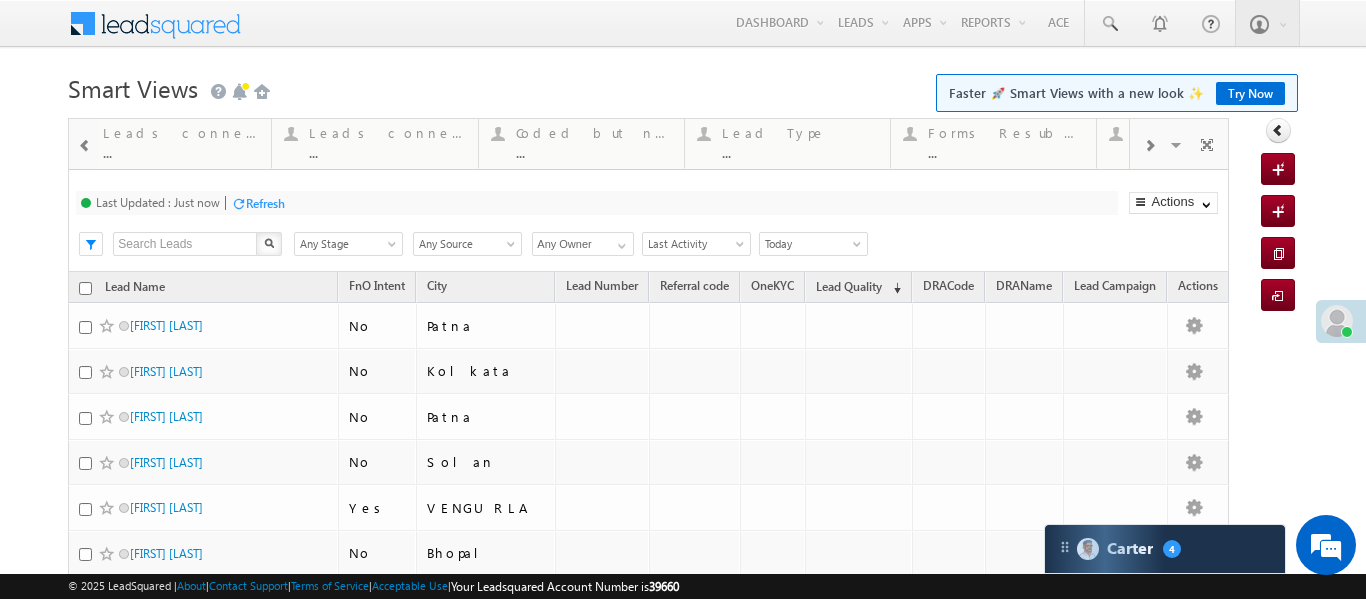 click at bounding box center [85, 146] 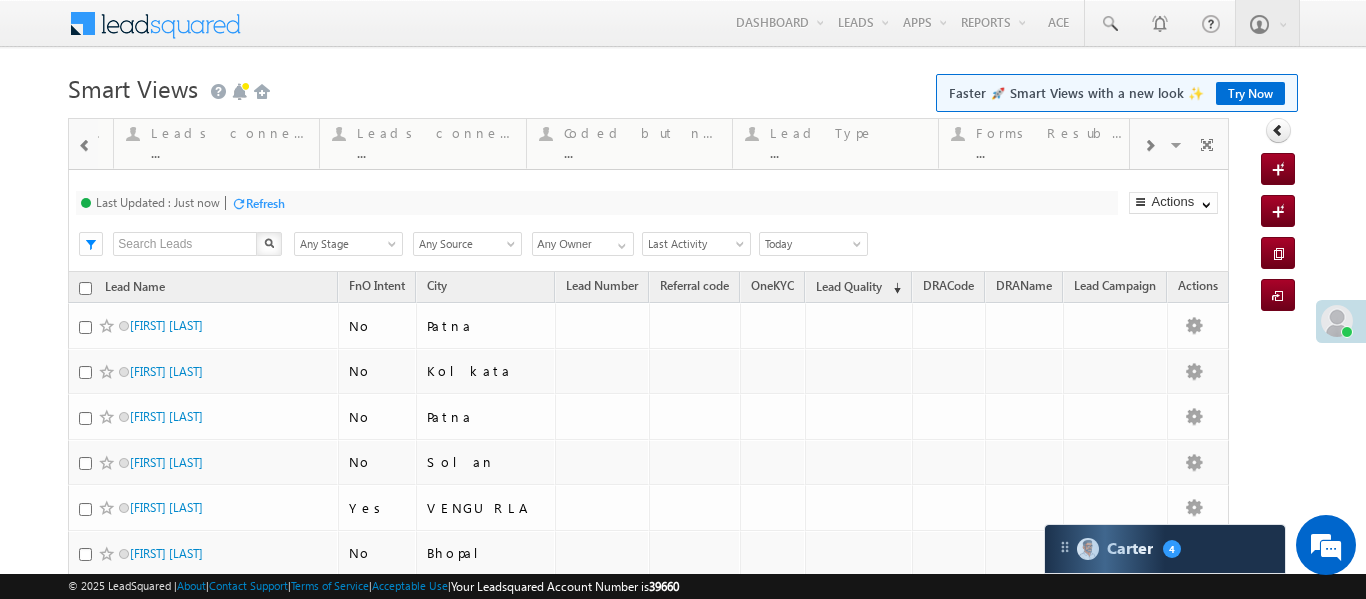 click at bounding box center (85, 146) 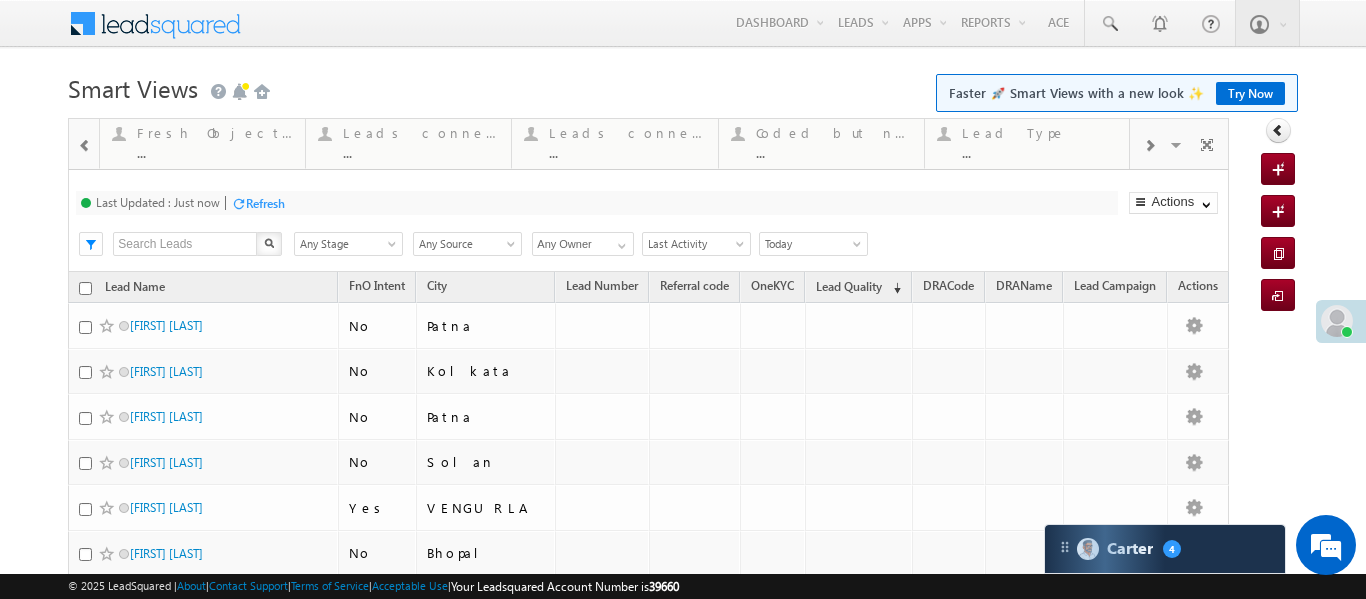 click at bounding box center (85, 146) 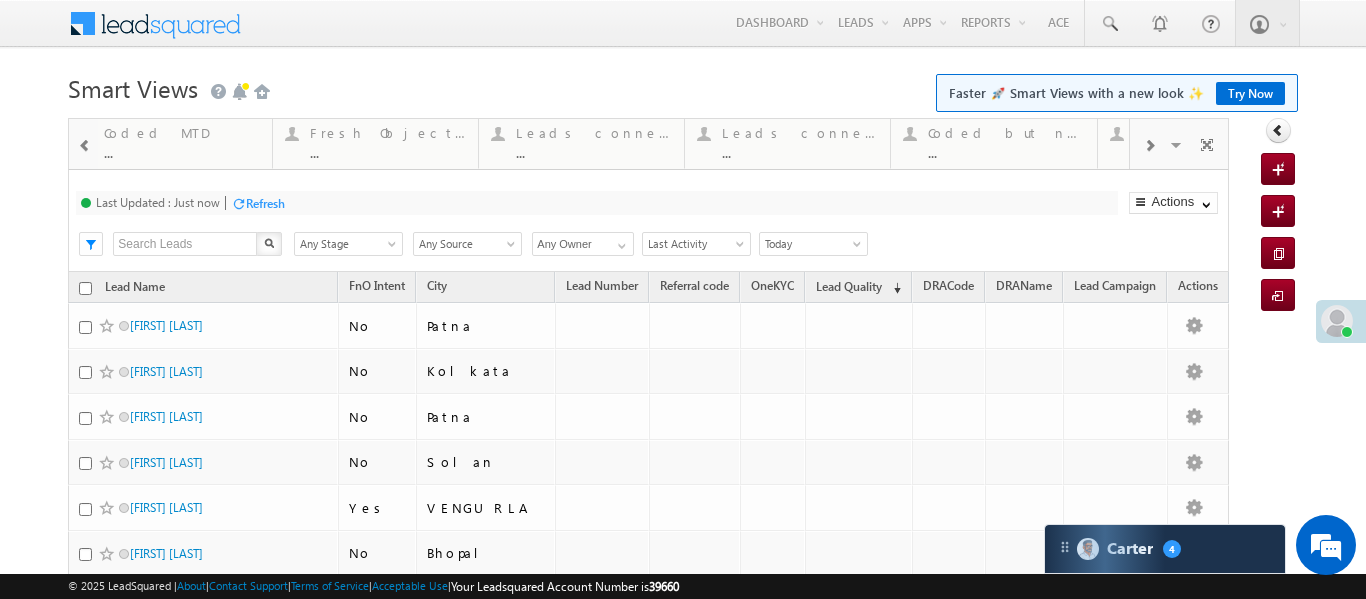 click at bounding box center [85, 146] 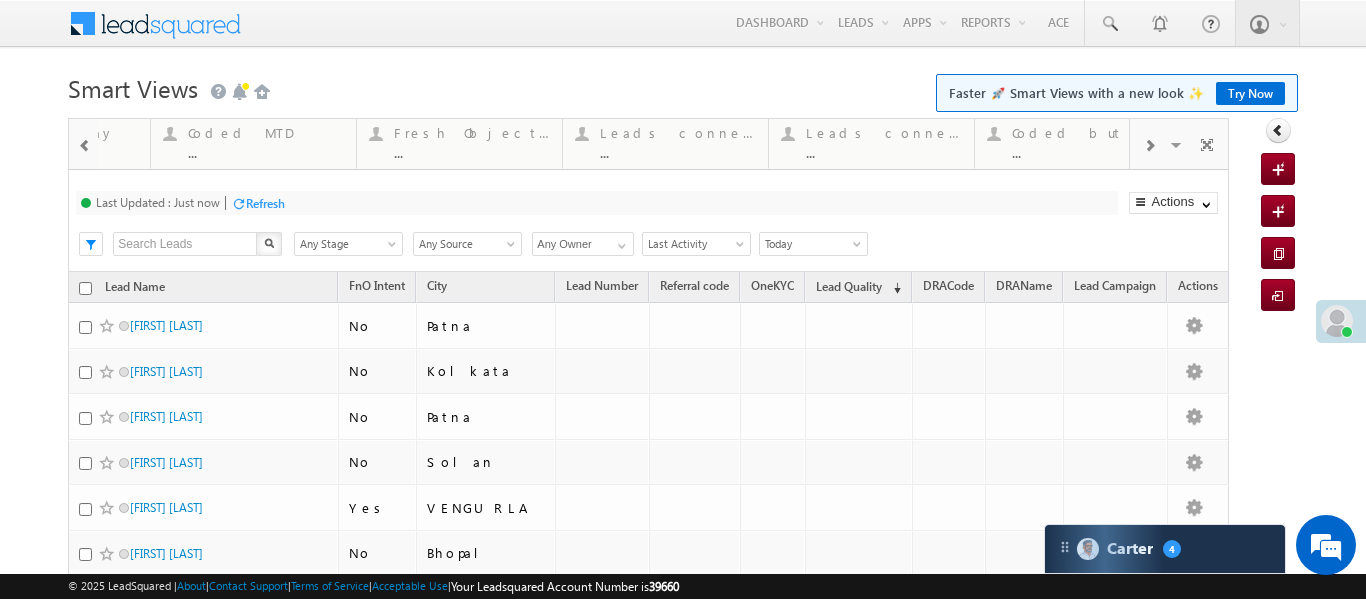 click at bounding box center [85, 146] 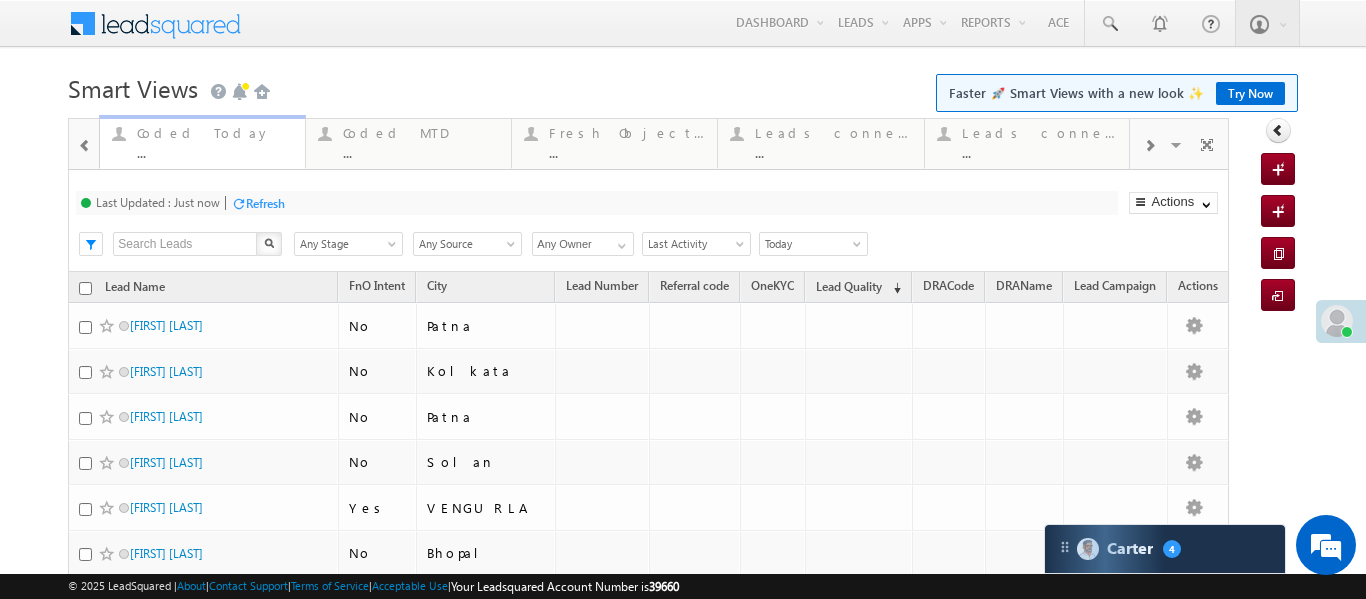 click on "Coded Today" at bounding box center [215, 133] 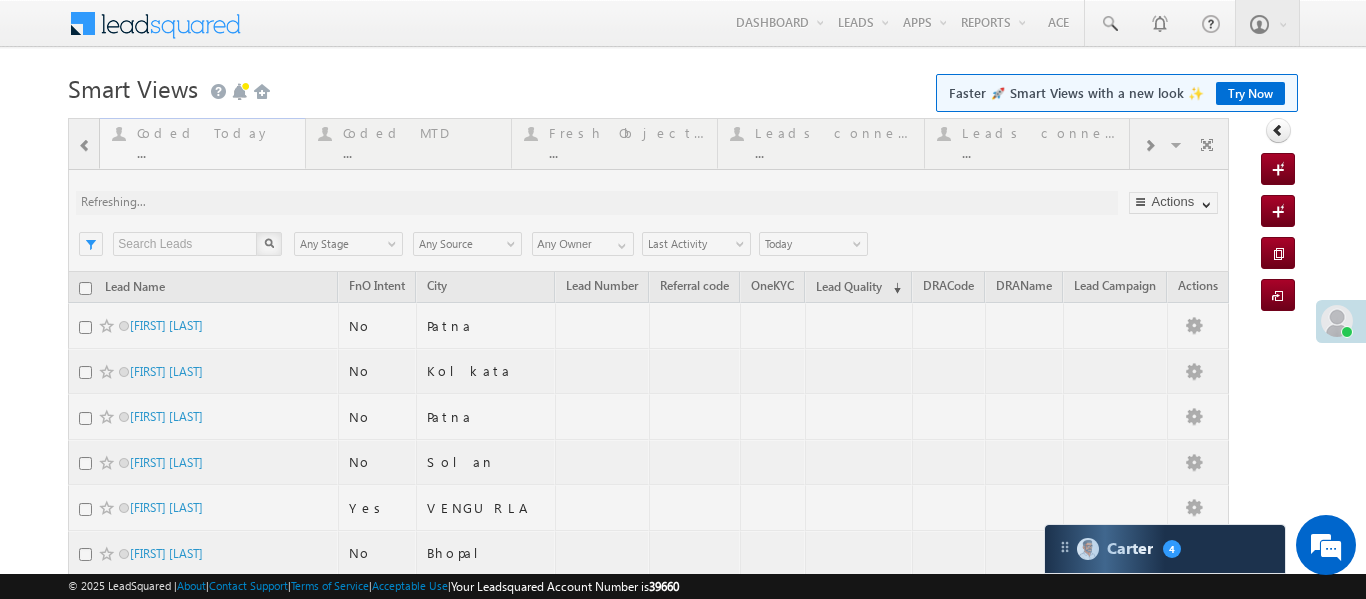 click at bounding box center (648, 607) 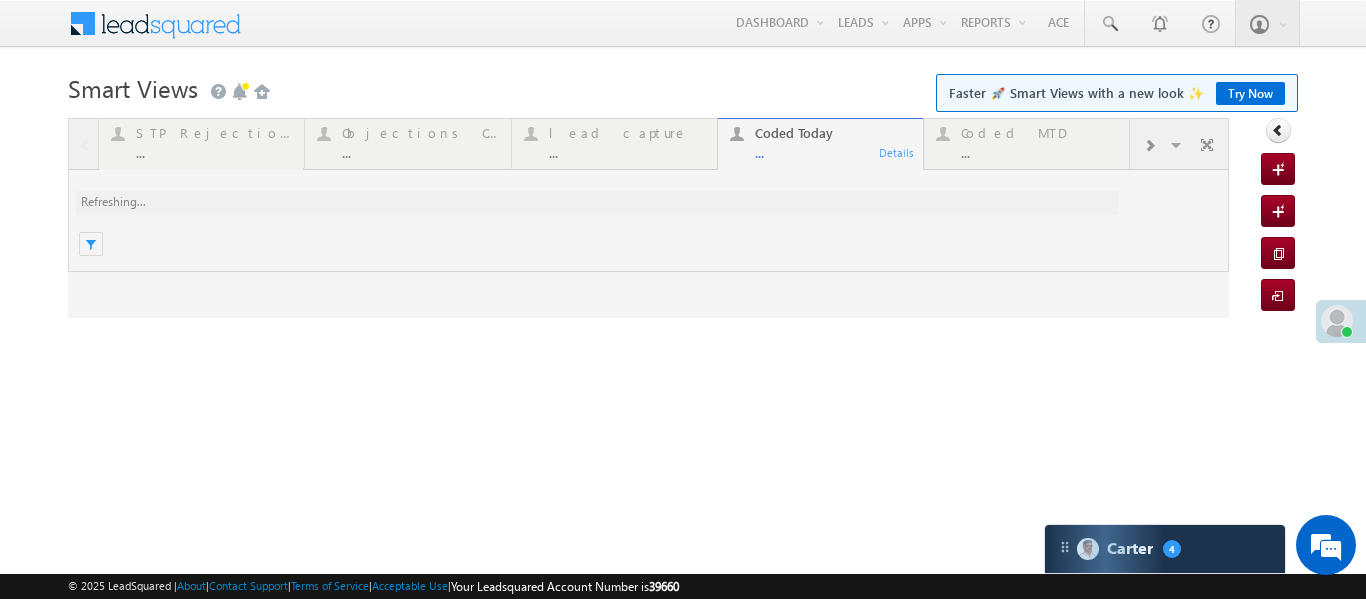 scroll, scrollTop: 0, scrollLeft: 0, axis: both 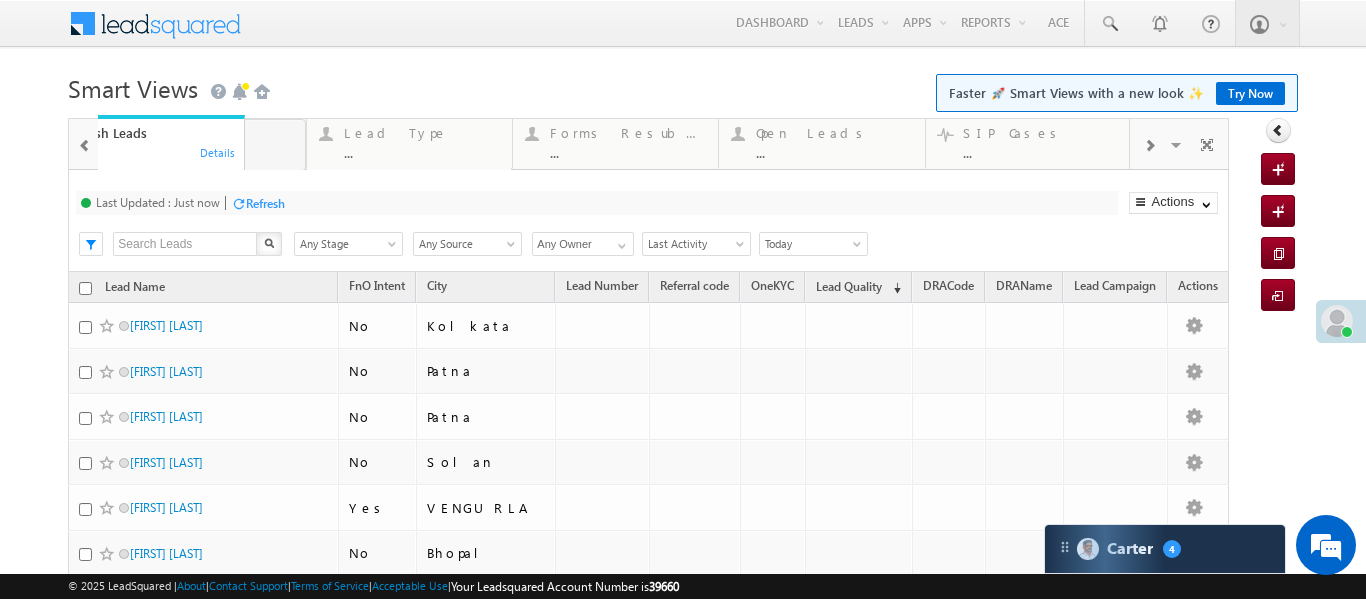 drag, startPoint x: 948, startPoint y: 155, endPoint x: 97, endPoint y: 137, distance: 851.19037 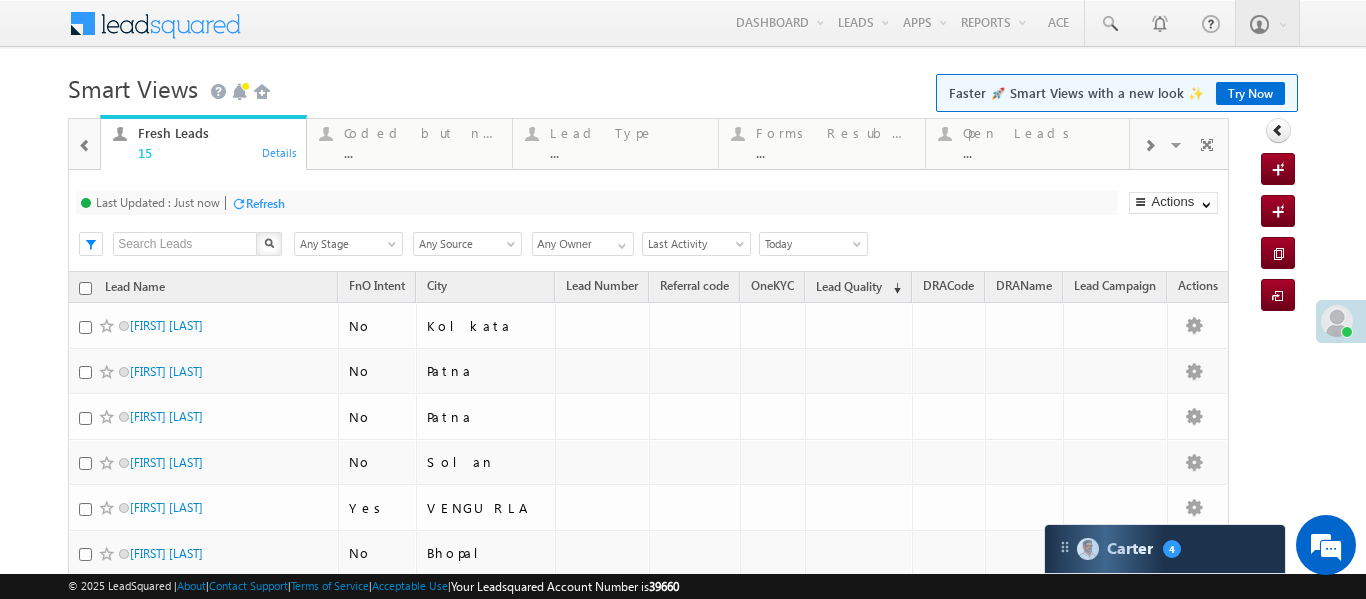 click at bounding box center [85, 144] 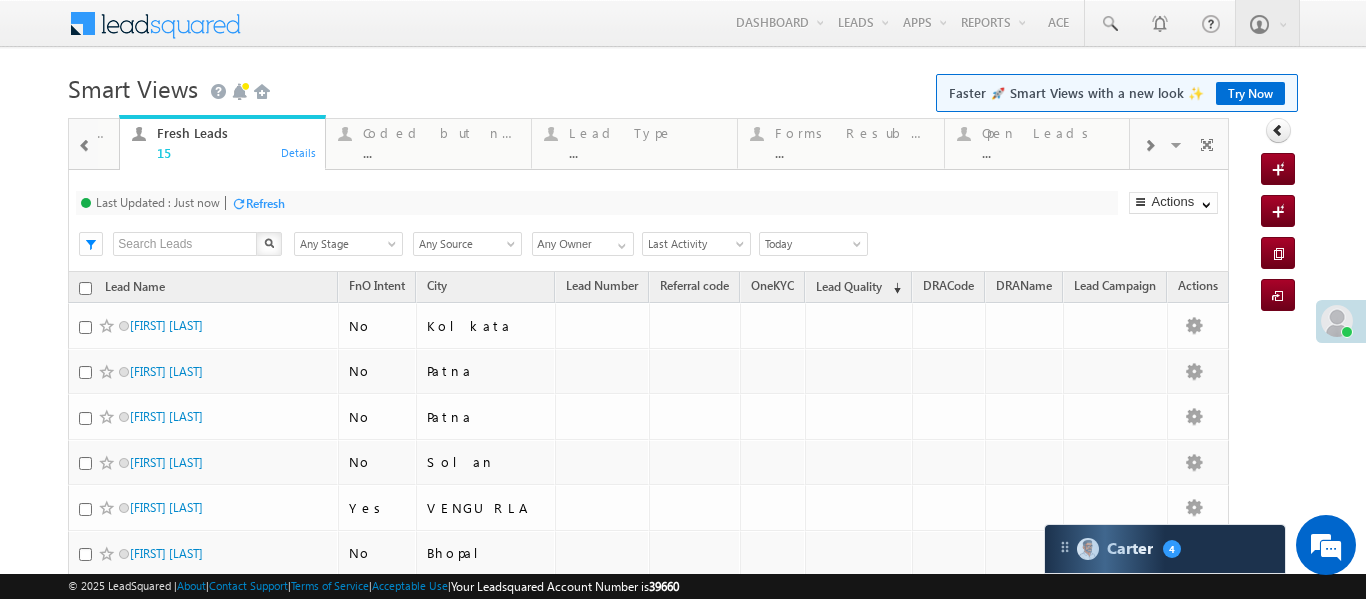 click at bounding box center [85, 146] 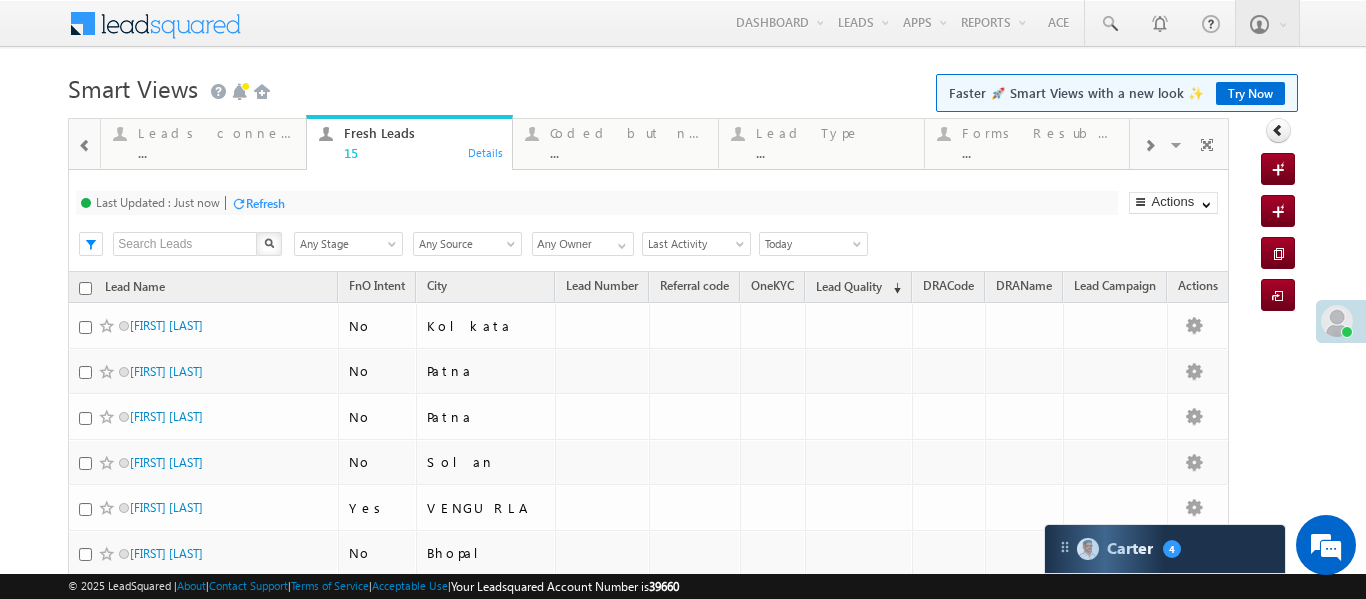 click at bounding box center (85, 146) 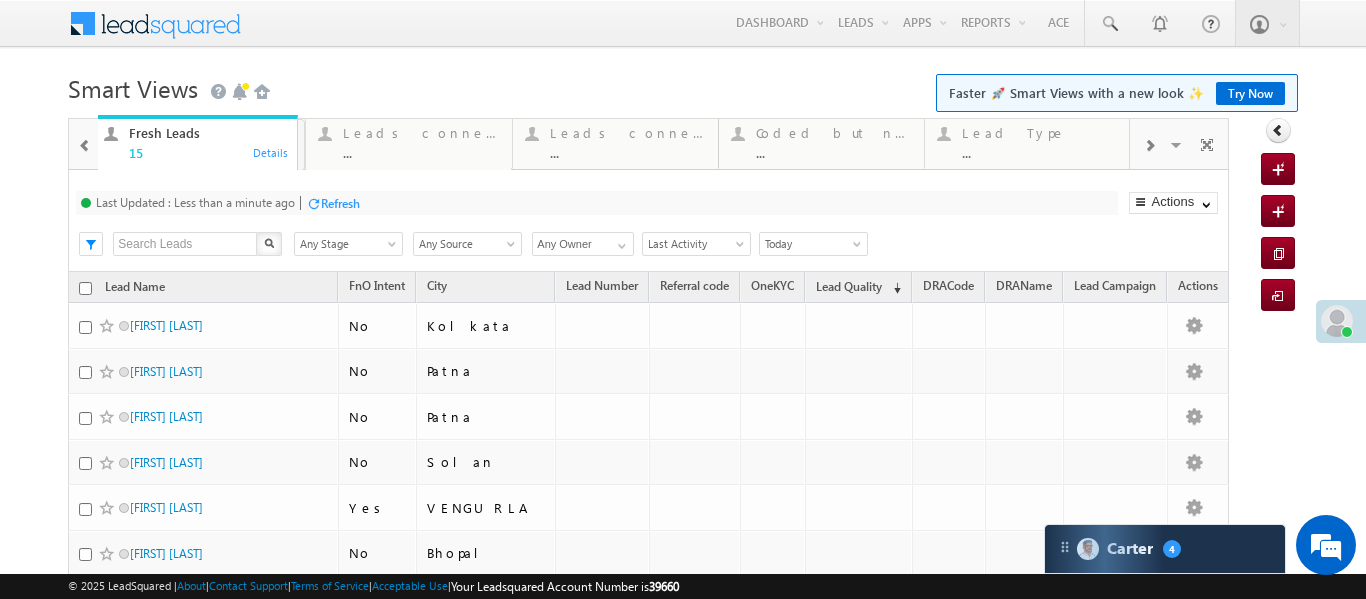 drag, startPoint x: 644, startPoint y: 131, endPoint x: 166, endPoint y: 152, distance: 478.46106 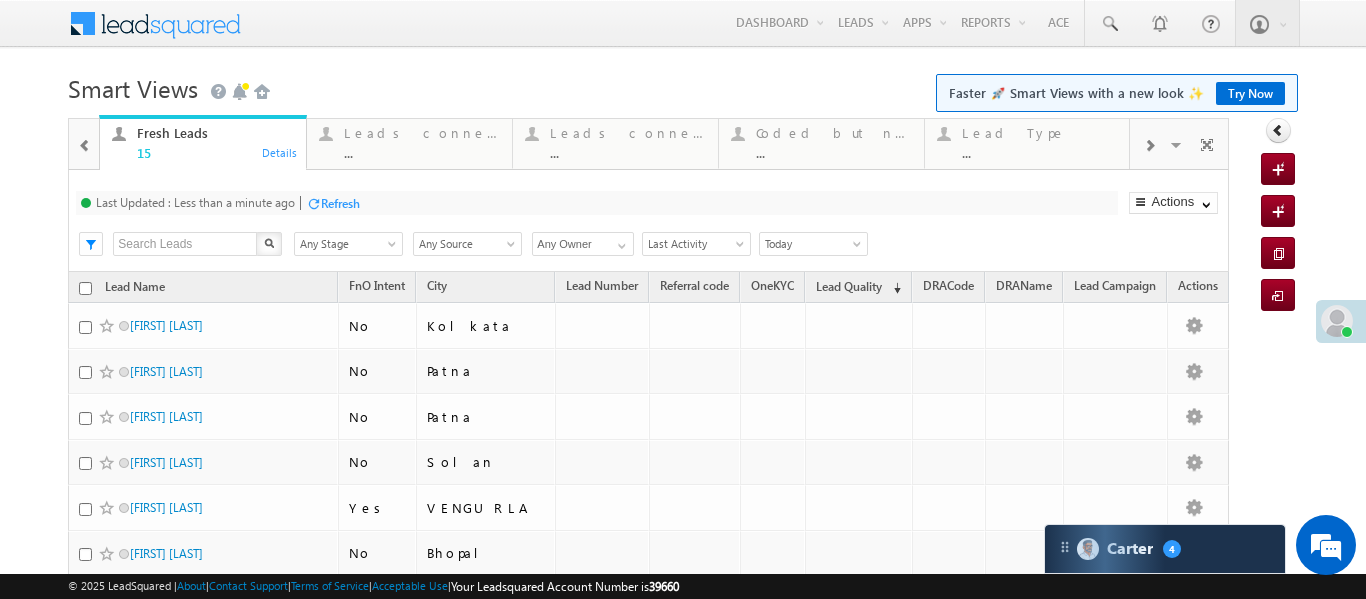 click at bounding box center (85, 144) 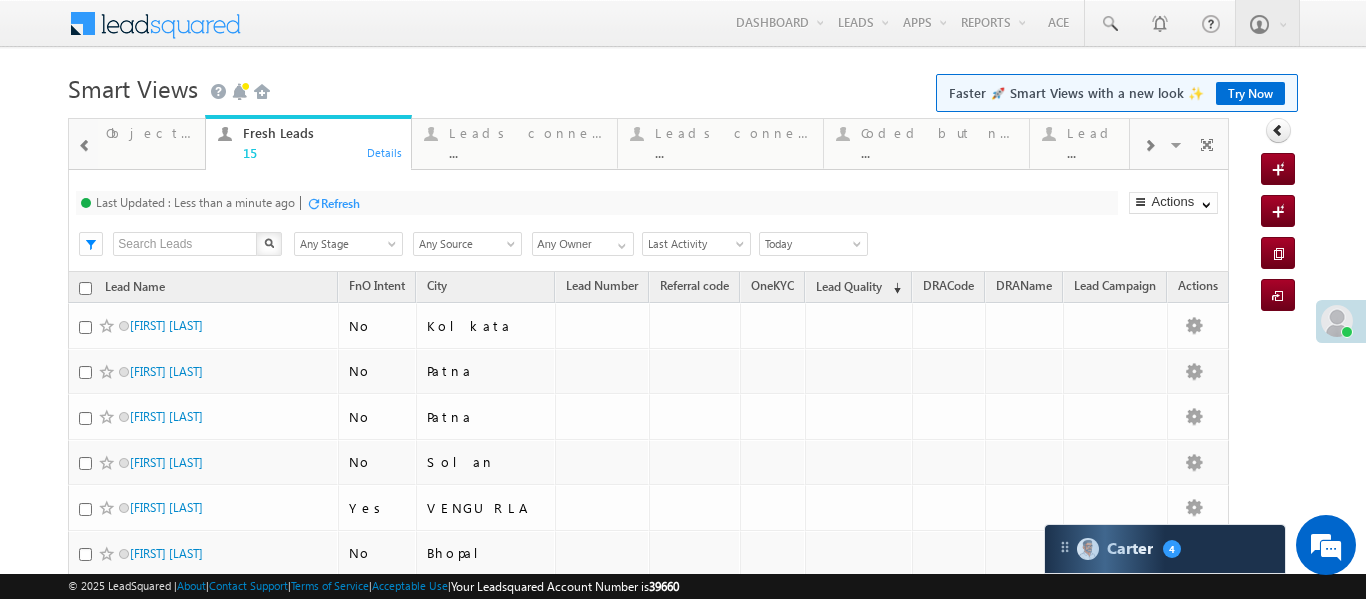 click at bounding box center (85, 144) 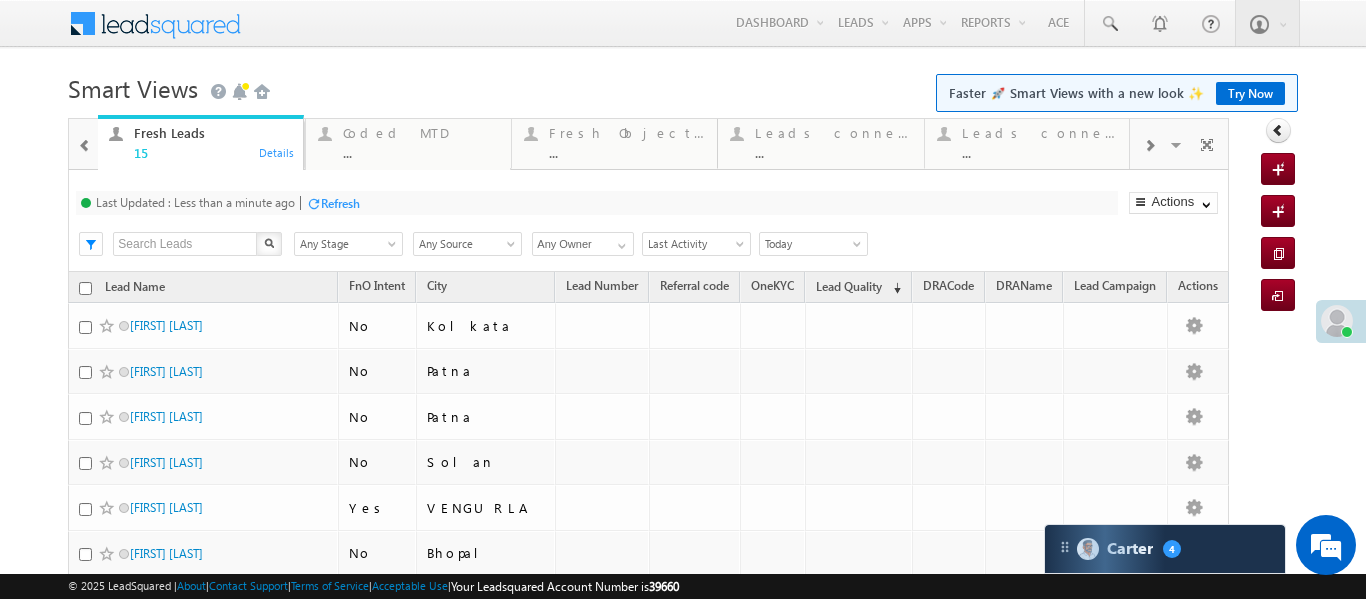 drag, startPoint x: 607, startPoint y: 156, endPoint x: 162, endPoint y: 156, distance: 445 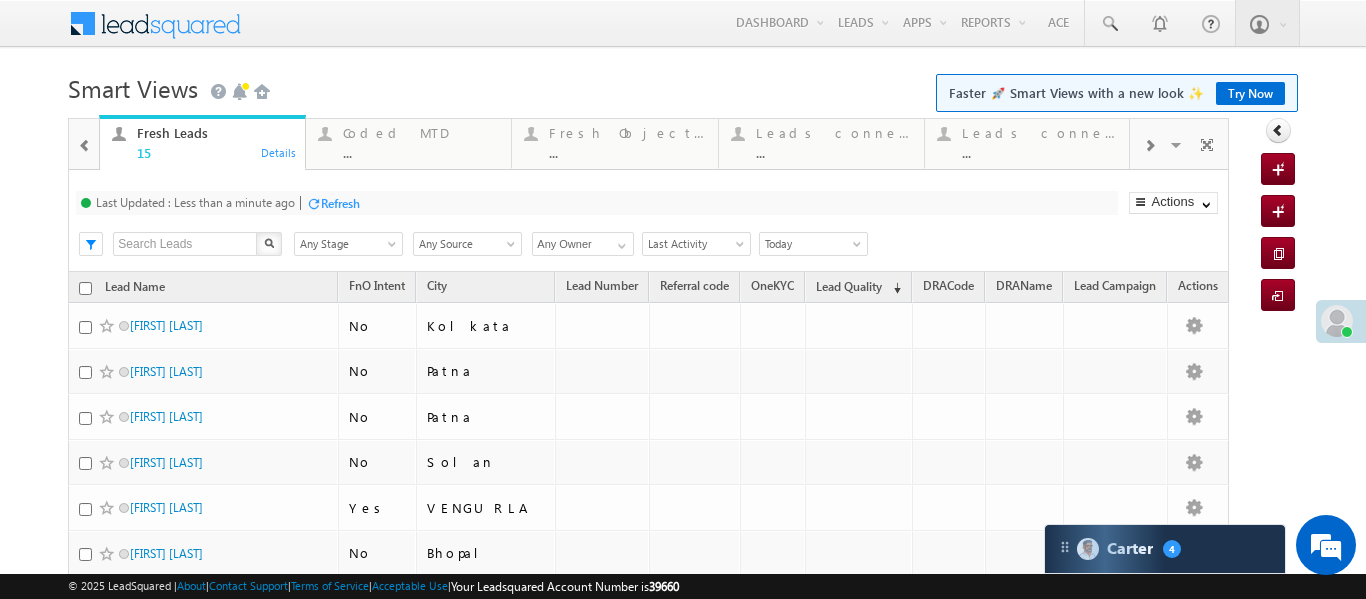 click at bounding box center [85, 146] 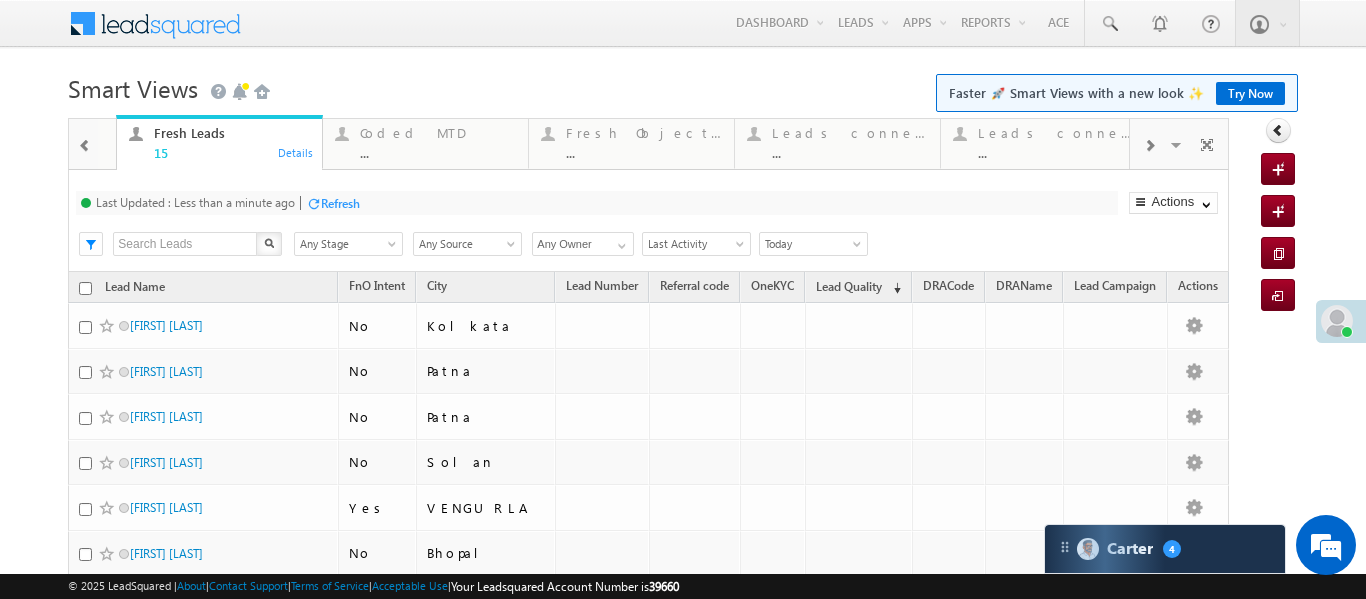 click at bounding box center (85, 146) 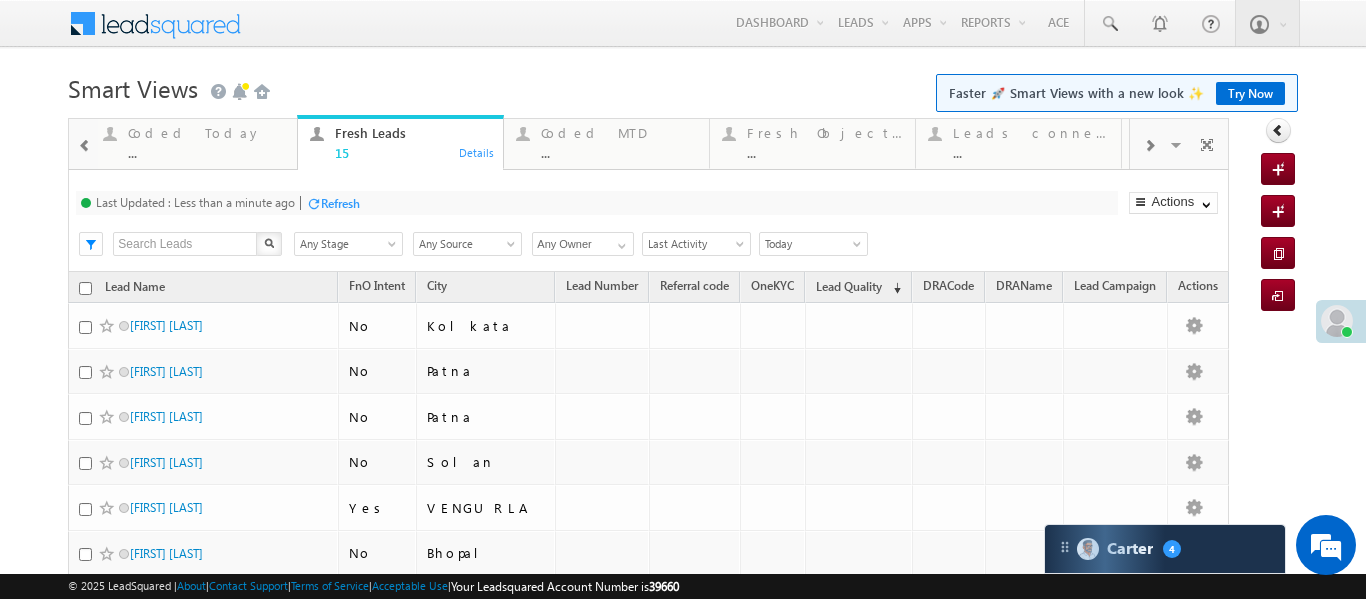 click at bounding box center [85, 146] 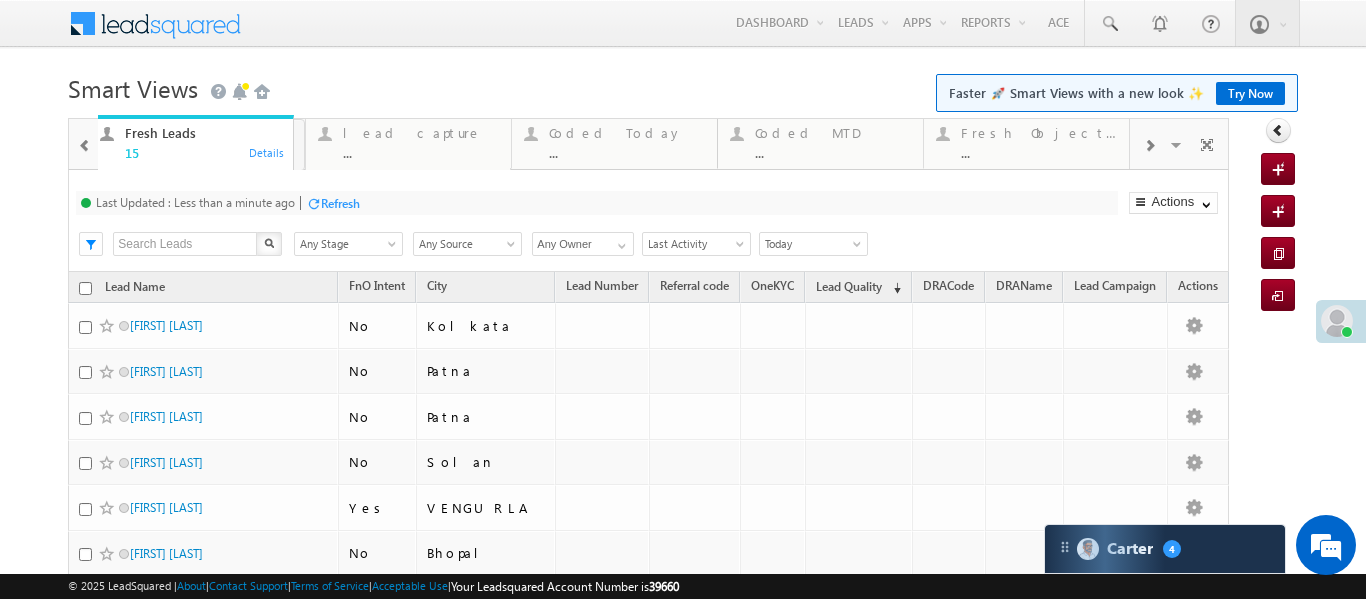 drag, startPoint x: 623, startPoint y: 150, endPoint x: 123, endPoint y: 147, distance: 500.009 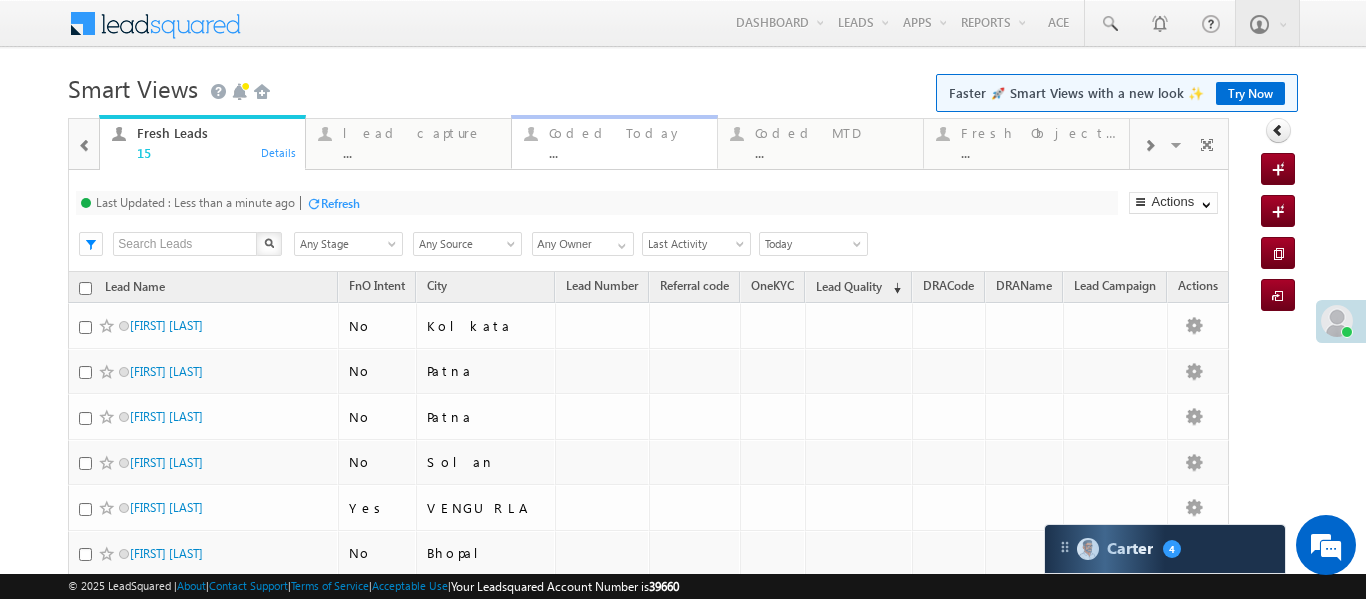 click on "Coded Today" at bounding box center [627, 133] 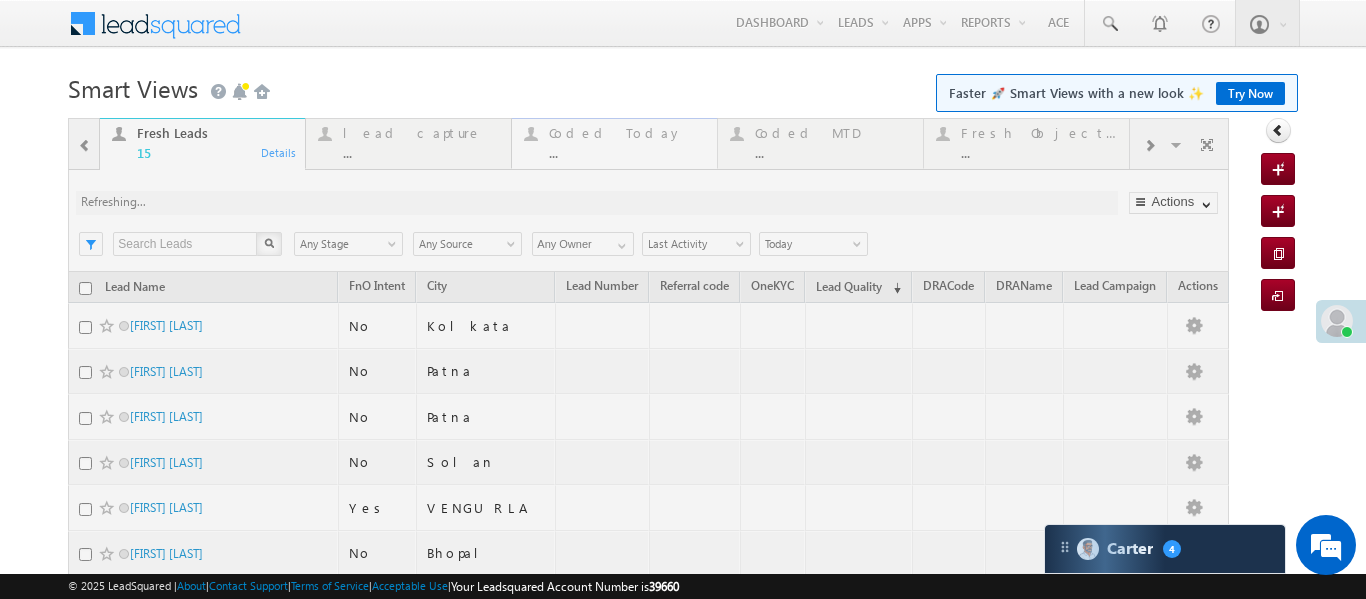 click at bounding box center [648, 607] 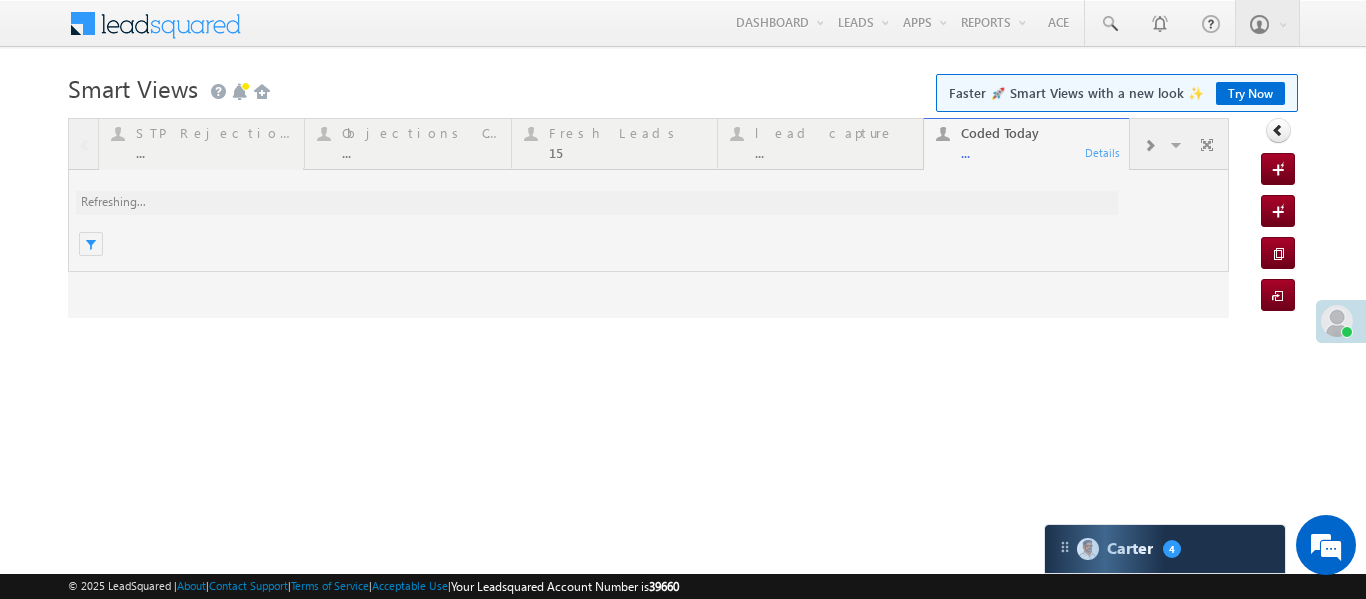 scroll, scrollTop: 0, scrollLeft: 0, axis: both 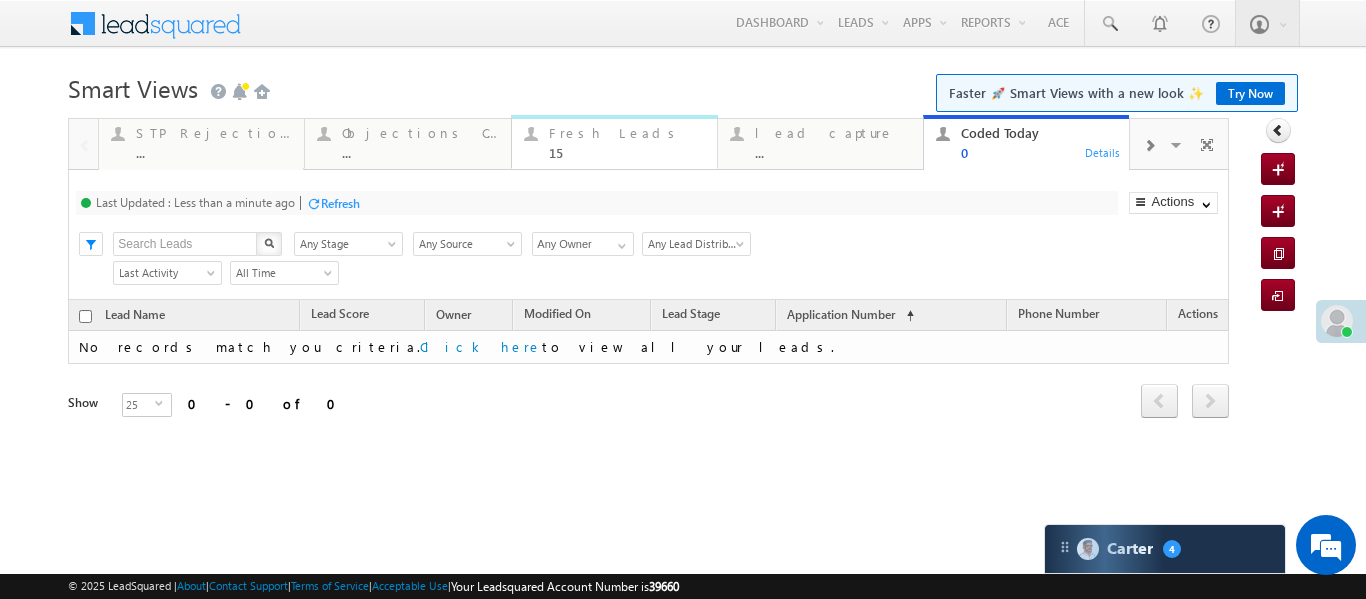 click on "Fresh Leads" at bounding box center (627, 133) 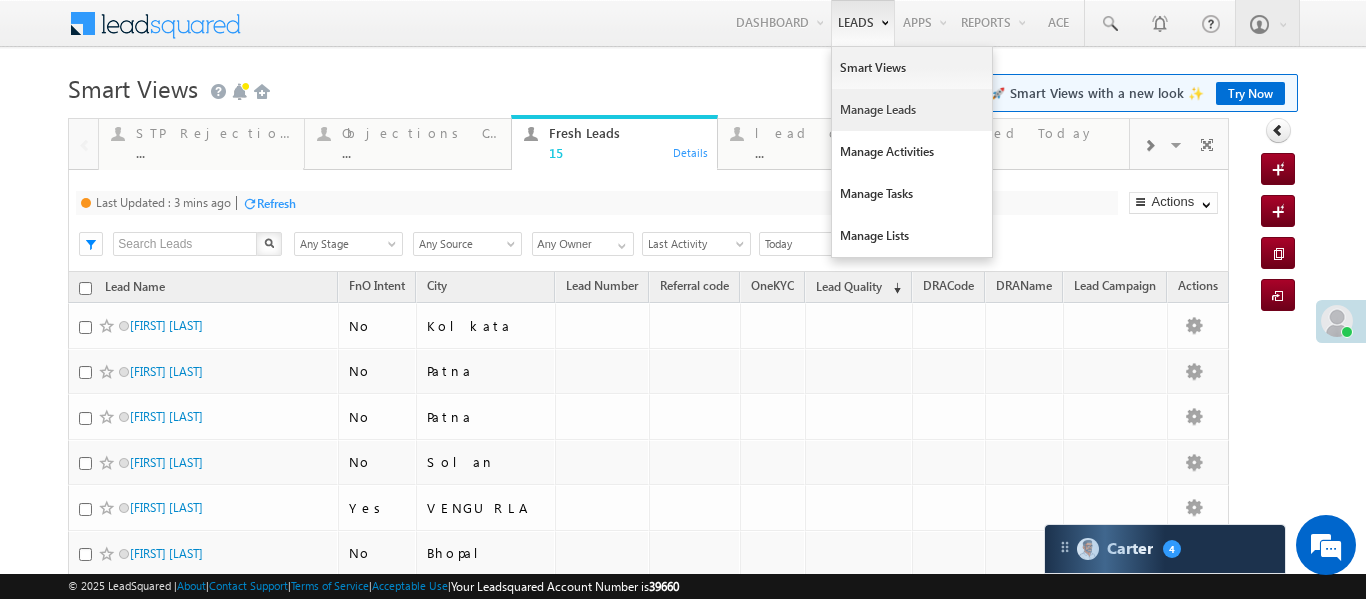 click on "Manage Leads" at bounding box center [912, 110] 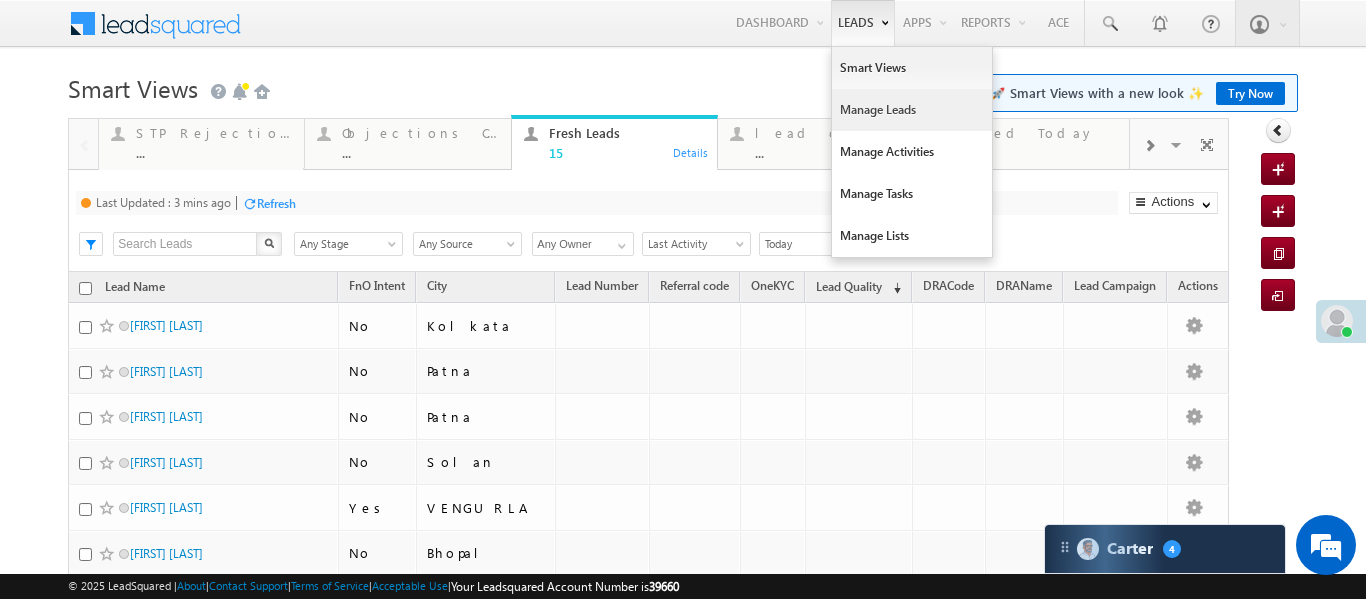 click on "Manage Leads" at bounding box center [912, 110] 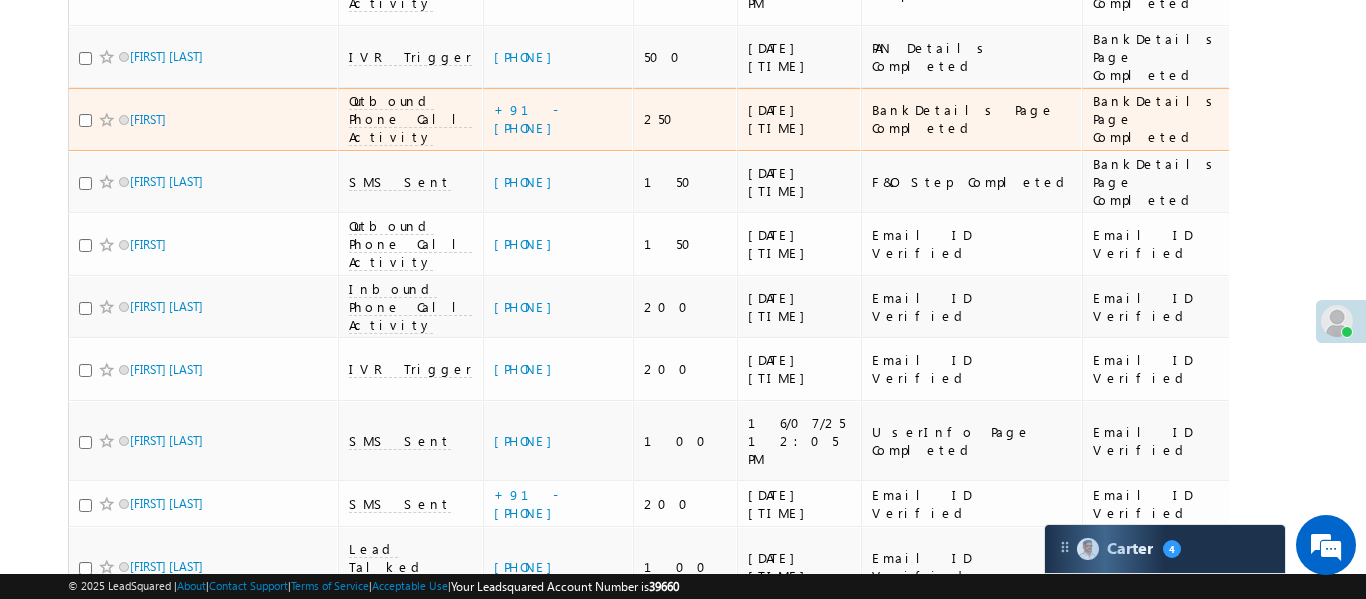 scroll, scrollTop: 217, scrollLeft: 0, axis: vertical 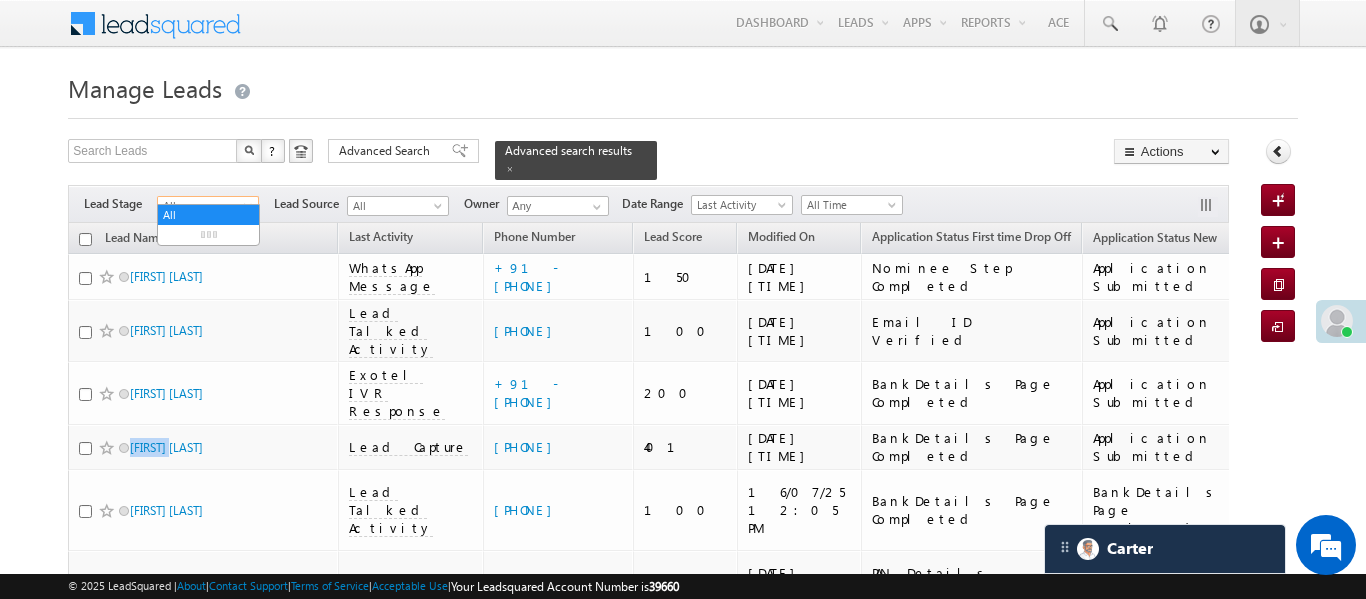 click on "All" at bounding box center (205, 206) 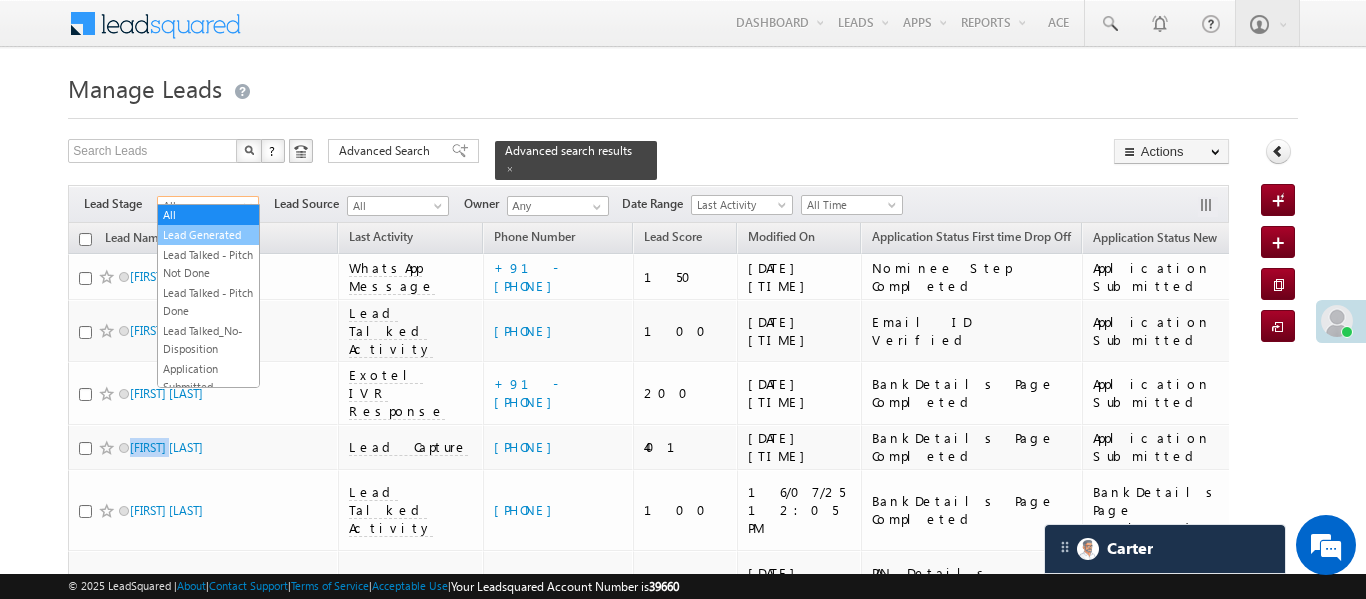 drag, startPoint x: 220, startPoint y: 222, endPoint x: 230, endPoint y: 231, distance: 13.453624 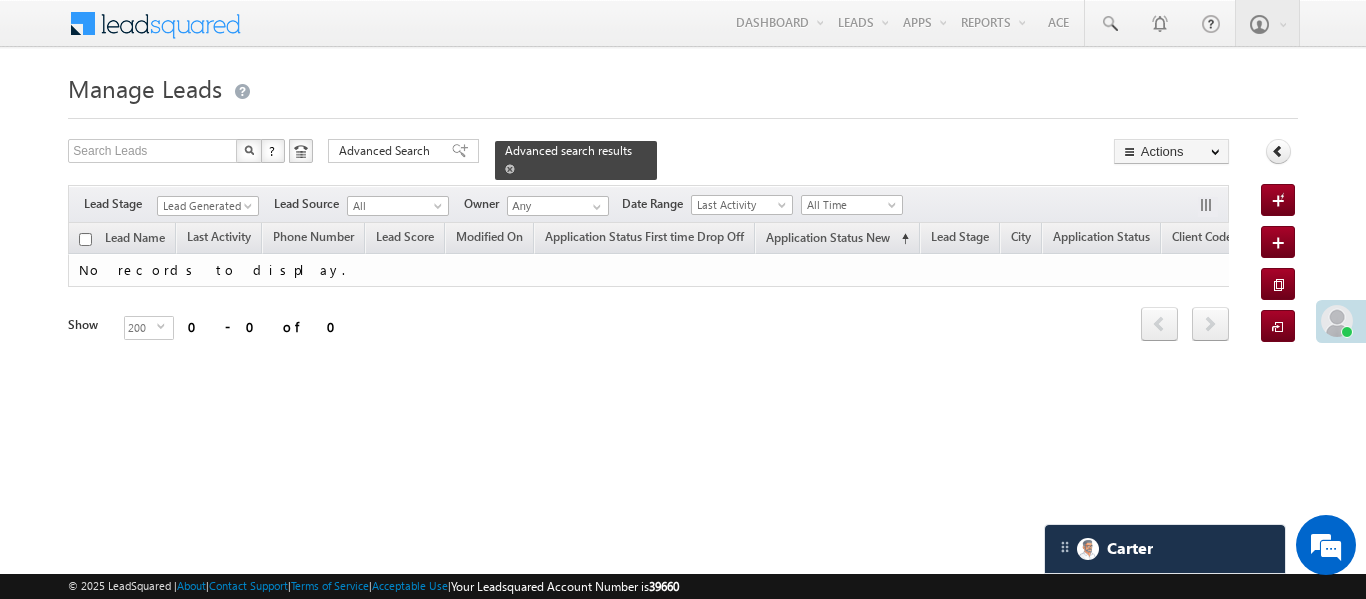 click at bounding box center (510, 169) 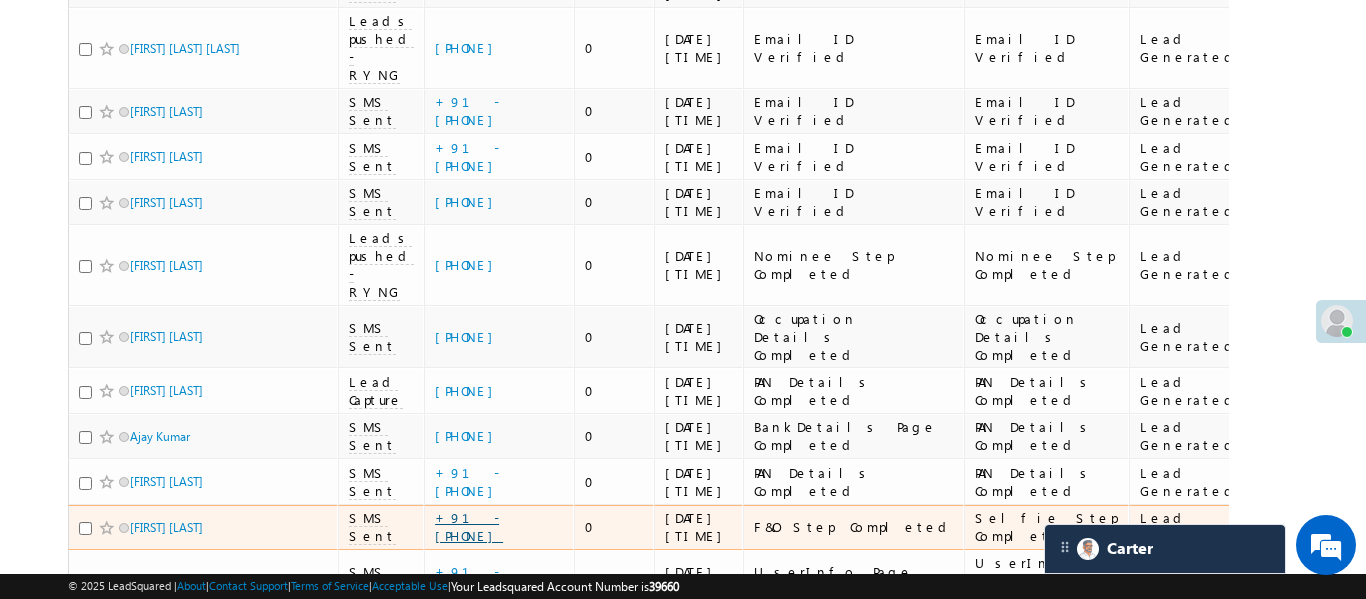 scroll, scrollTop: 520, scrollLeft: 0, axis: vertical 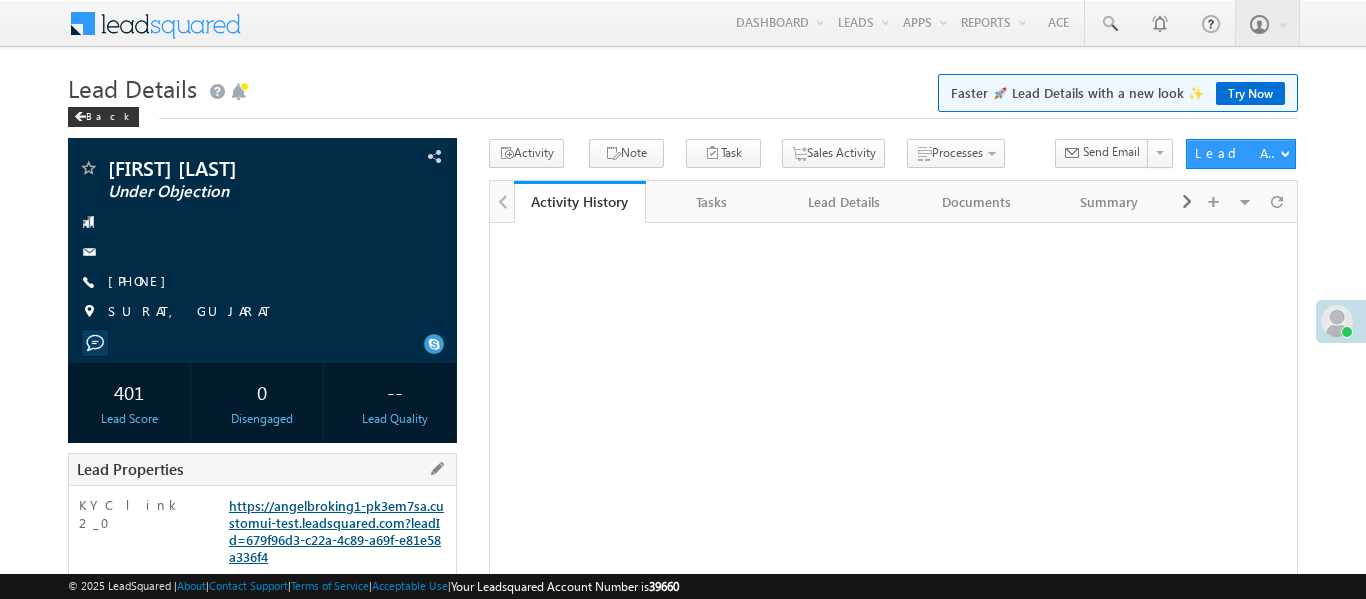 click on "https://angelbroking1-pk3em7sa.customui-test.leadsquared.com?leadId=679f96d3-c22a-4c89-a69f-e81e58a336f4" at bounding box center (336, 531) 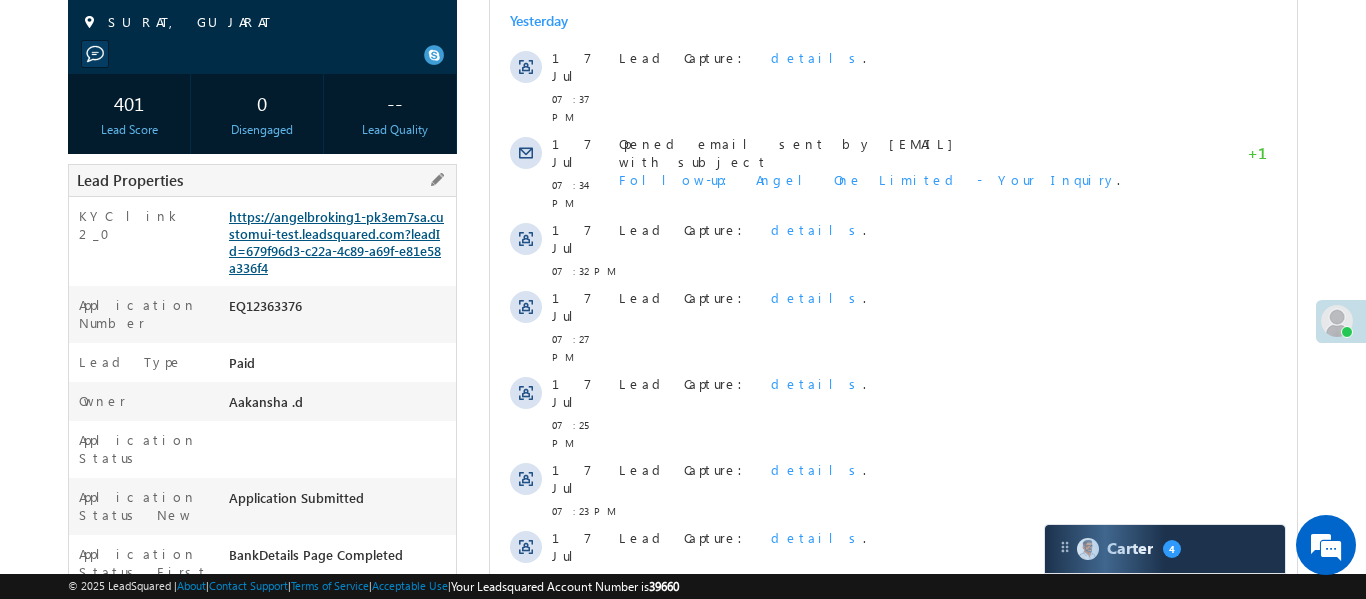 scroll, scrollTop: 0, scrollLeft: 0, axis: both 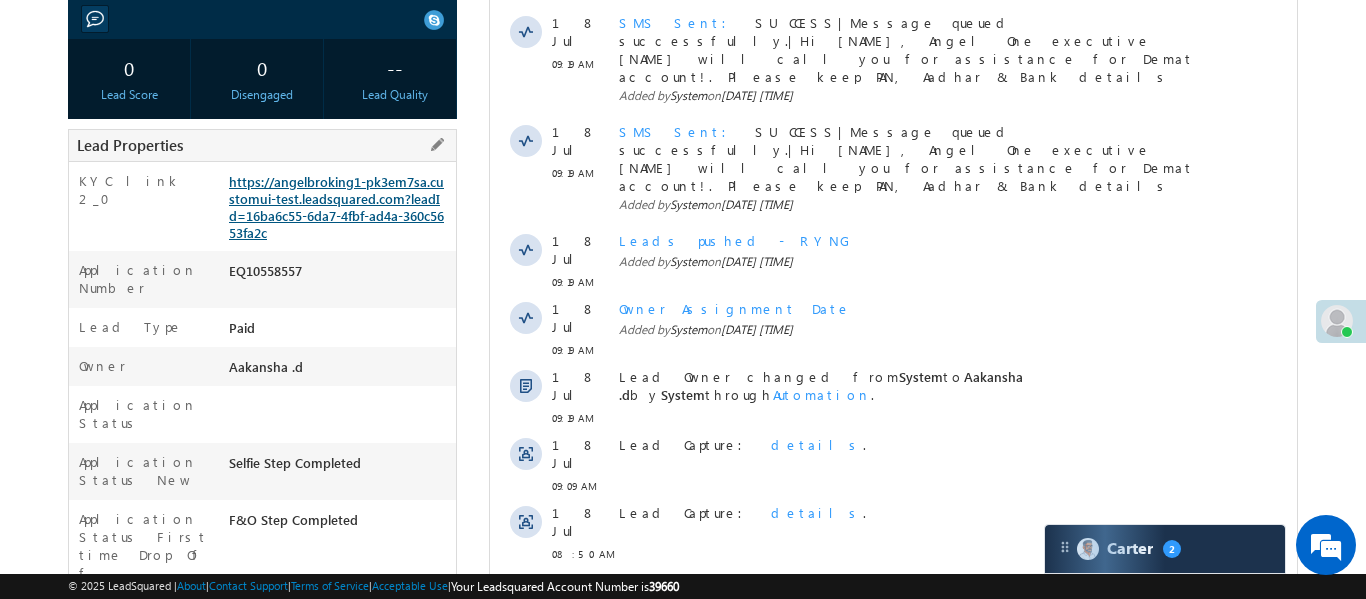 click on "https://angelbroking1-pk3em7sa.customui-test.leadsquared.com?leadId=16ba6c55-6da7-4fbf-ad4a-360c5653fa2c" at bounding box center [336, 207] 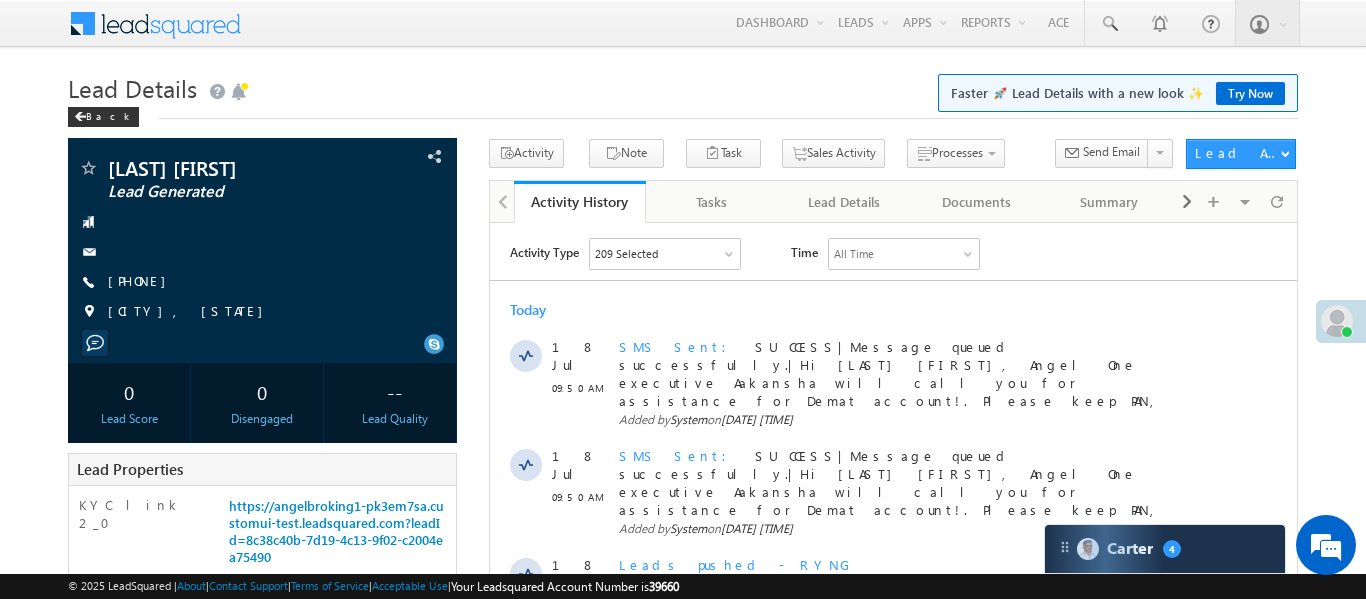 scroll, scrollTop: 0, scrollLeft: 0, axis: both 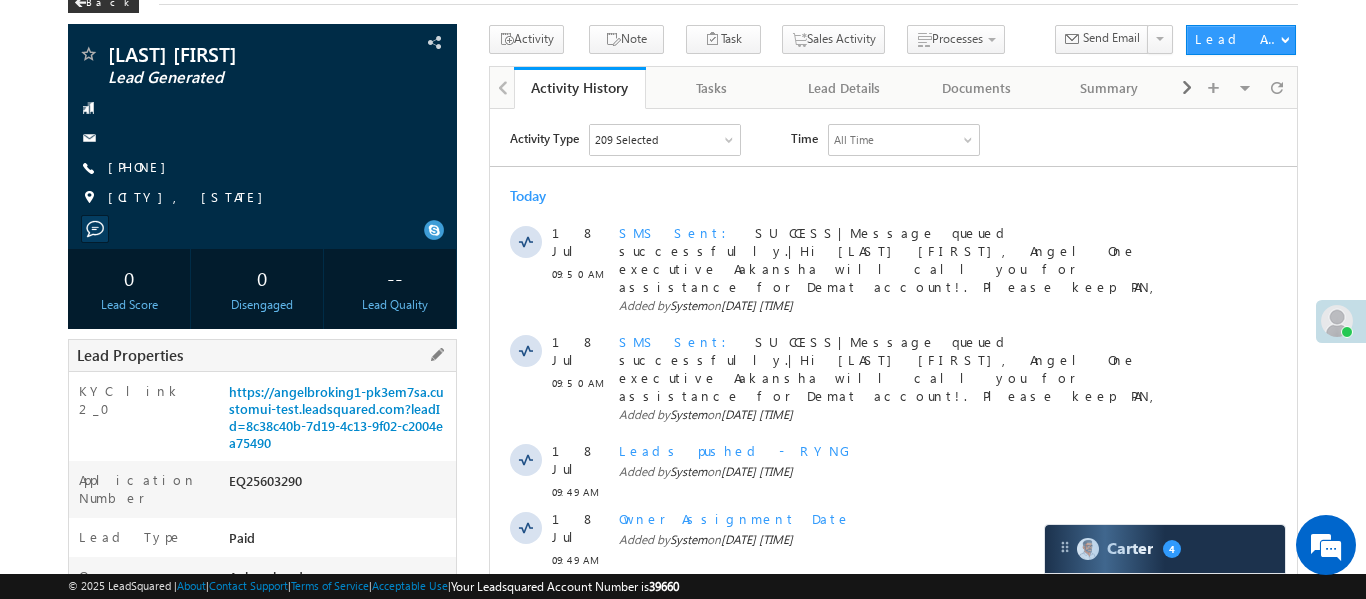 click on "KYC link 2_0
https://angelbroking1-pk3em7sa.customui-test.leadsquared.com?leadId=8c38c40b-7d19-4c13-9f02-c2004ea75490" at bounding box center [262, 416] 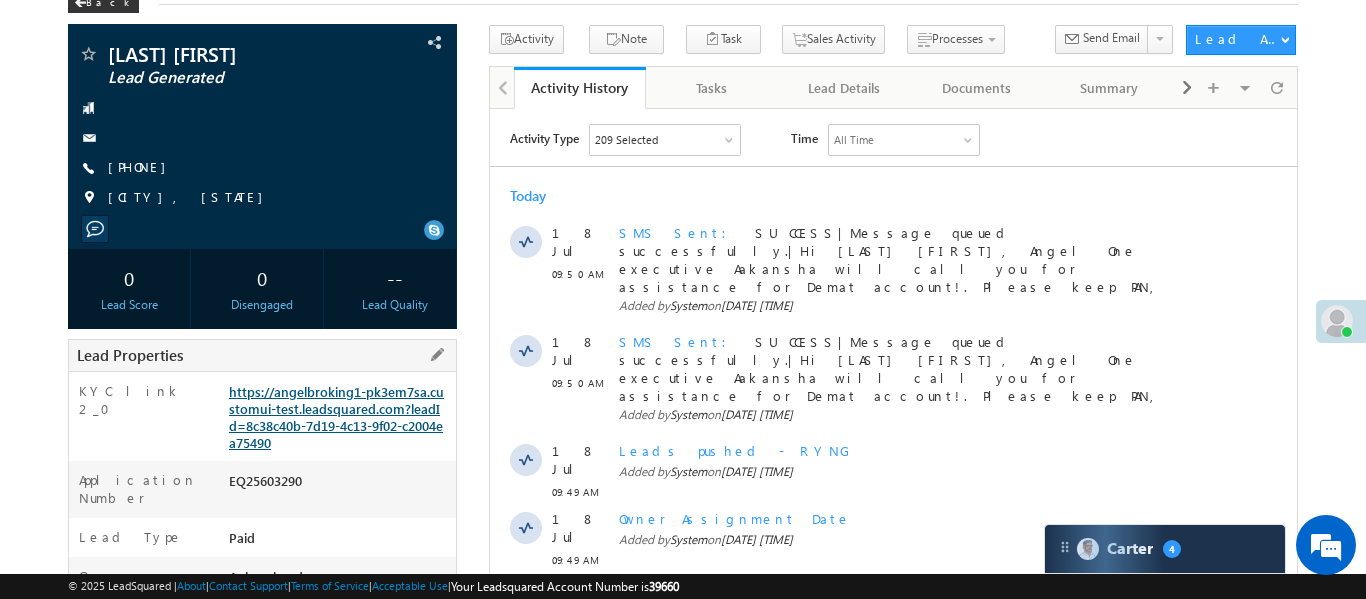 click on "https://angelbroking1-pk3em7sa.customui-test.leadsquared.com?leadId=8c38c40b-7d19-4c13-9f02-c2004ea75490" at bounding box center [336, 417] 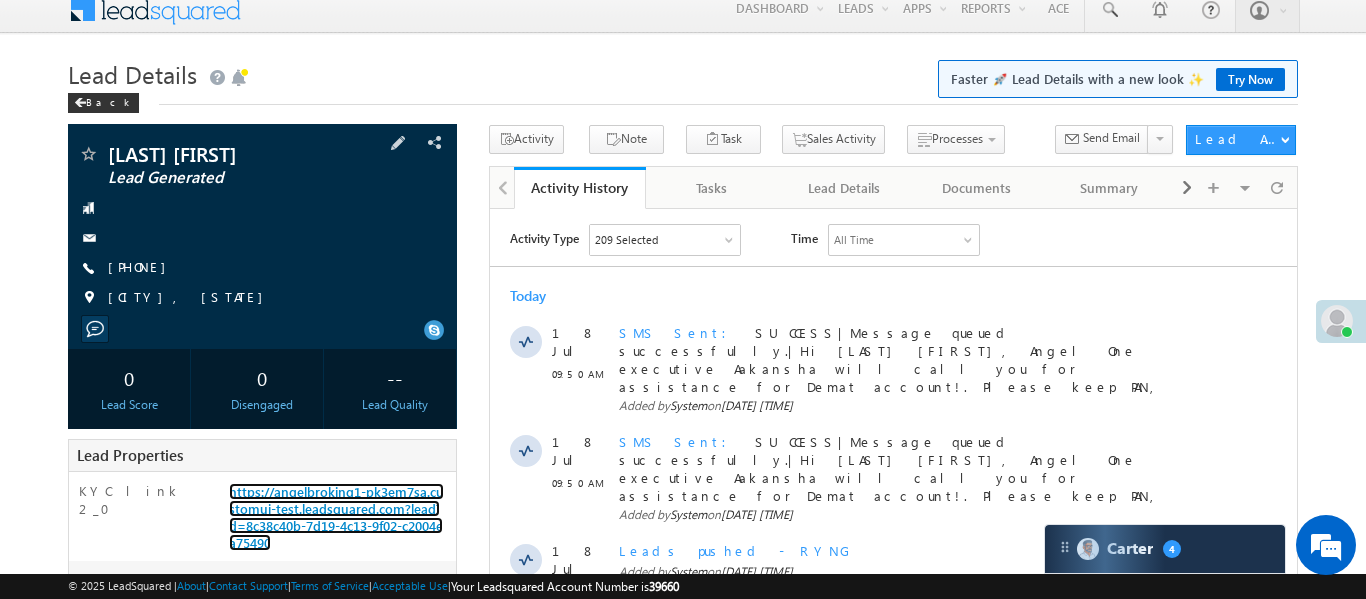 scroll, scrollTop: 0, scrollLeft: 0, axis: both 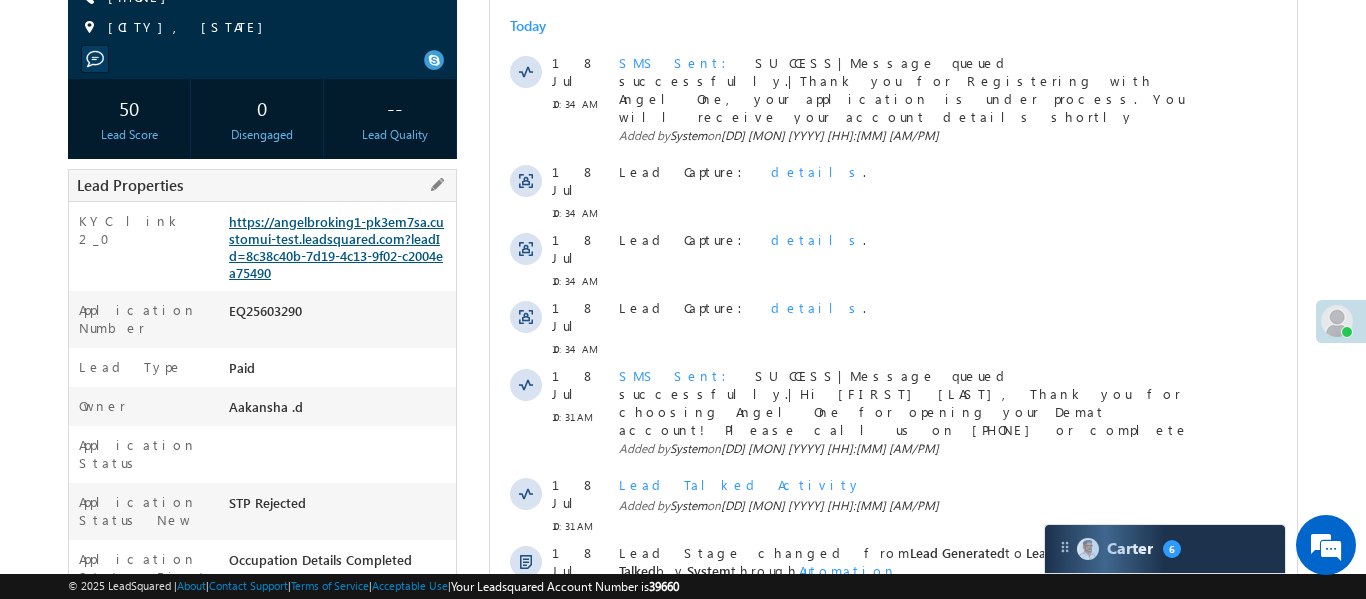 click on "https://angelbroking1-pk3em7sa.customui-test.leadsquared.com?leadId=8c38c40b-7d19-4c13-9f02-c2004ea75490" at bounding box center [336, 247] 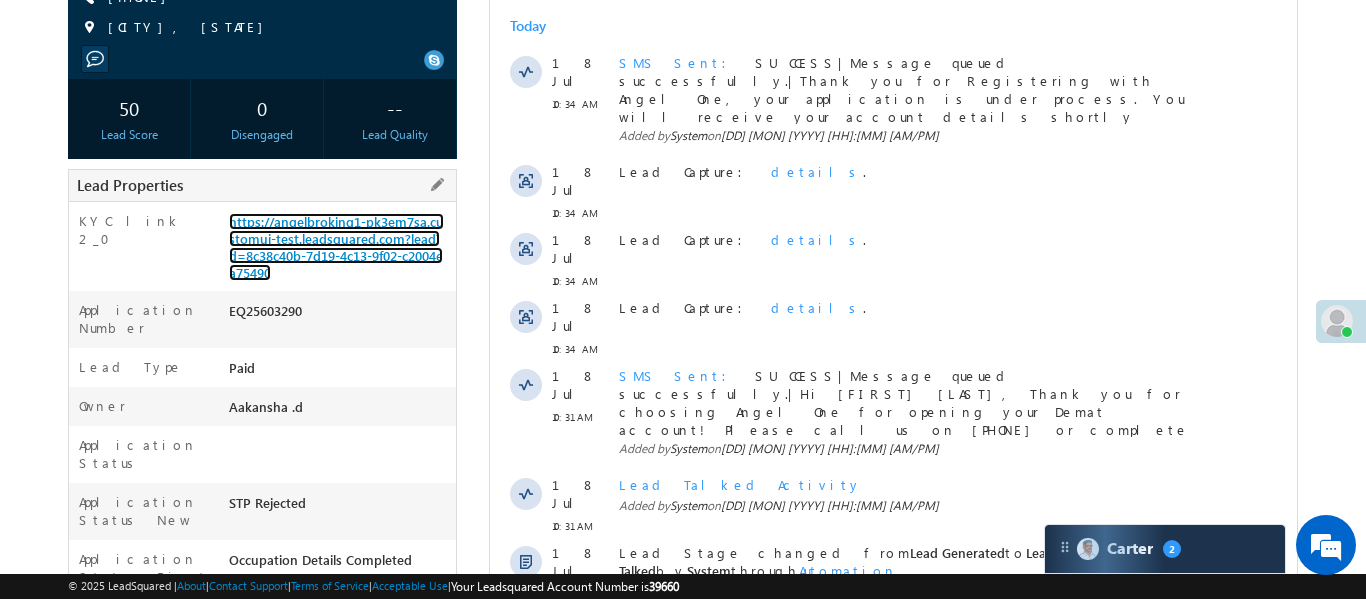 scroll, scrollTop: 0, scrollLeft: 0, axis: both 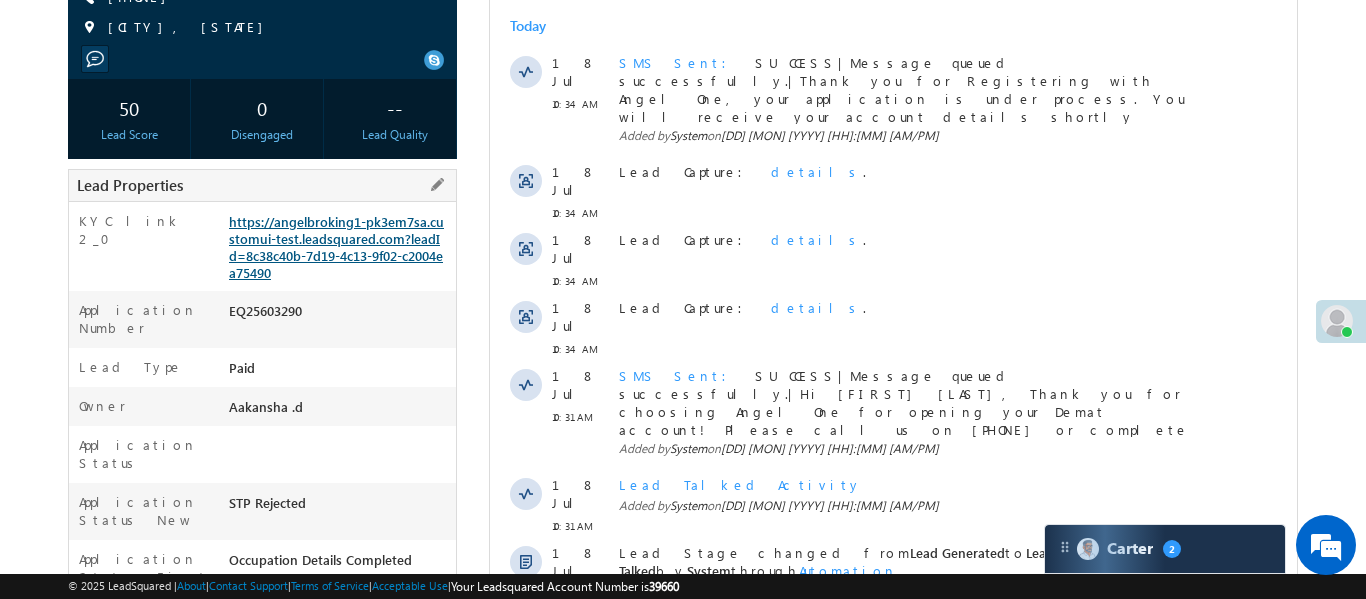 click on "https://angelbroking1-pk3em7sa.customui-test.leadsquared.com?leadId=8c38c40b-7d19-4c13-9f02-c2004ea75490" at bounding box center [336, 247] 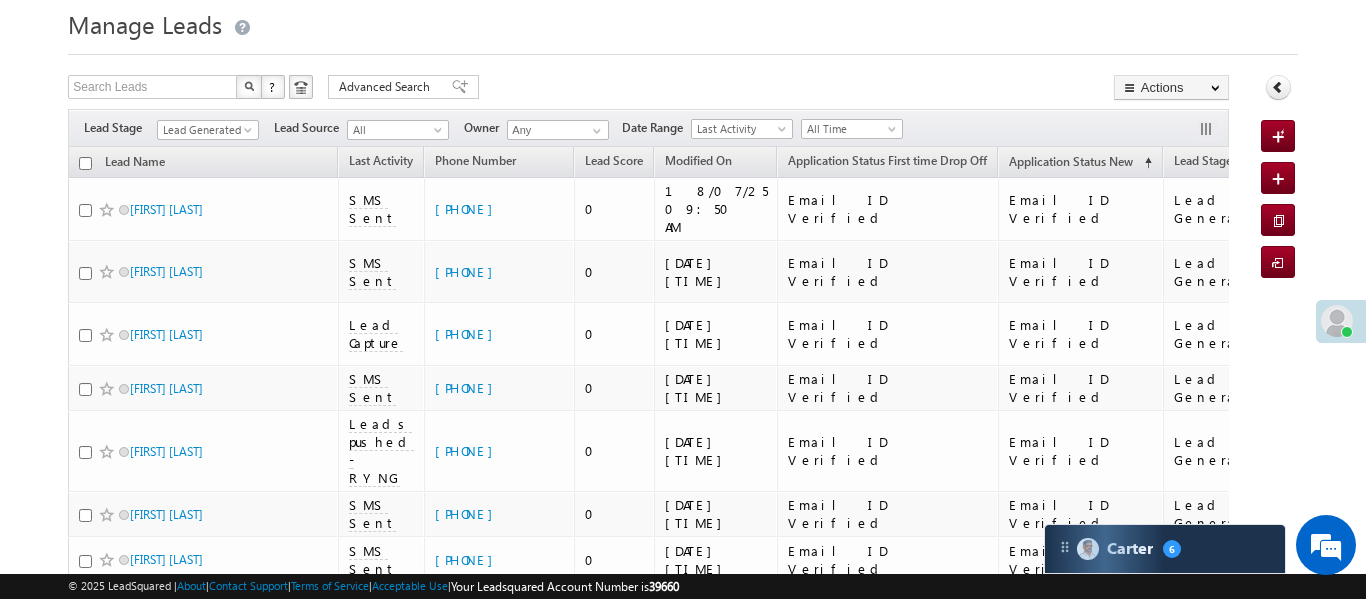 scroll, scrollTop: 475, scrollLeft: 0, axis: vertical 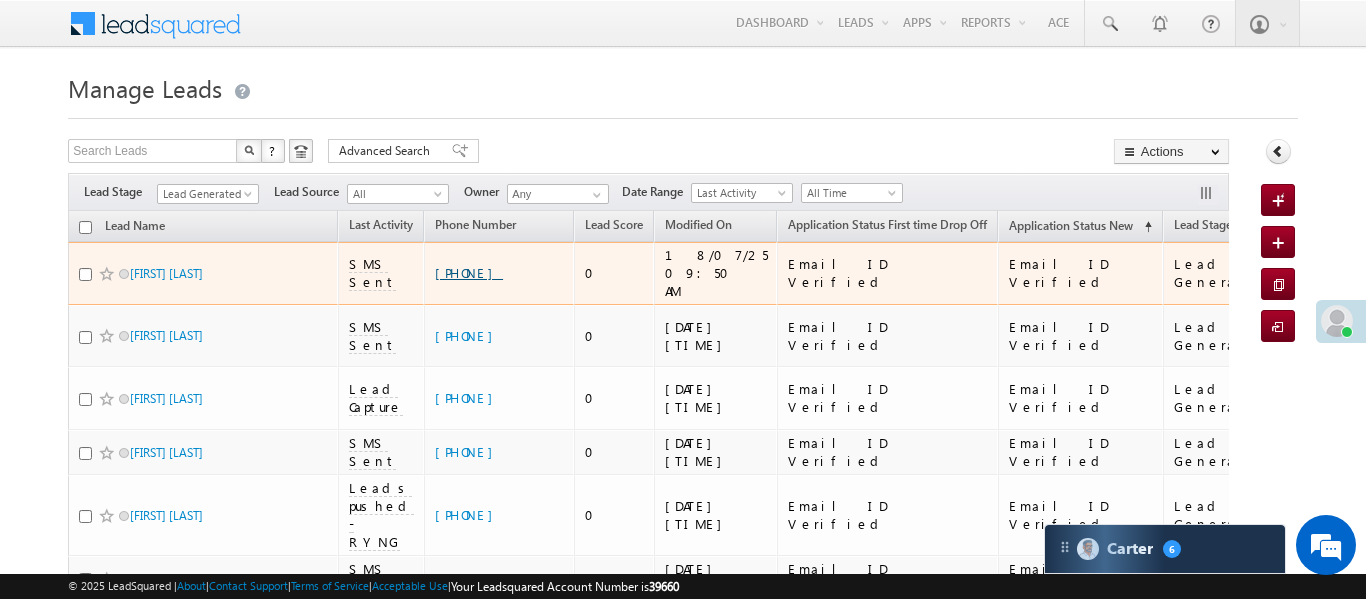 click on "+91-7033853825" at bounding box center (469, 272) 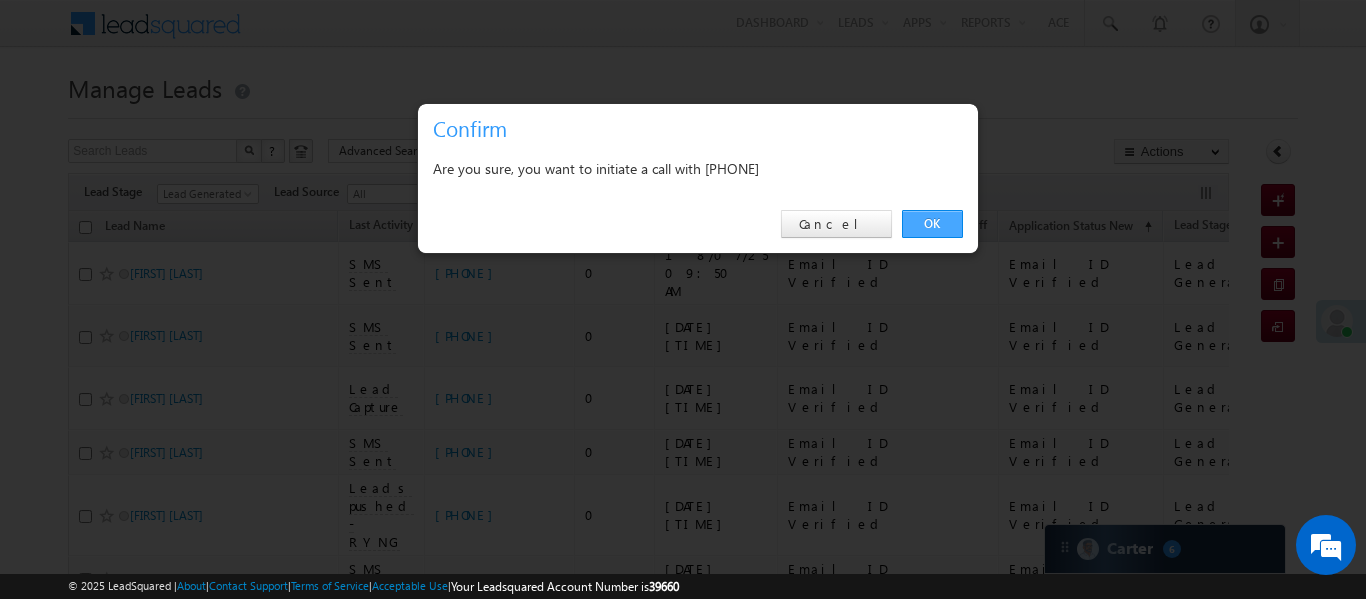 click on "OK" at bounding box center [932, 224] 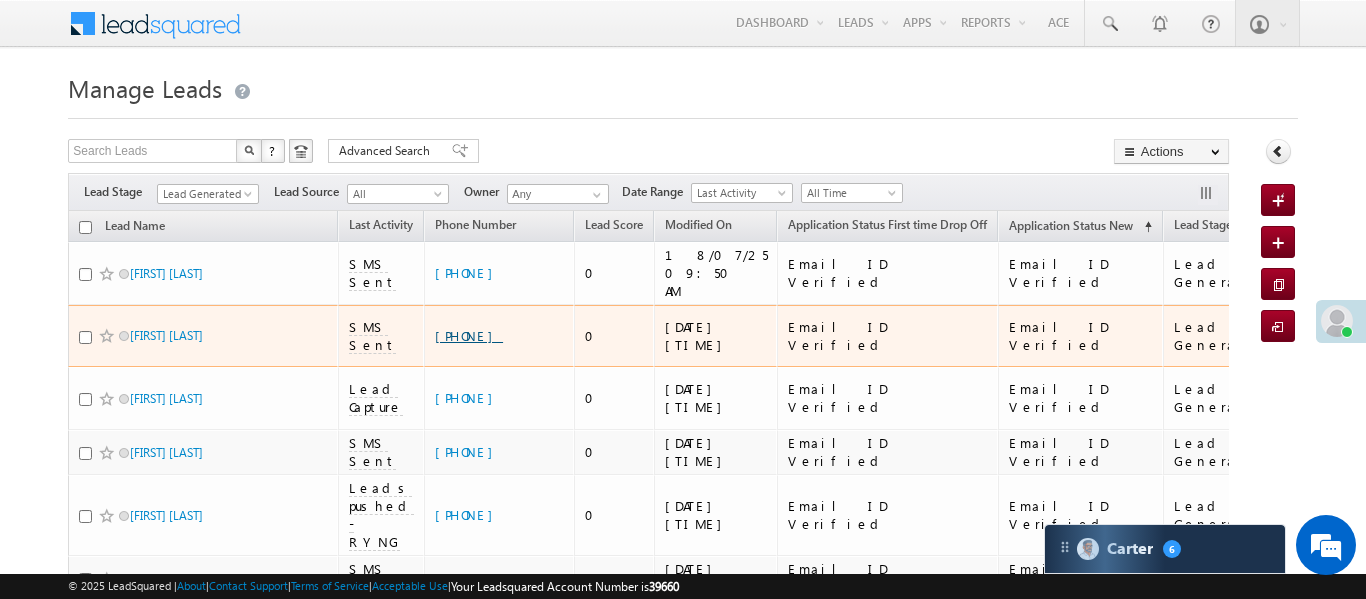 click on "+91-7278721627" at bounding box center (469, 335) 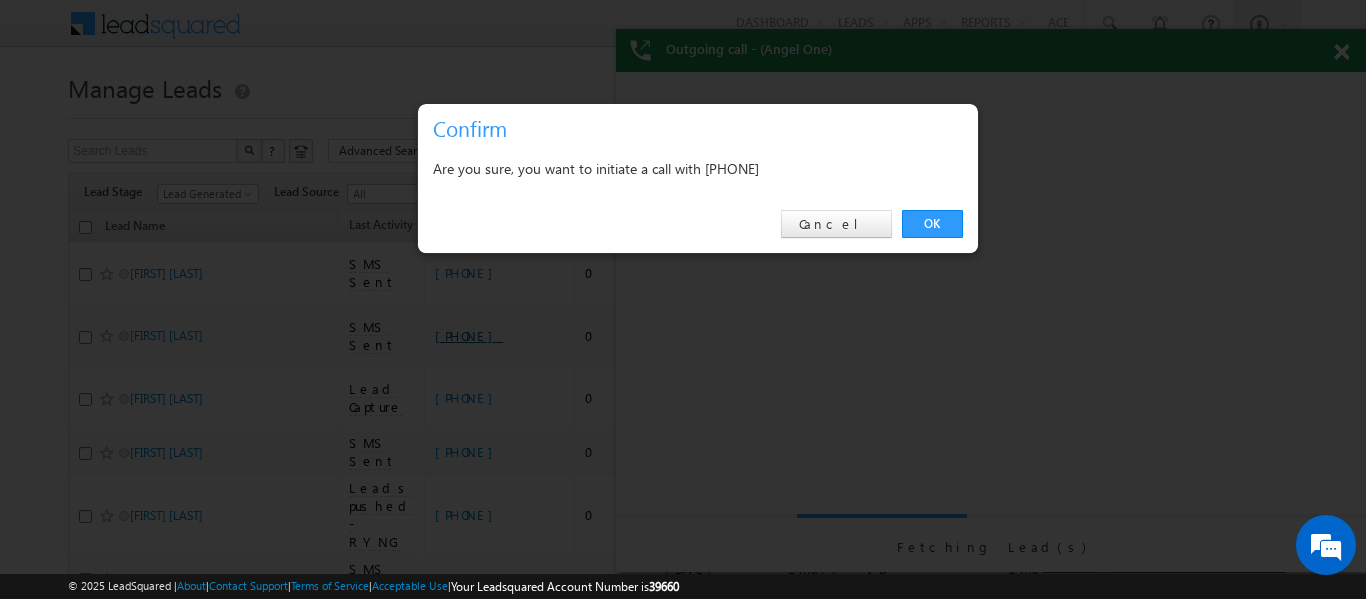 scroll, scrollTop: 0, scrollLeft: 0, axis: both 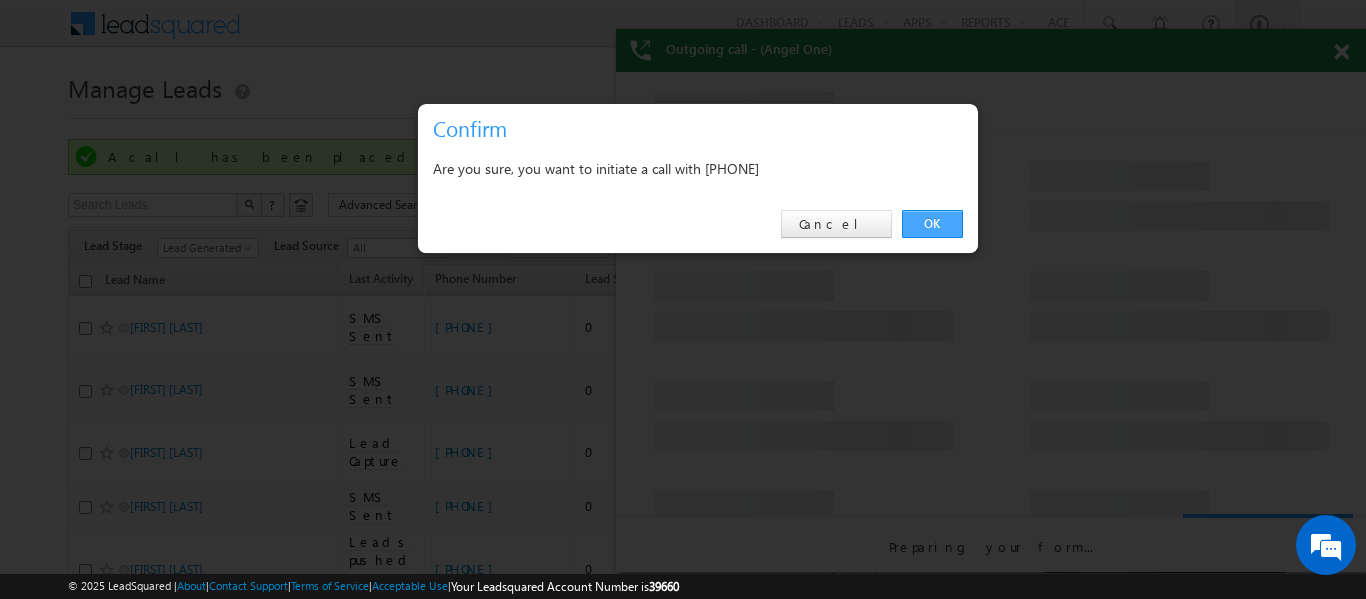 drag, startPoint x: 907, startPoint y: 214, endPoint x: 184, endPoint y: 171, distance: 724.2776 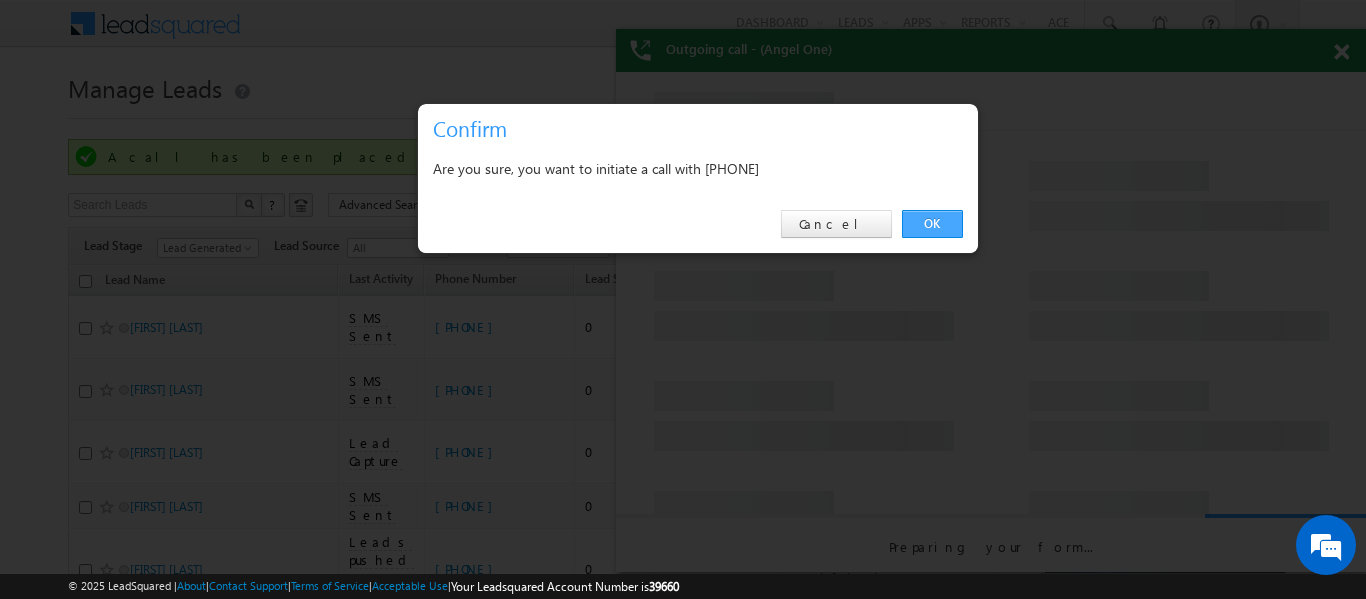 click on "OK" at bounding box center (932, 224) 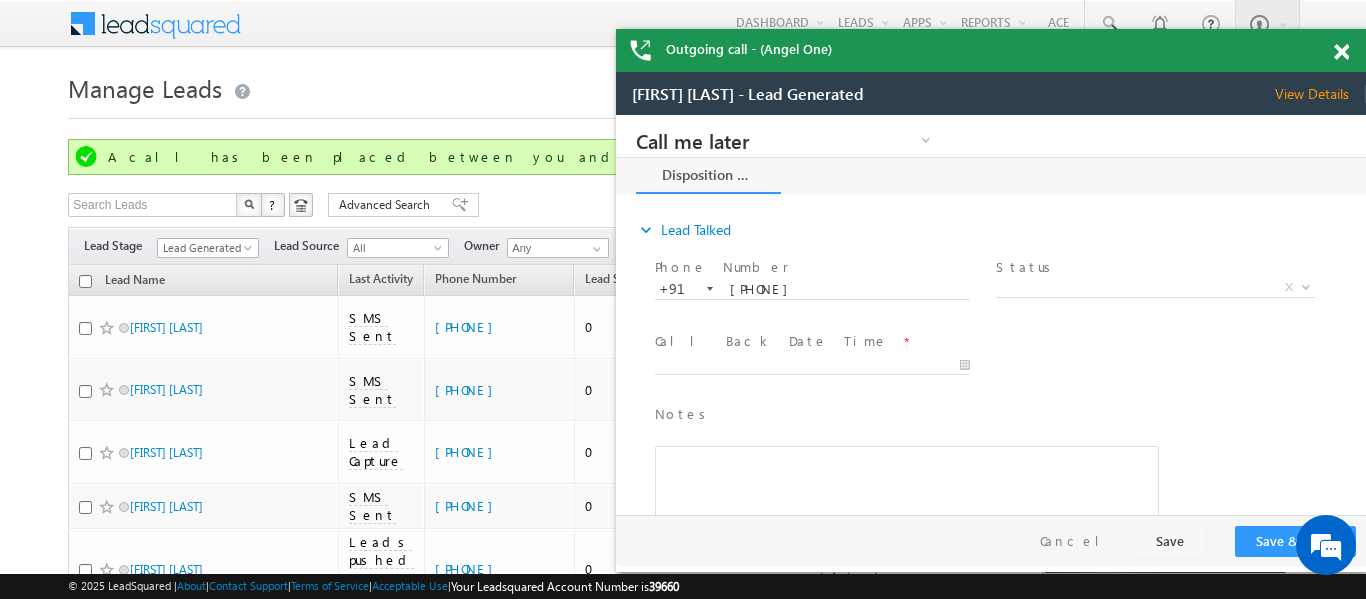 scroll, scrollTop: 0, scrollLeft: 0, axis: both 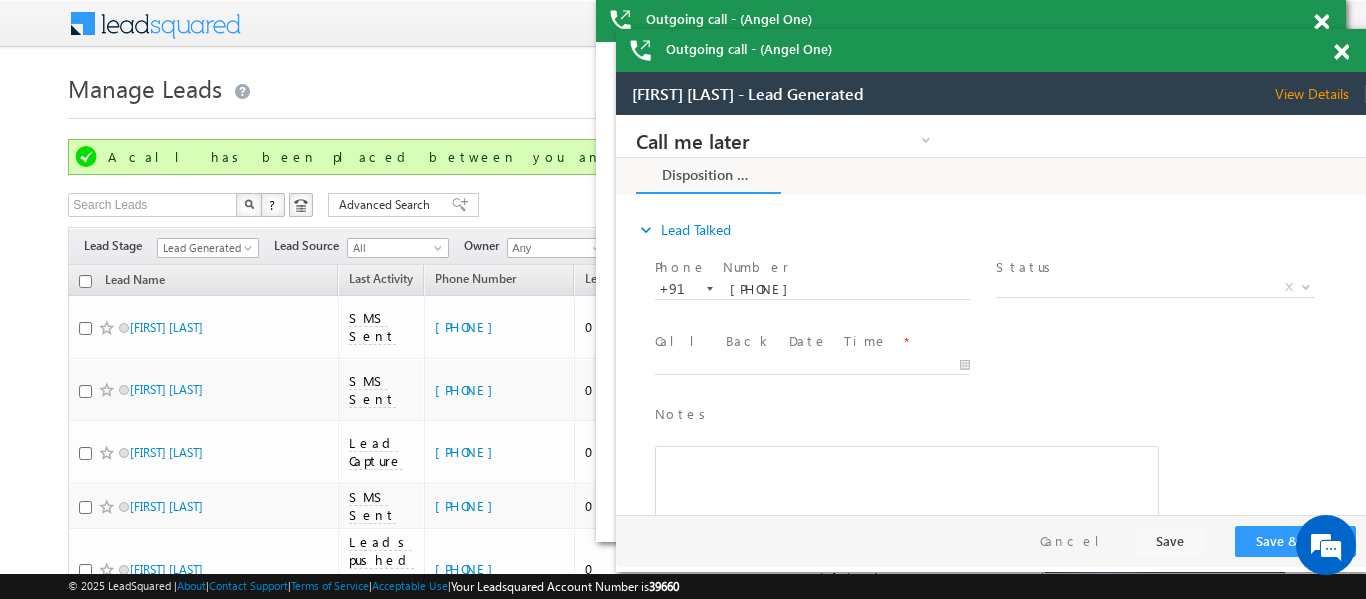 click at bounding box center (1321, 22) 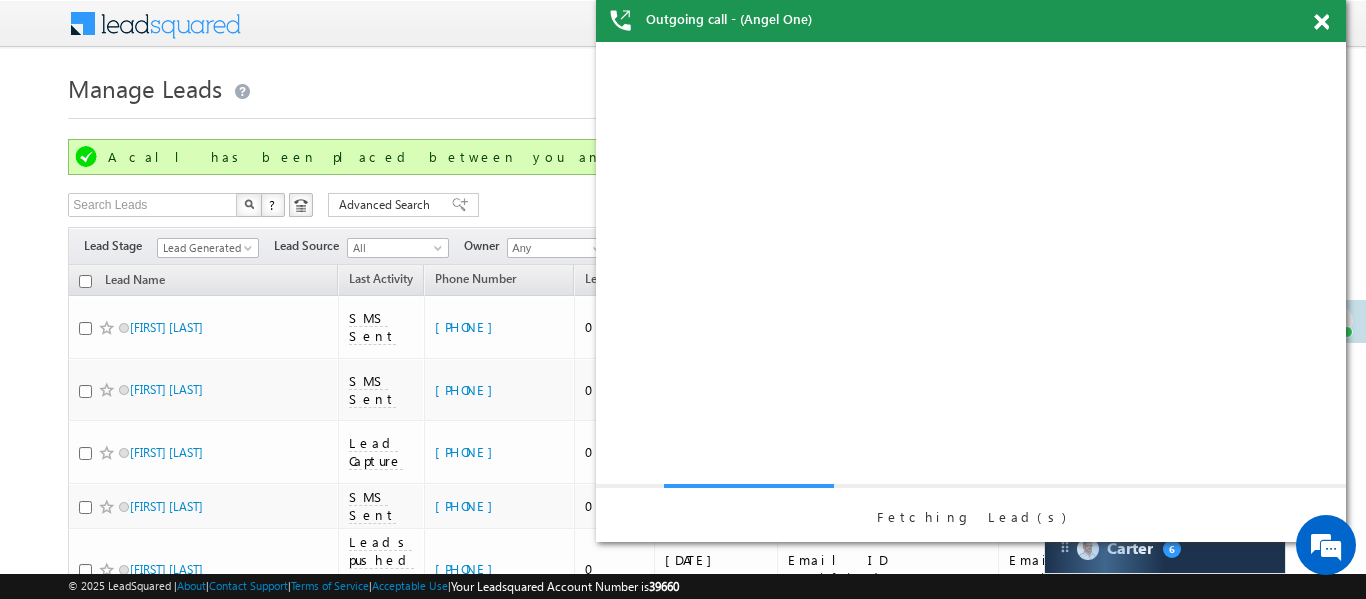 scroll, scrollTop: 0, scrollLeft: 0, axis: both 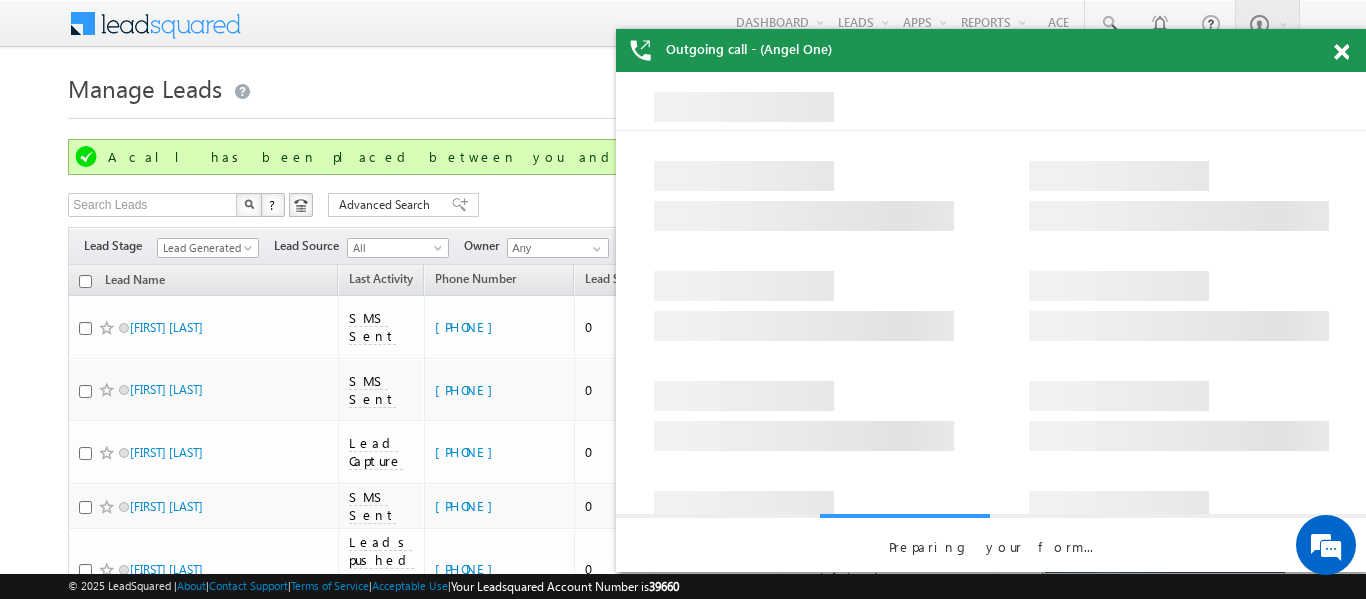 click at bounding box center [1341, 52] 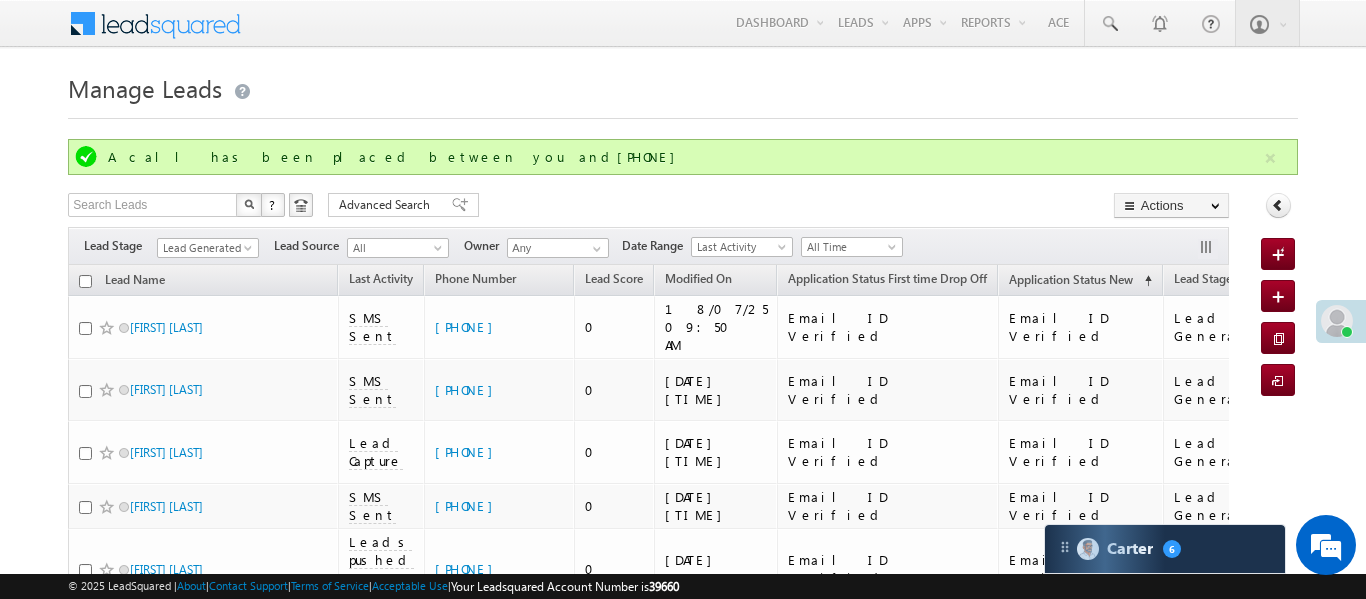 drag, startPoint x: 496, startPoint y: 188, endPoint x: 550, endPoint y: 129, distance: 79.98125 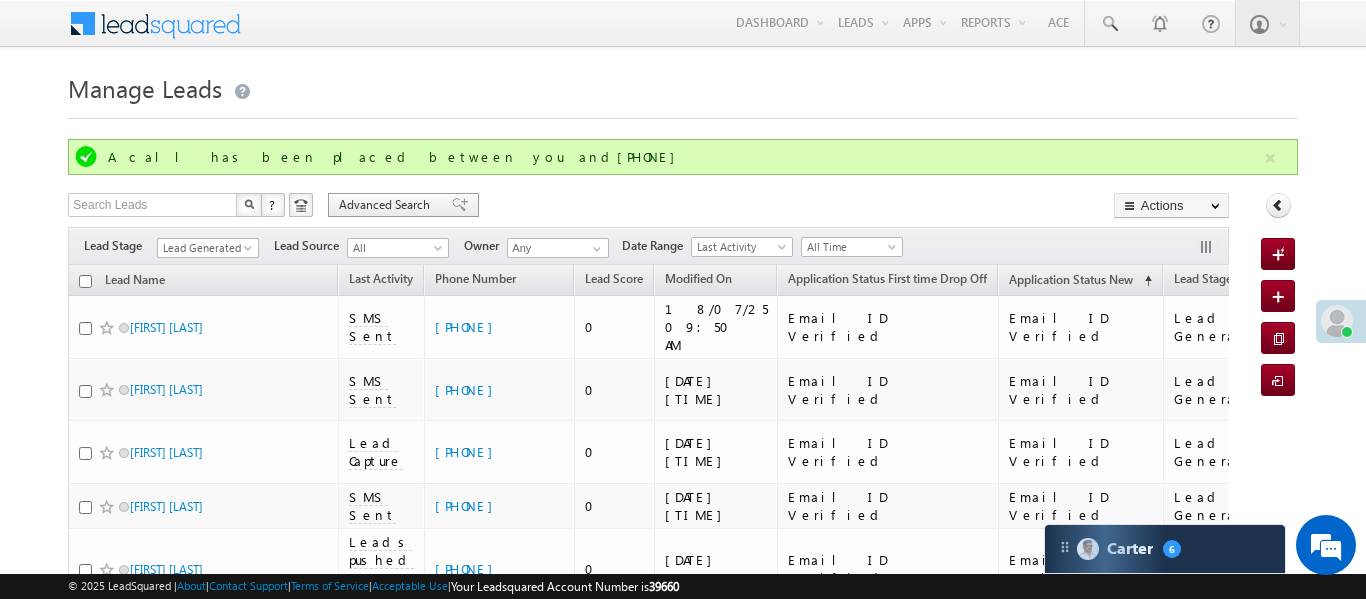 click on "Advanced Search" at bounding box center (387, 205) 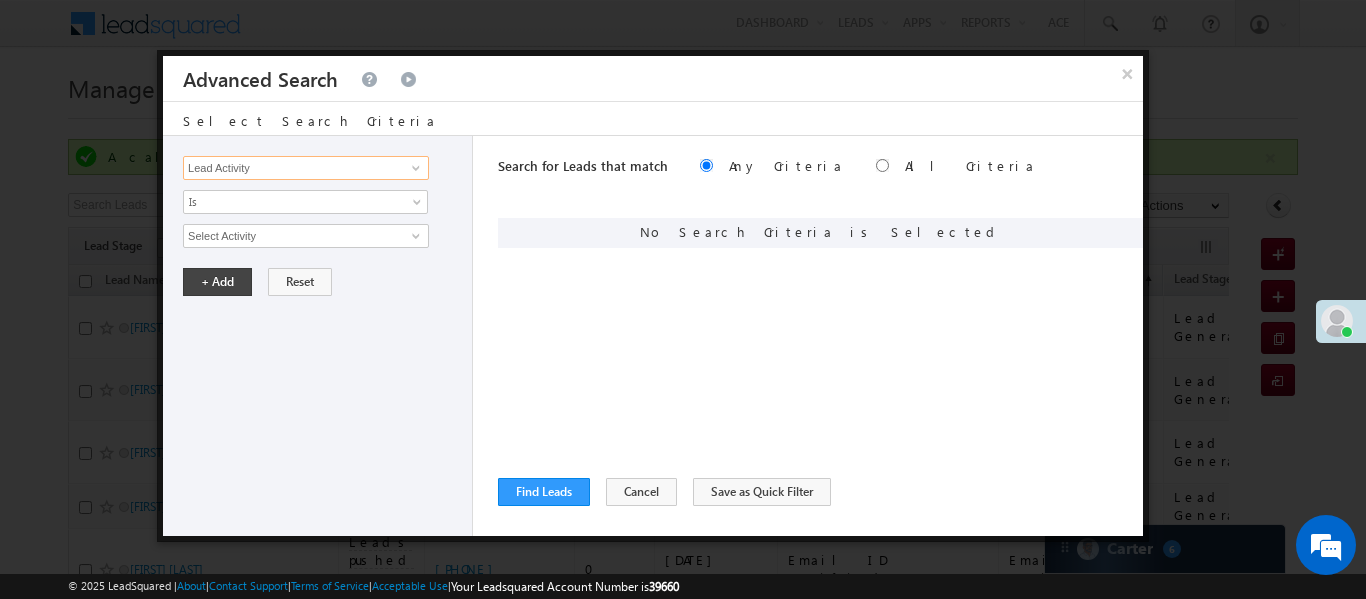 click on "Lead Activity" at bounding box center (306, 168) 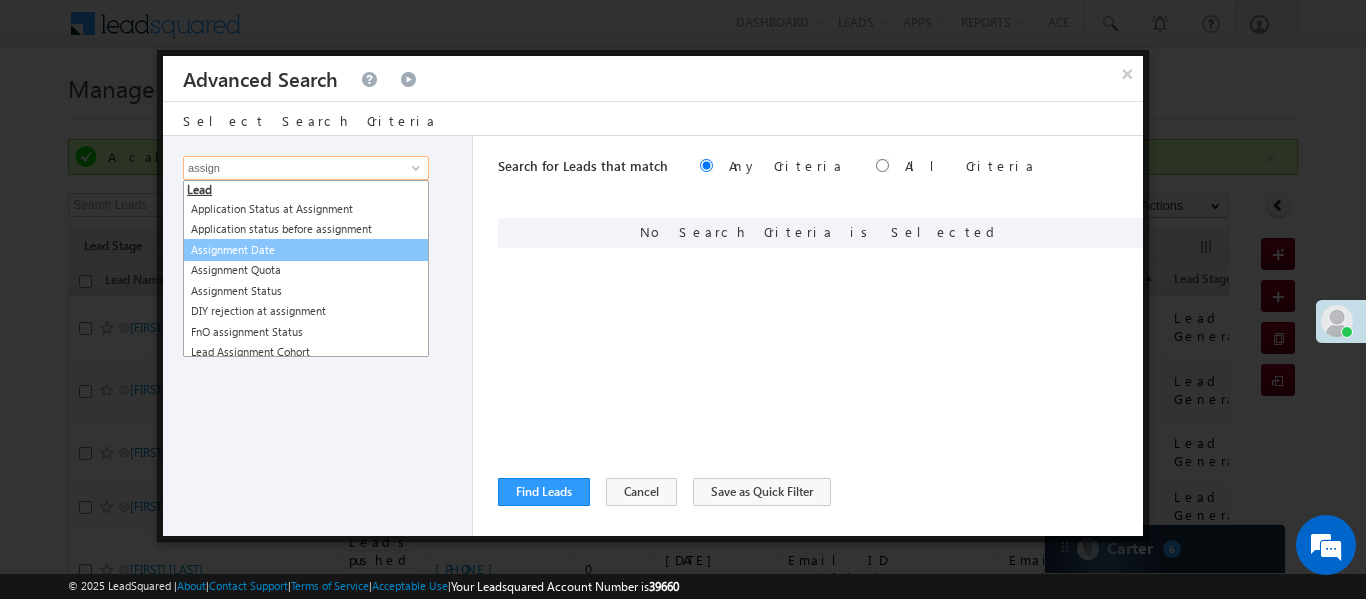 drag, startPoint x: 341, startPoint y: 237, endPoint x: 359, endPoint y: 255, distance: 25.455845 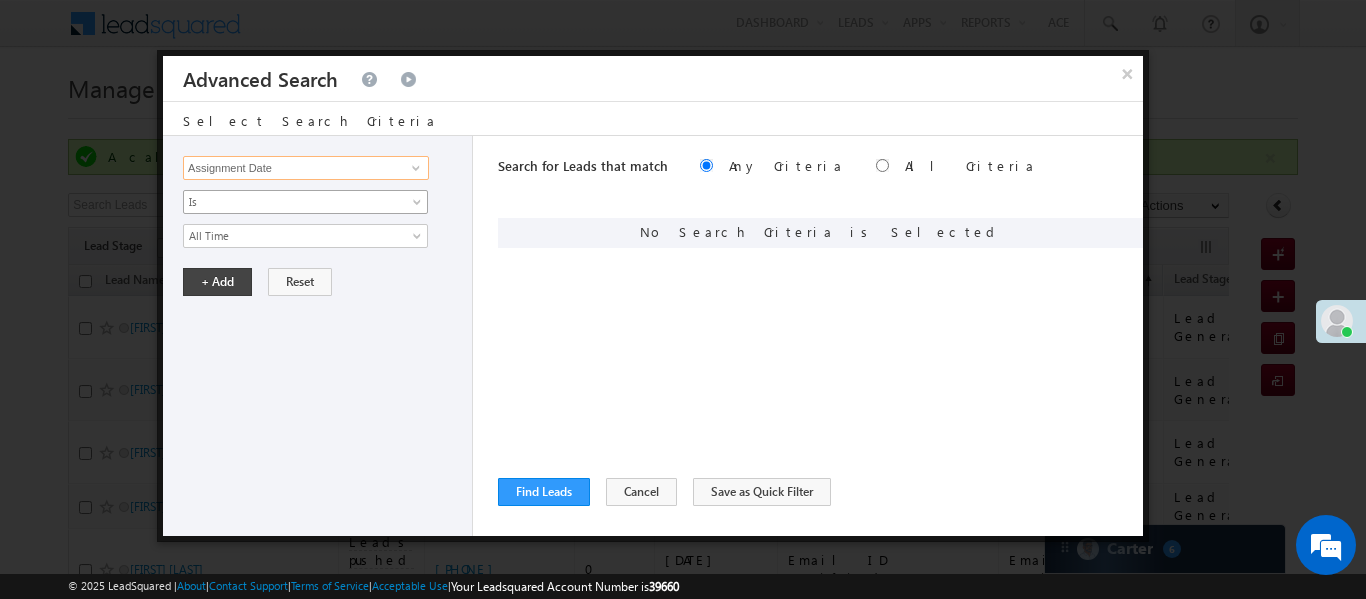 type on "Assignment Date" 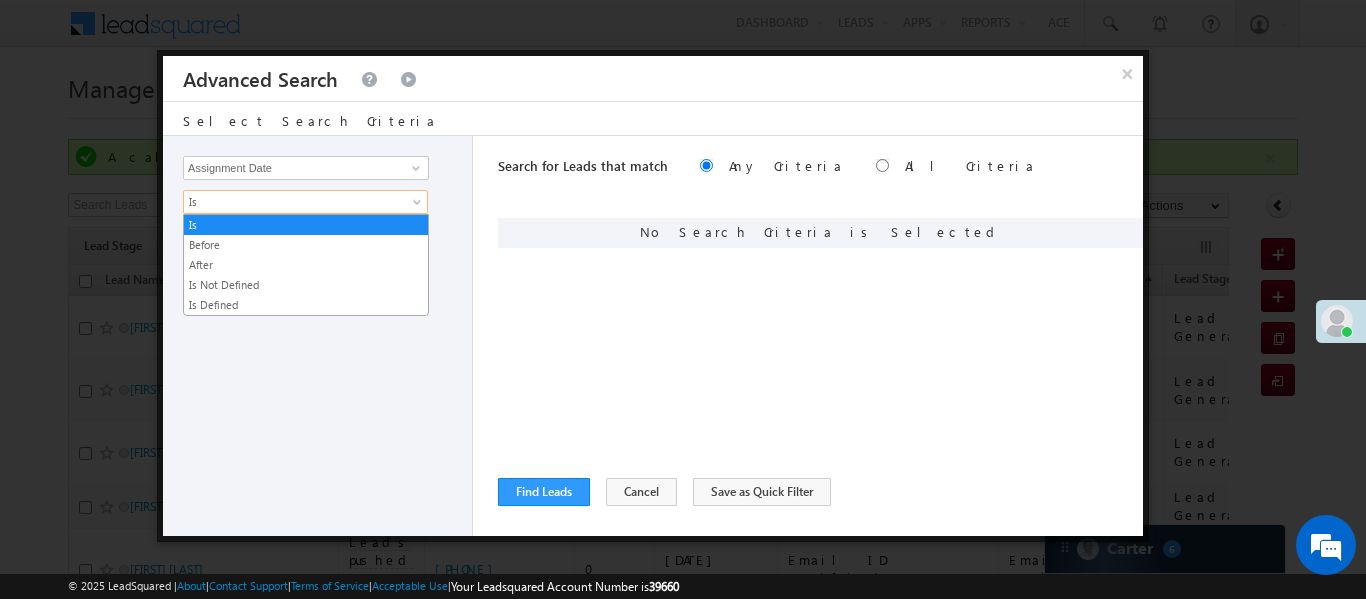click on "Is" at bounding box center [292, 202] 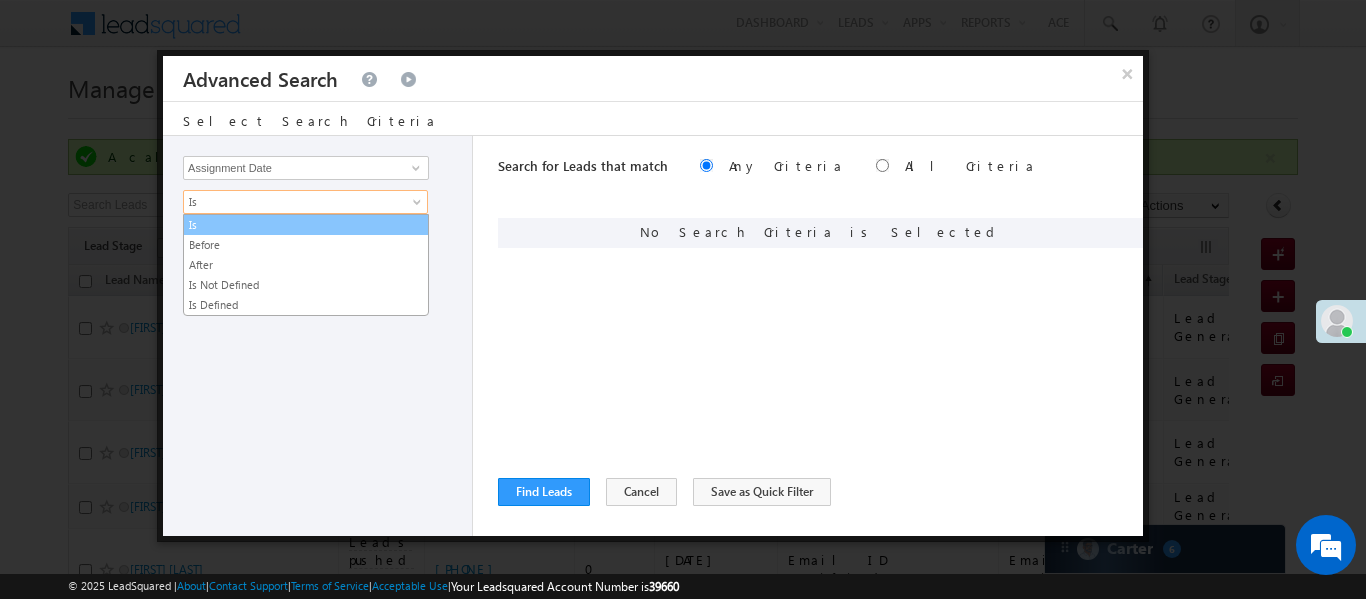 click on "Is" at bounding box center (306, 225) 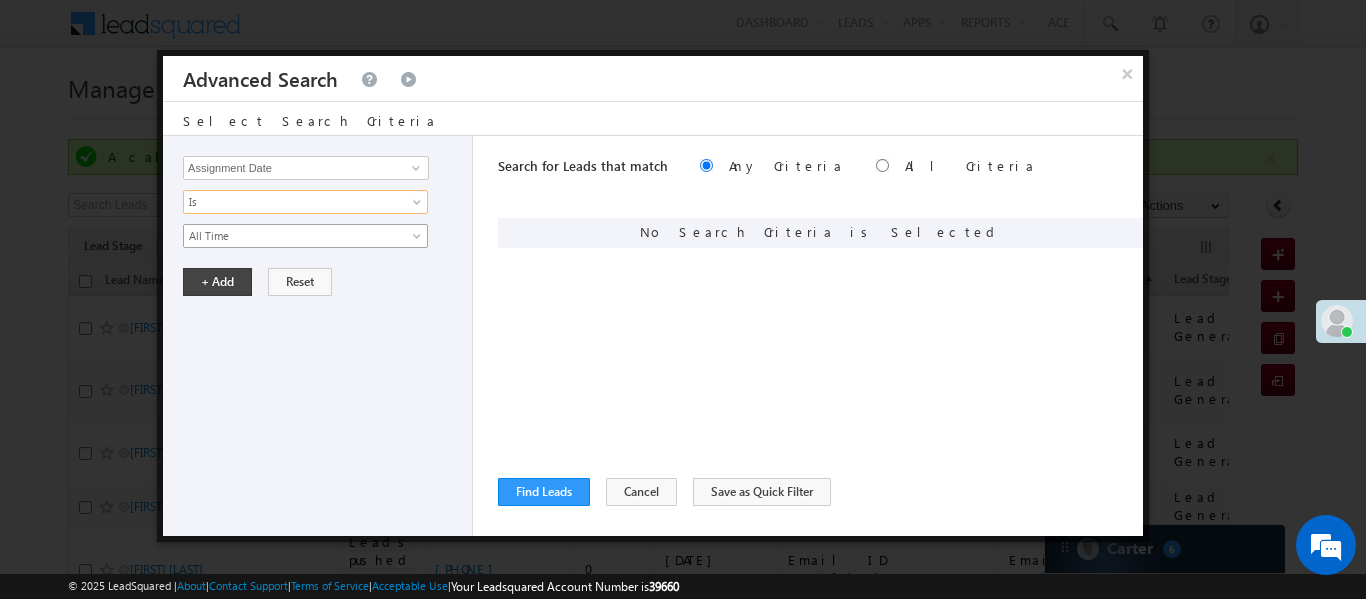 click on "All Time" at bounding box center [292, 236] 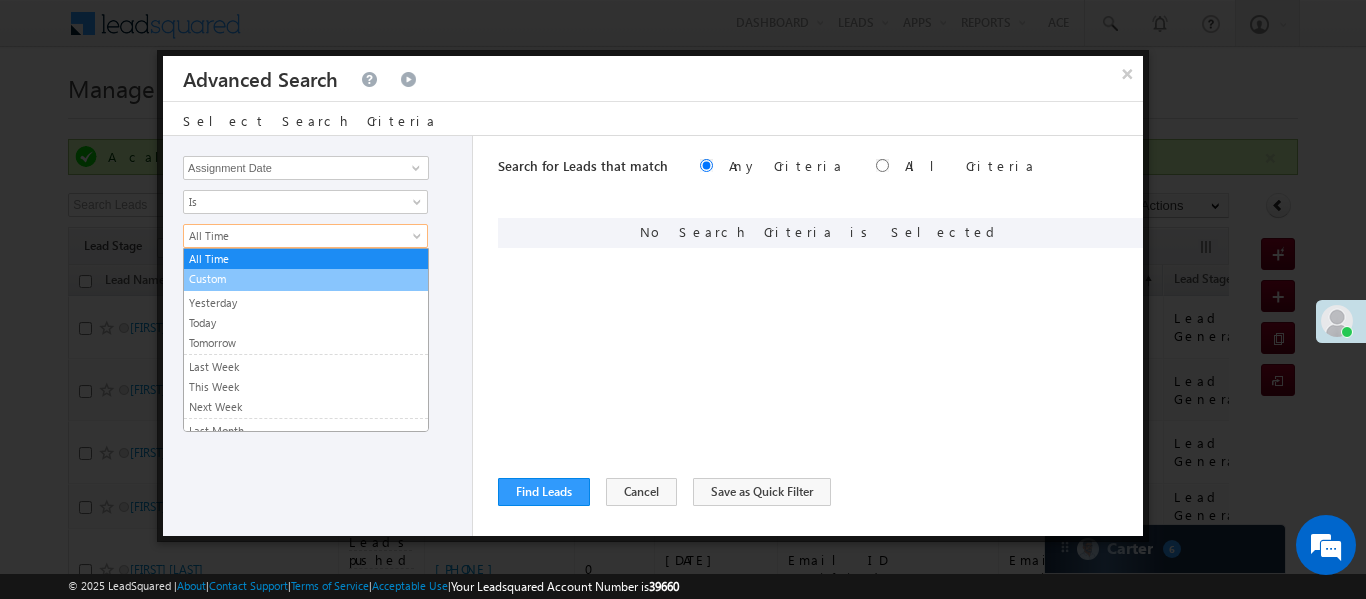 click on "Custom" at bounding box center (306, 279) 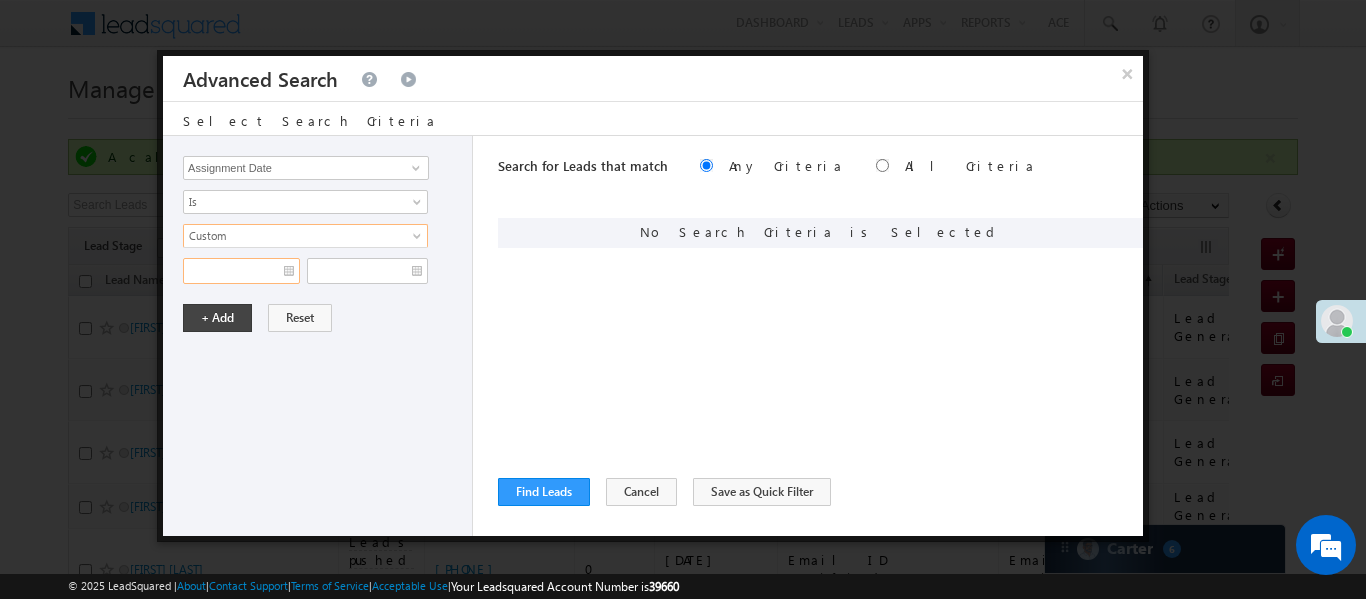 click at bounding box center [241, 271] 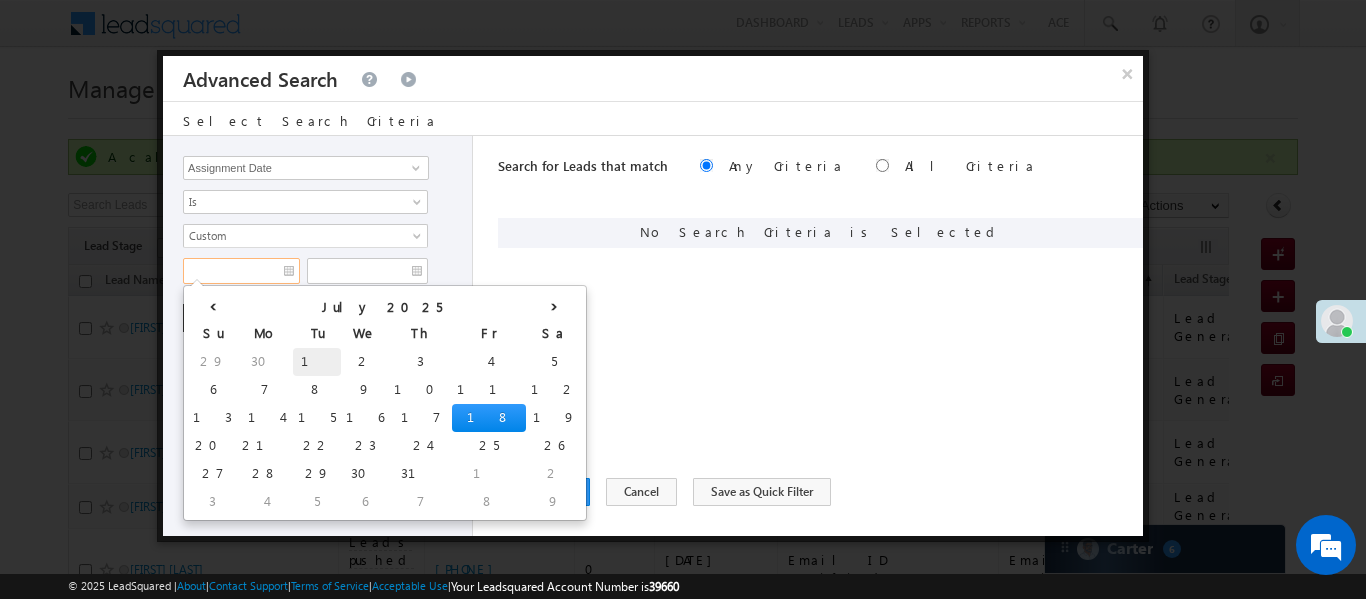 click on "1" at bounding box center [317, 362] 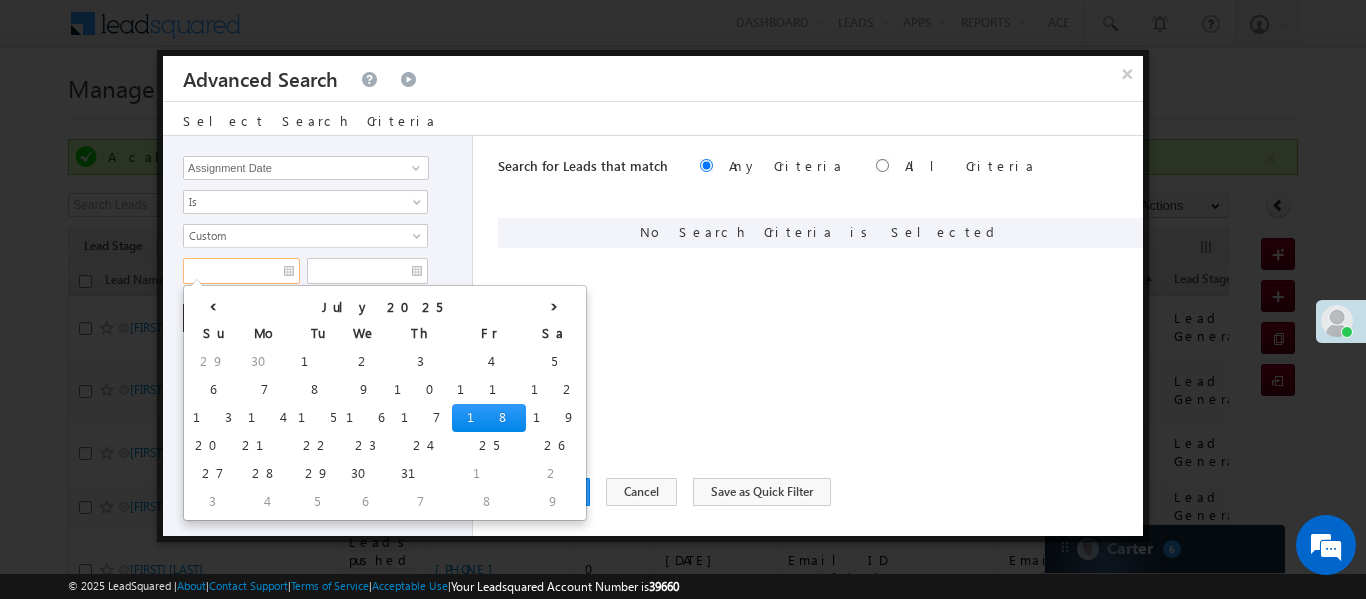 type on "01/07/25" 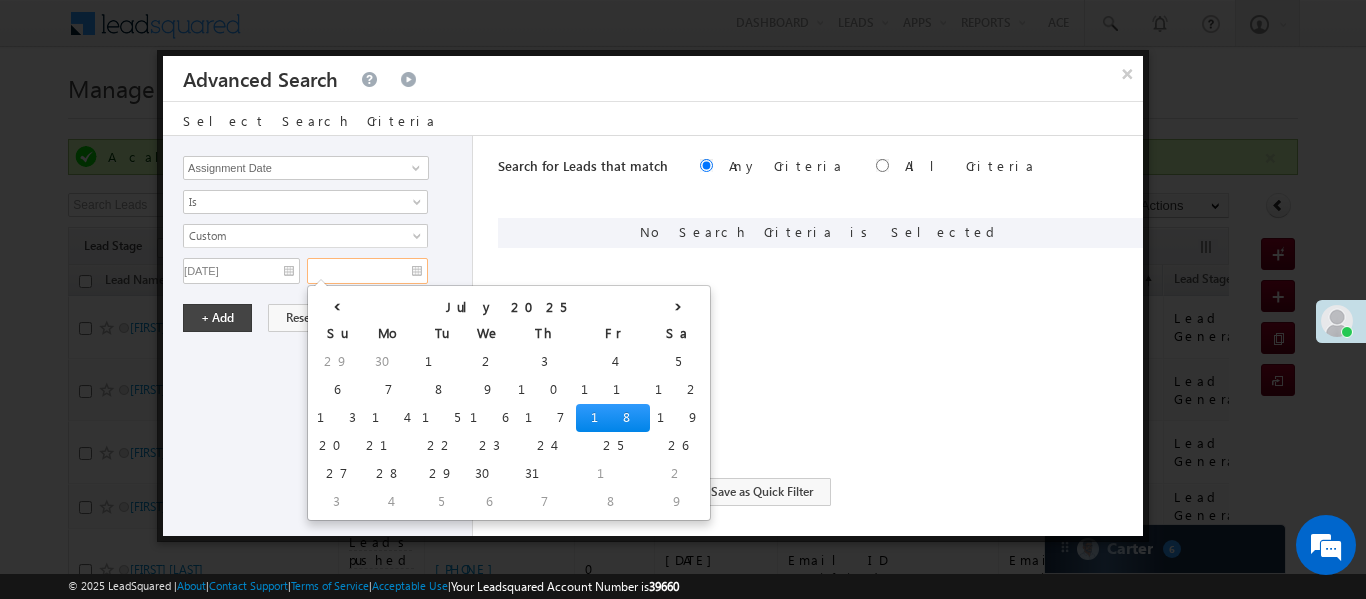 click at bounding box center [367, 271] 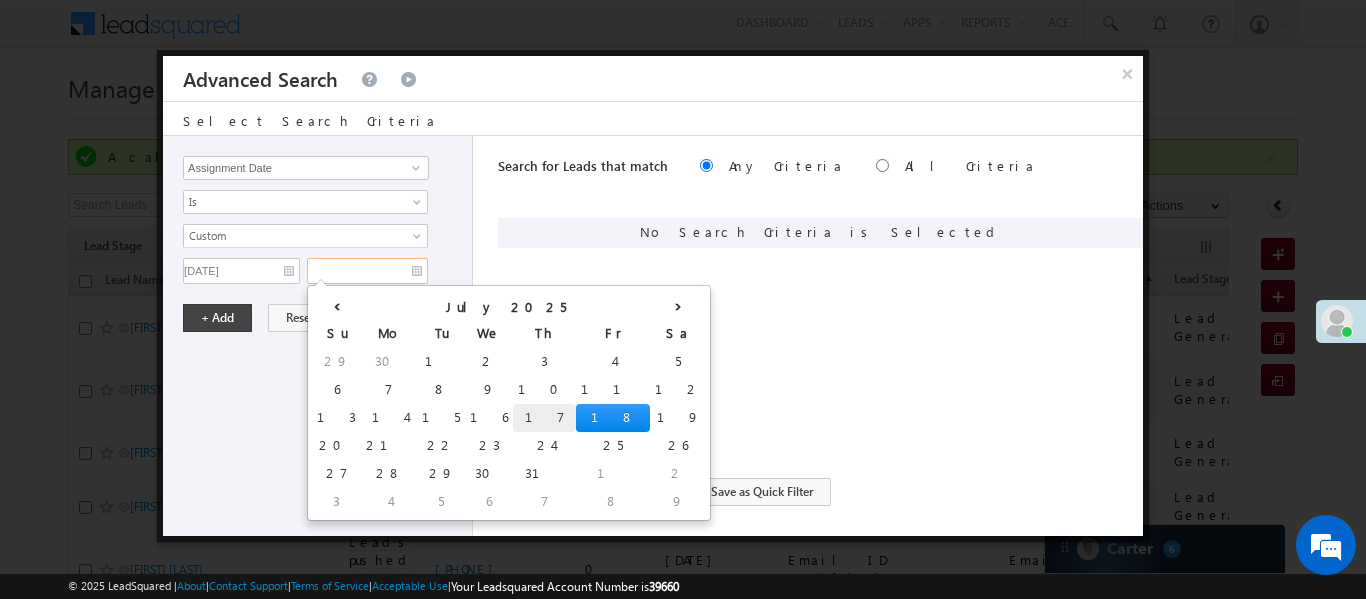 click on "17" at bounding box center (544, 418) 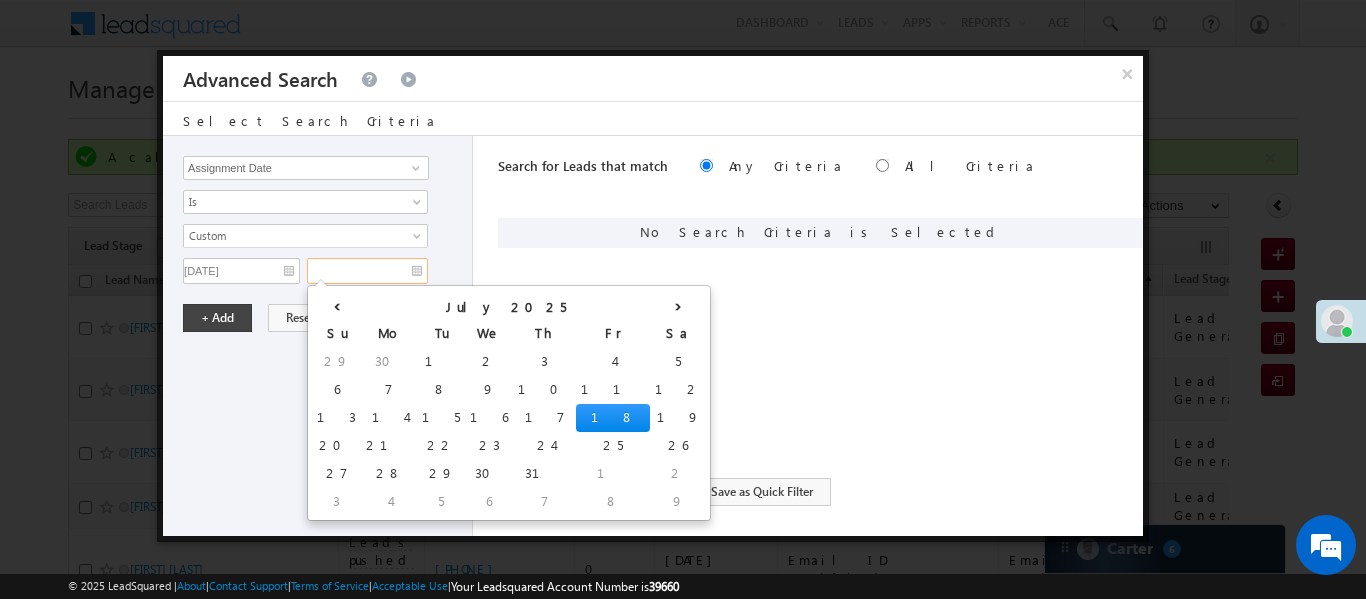 type on "17/07/25" 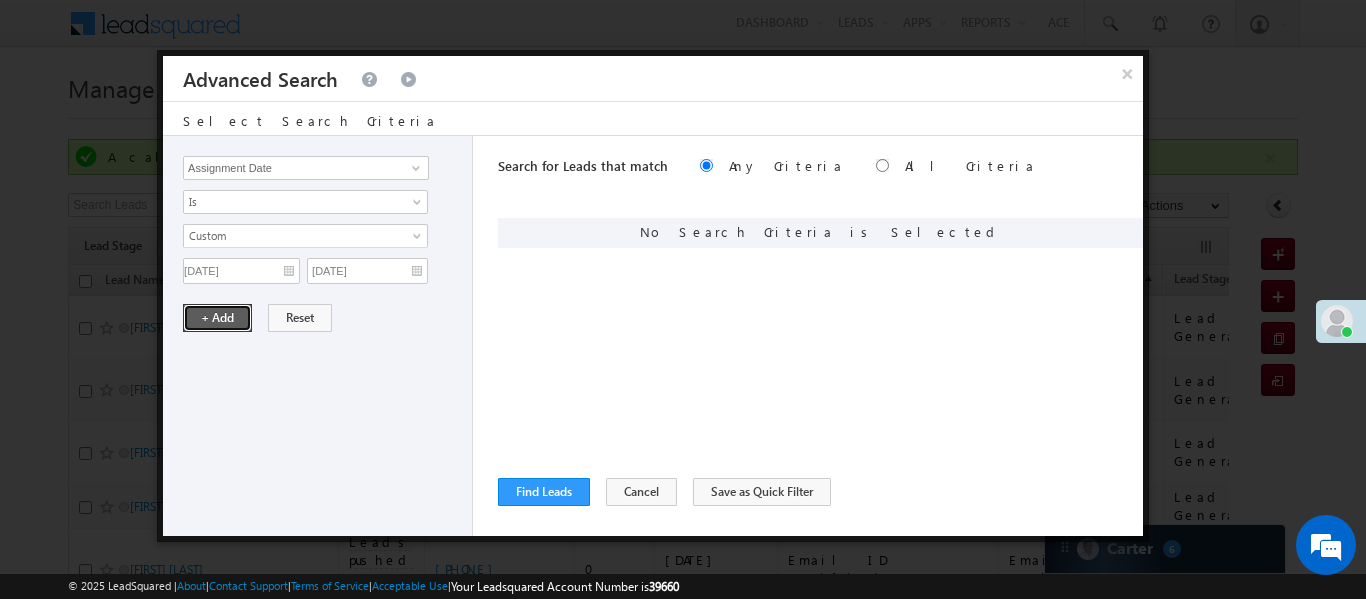 click on "+ Add" at bounding box center [217, 318] 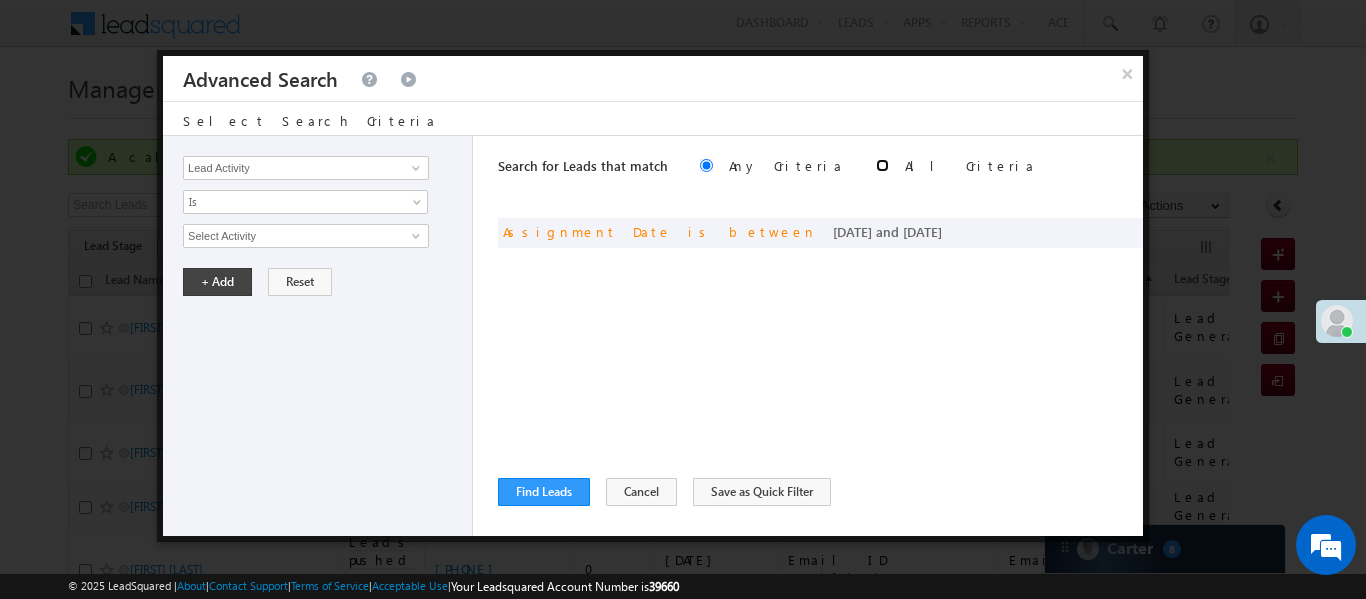 click at bounding box center (882, 165) 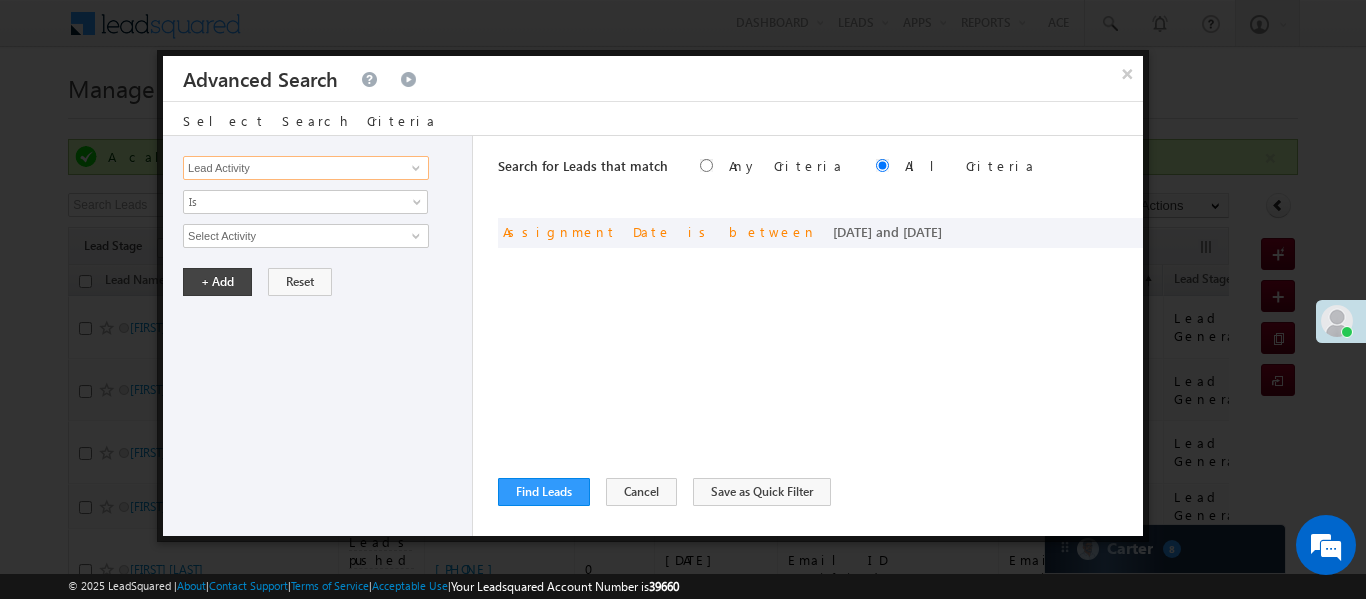 click on "Lead Activity" at bounding box center (306, 168) 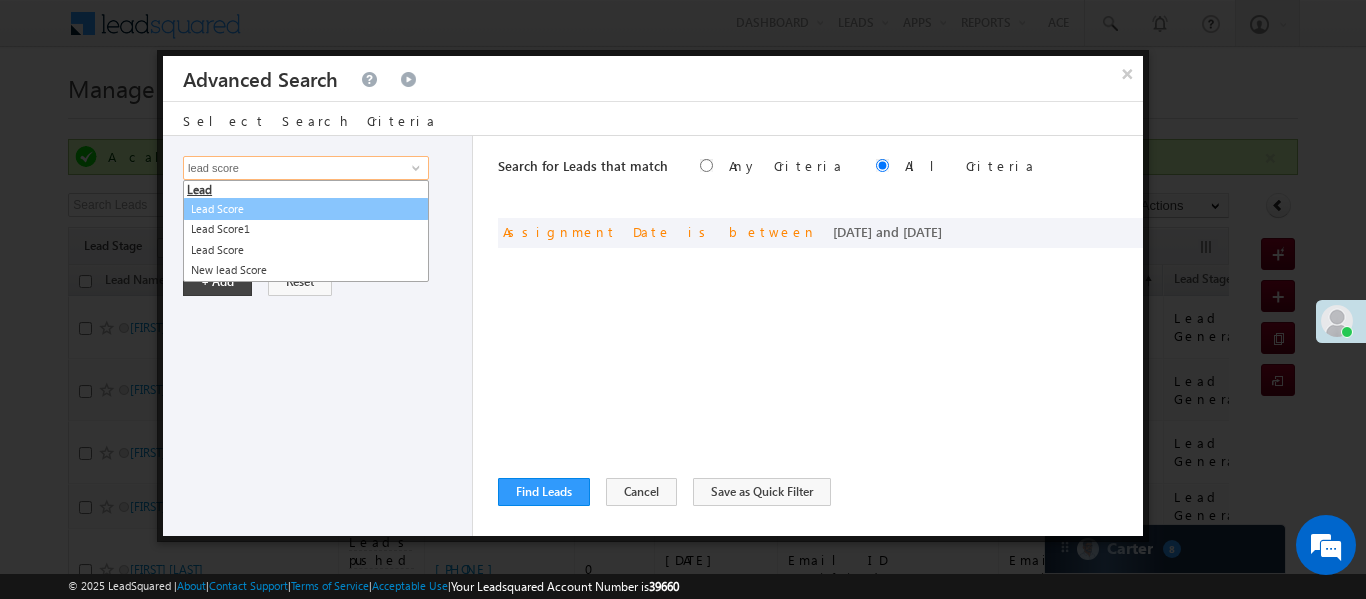 click on "Lead Score" at bounding box center (306, 209) 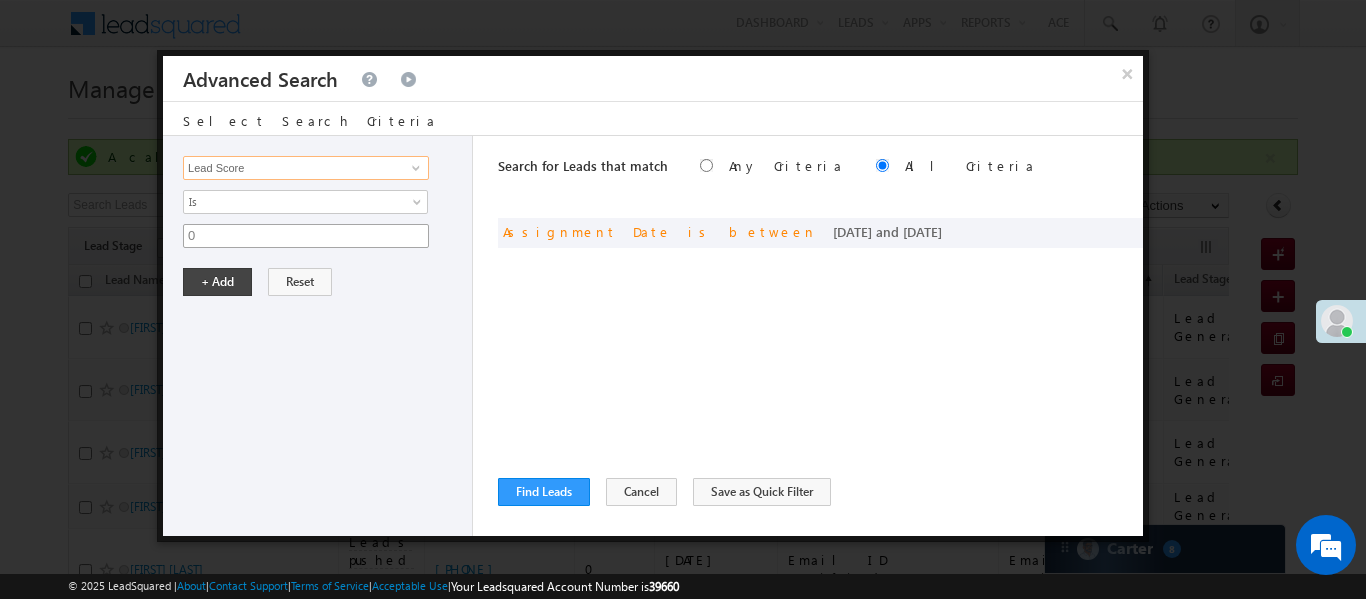 type on "Lead Score" 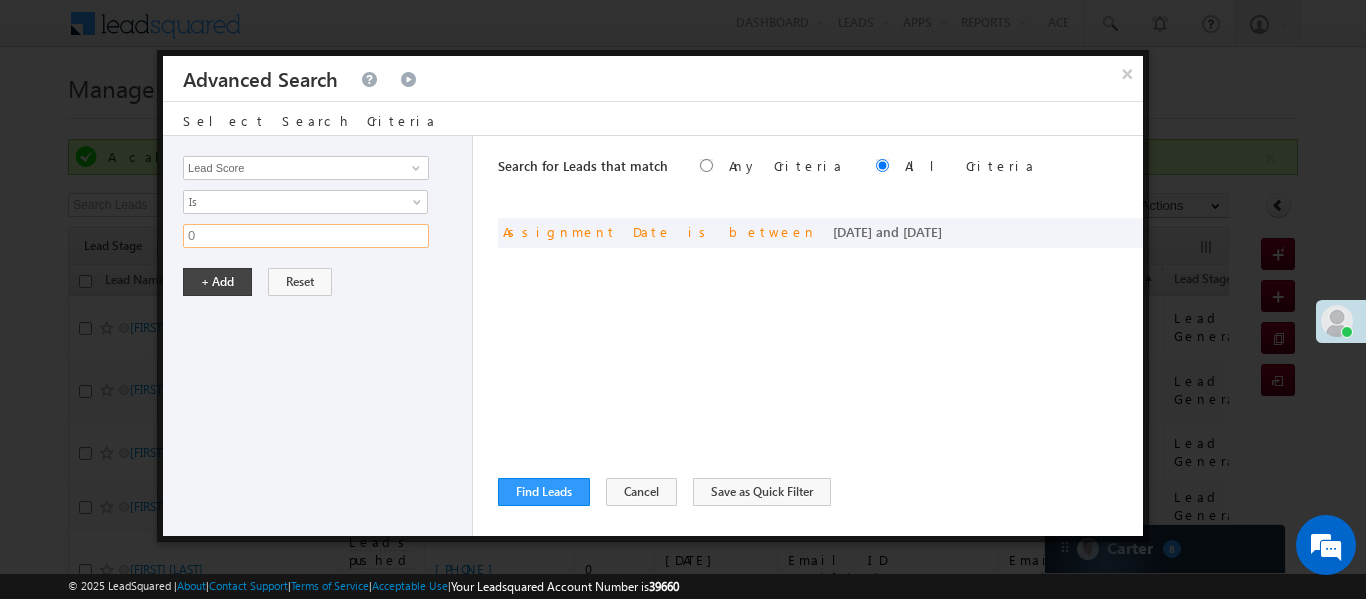 click on "0" at bounding box center (306, 236) 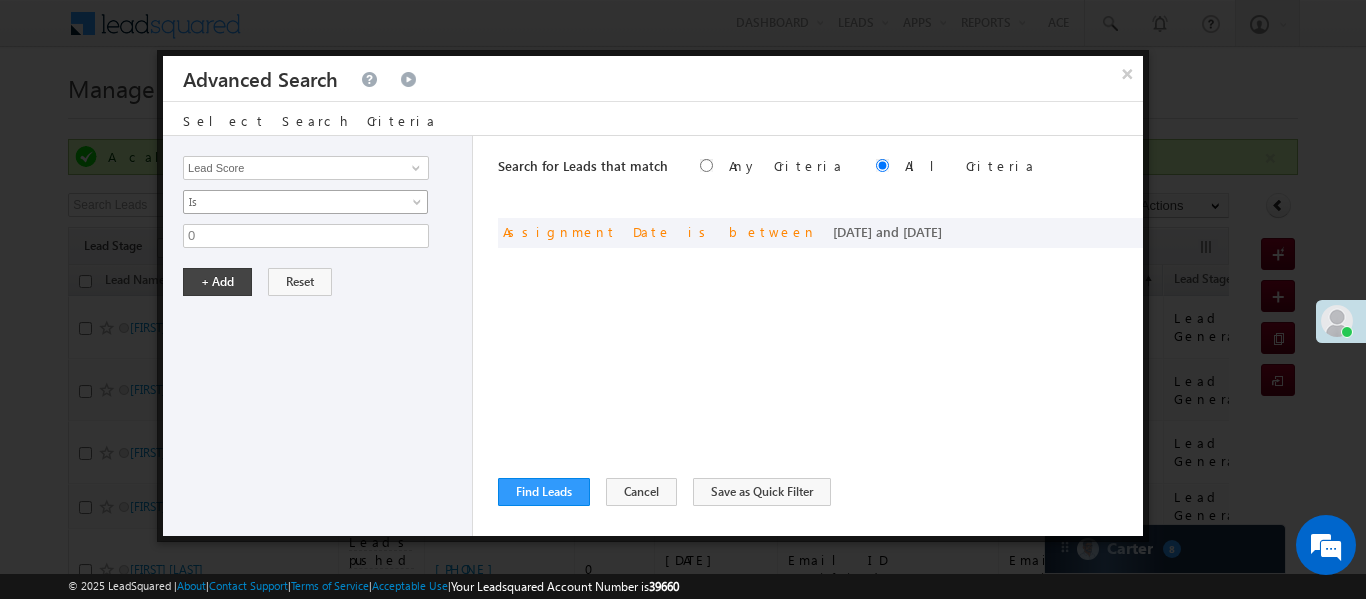 click on "Is" at bounding box center (292, 202) 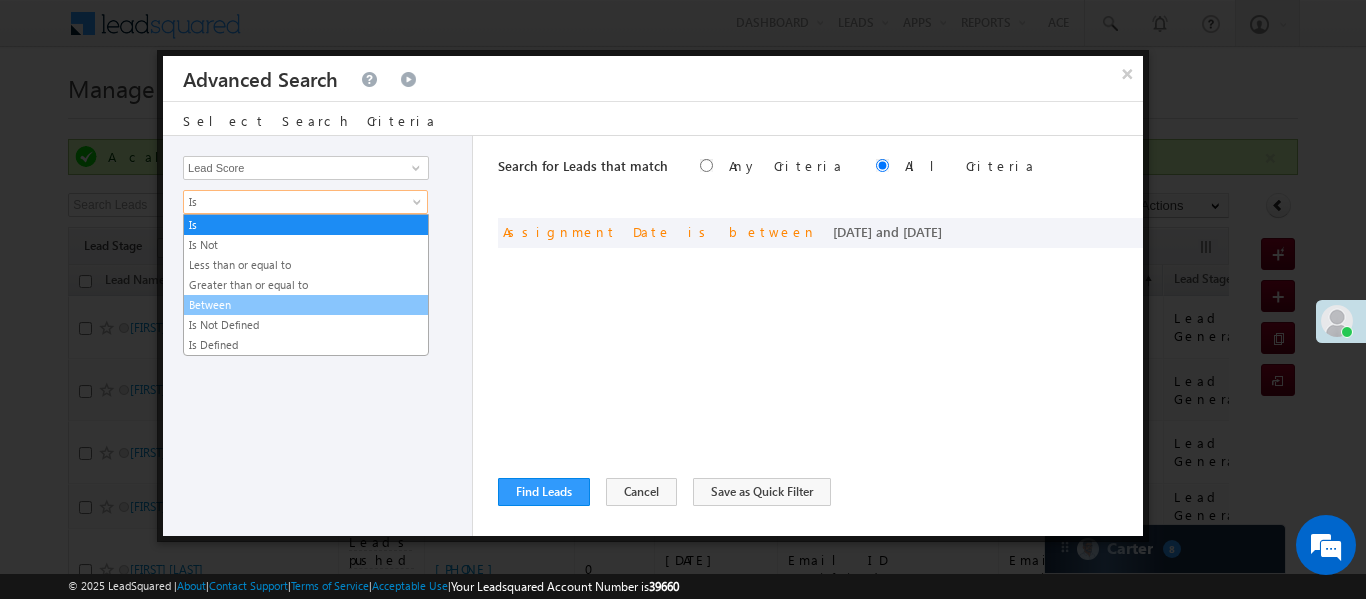 click on "Is Is Not Less than or equal to Greater than or equal to Between Is Not Defined Is Defined" at bounding box center [306, 285] 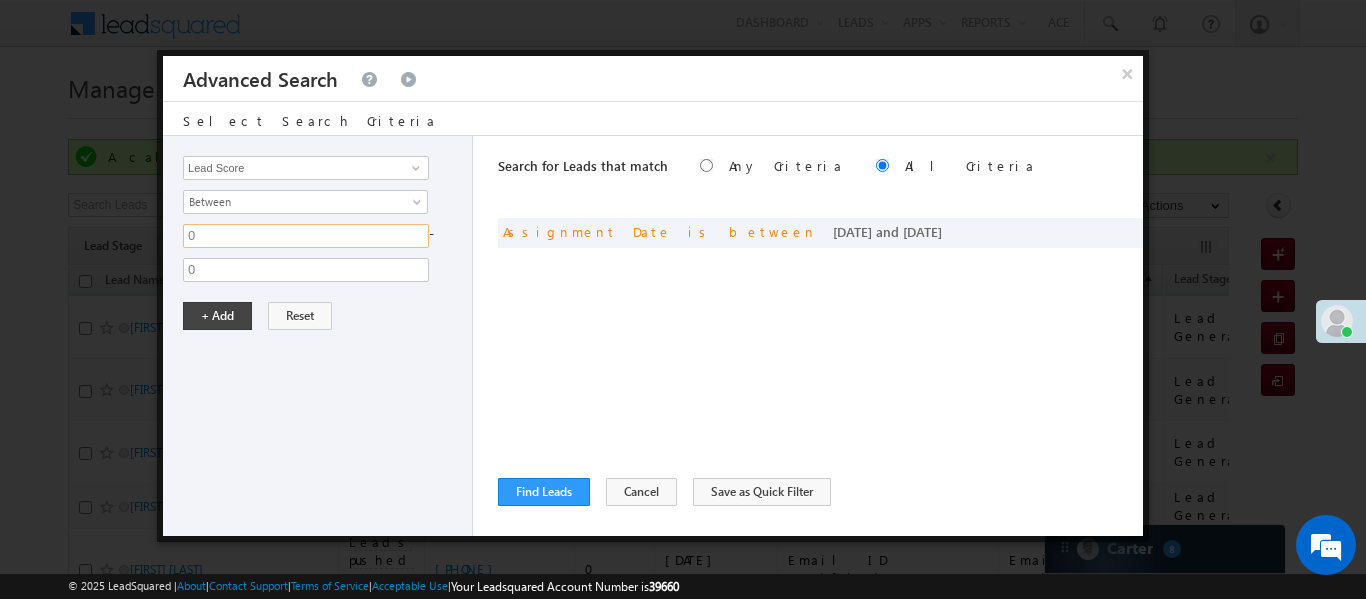 click on "0" at bounding box center [306, 236] 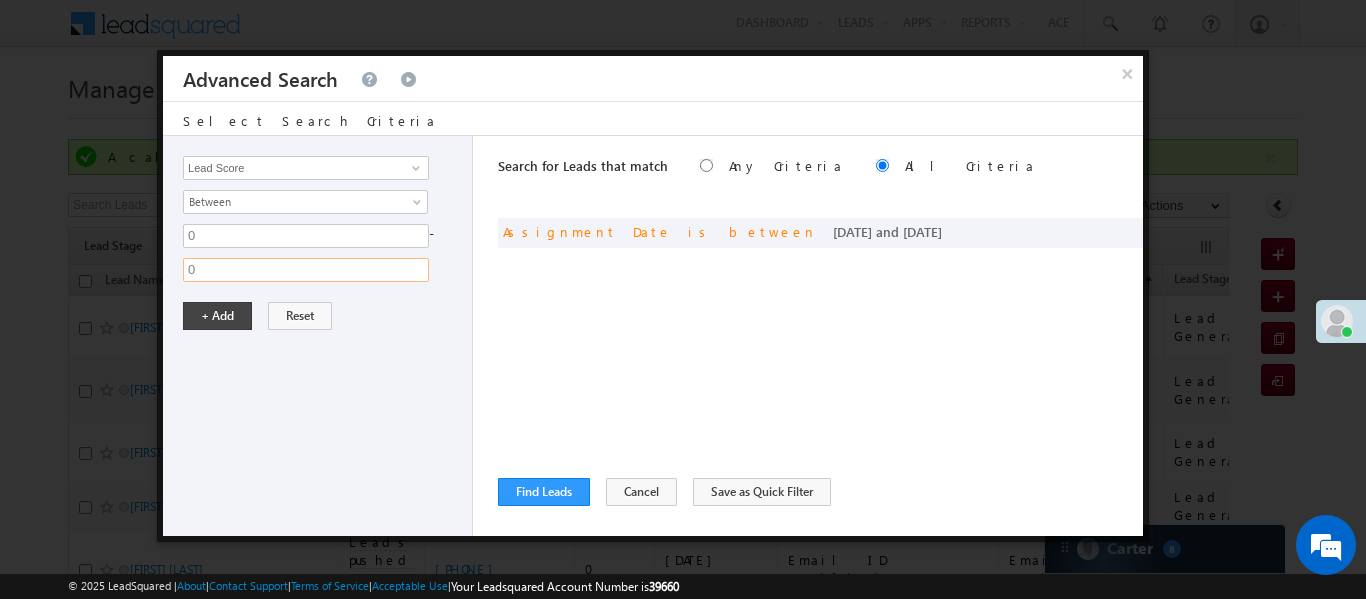 click on "0" at bounding box center (306, 270) 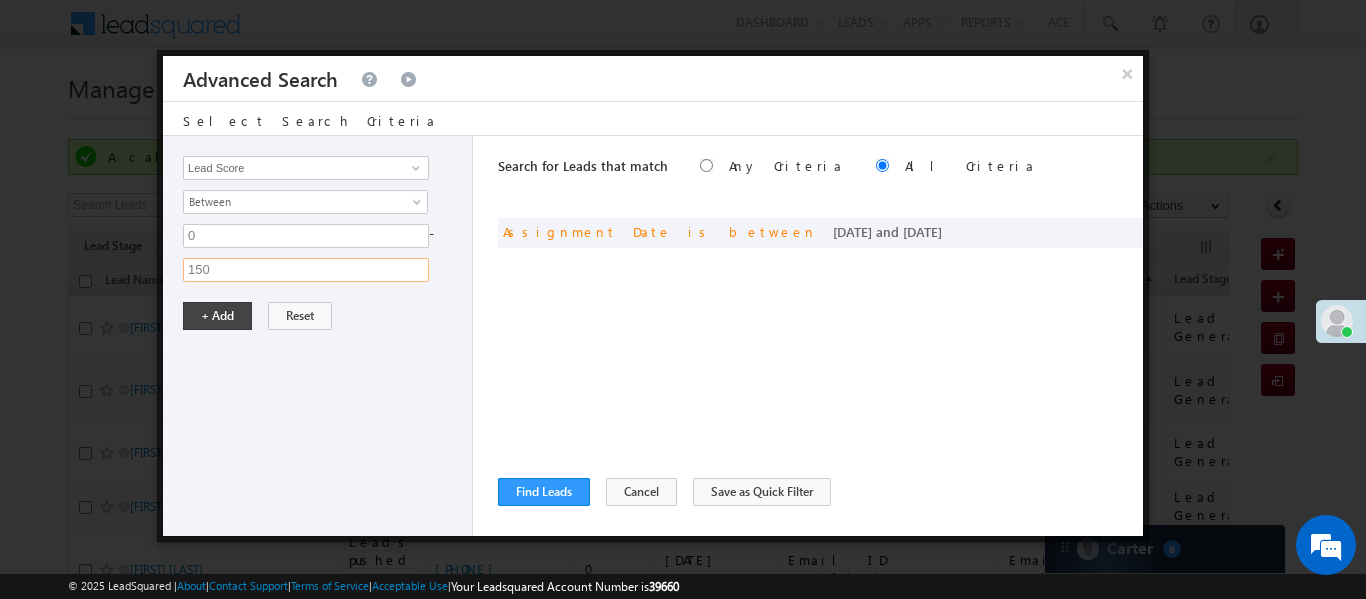 type on "150" 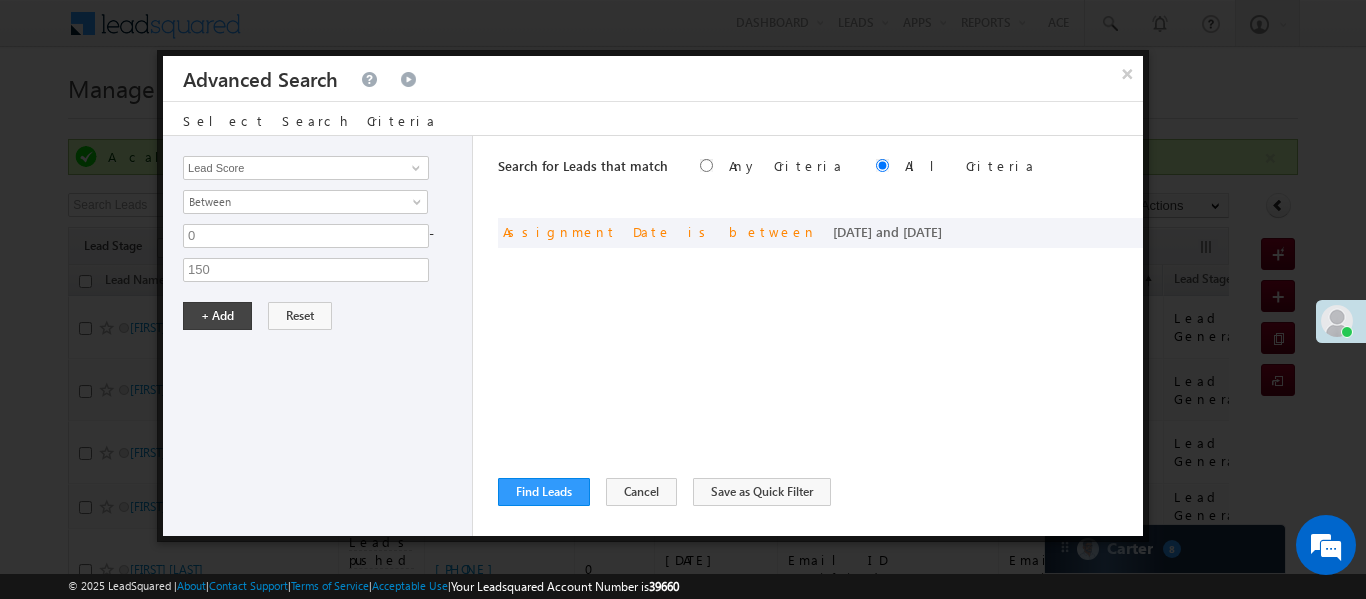 click on "Lead Activity Task Sales Group  Prospect Id  WA Last Message Timestamp 4th Day Disposition Aadhaar_MobileLinked Account Application Status Activation_Score Age Bucket AI_ML AngelCode App Download App Download Date App Status Compare Application Number Application Owner Application Source Application Status  Application Status at Assignment Application Status at Dropoff Application status before assignment  Application Status First time Drop Off  Application Status New Application Step Number Application Submission Flag Application Type Appsflyer Adset Area Manager Name Assignment Date Assignment Quota Assignment Status Attempt counter post coding  BO Branch Browser Call Back Counter Call back Date & Time Call Back Requested Created At Call Back Requested on  Call Back Requested Slot Call Duration Call Later Overall Counter Call Later_Insurance call back date Callid Campaign Call Counter Campaign Date Campaign flag for smart view Campaign Talktime counter Campaign Trade Date Is" at bounding box center [318, 336] 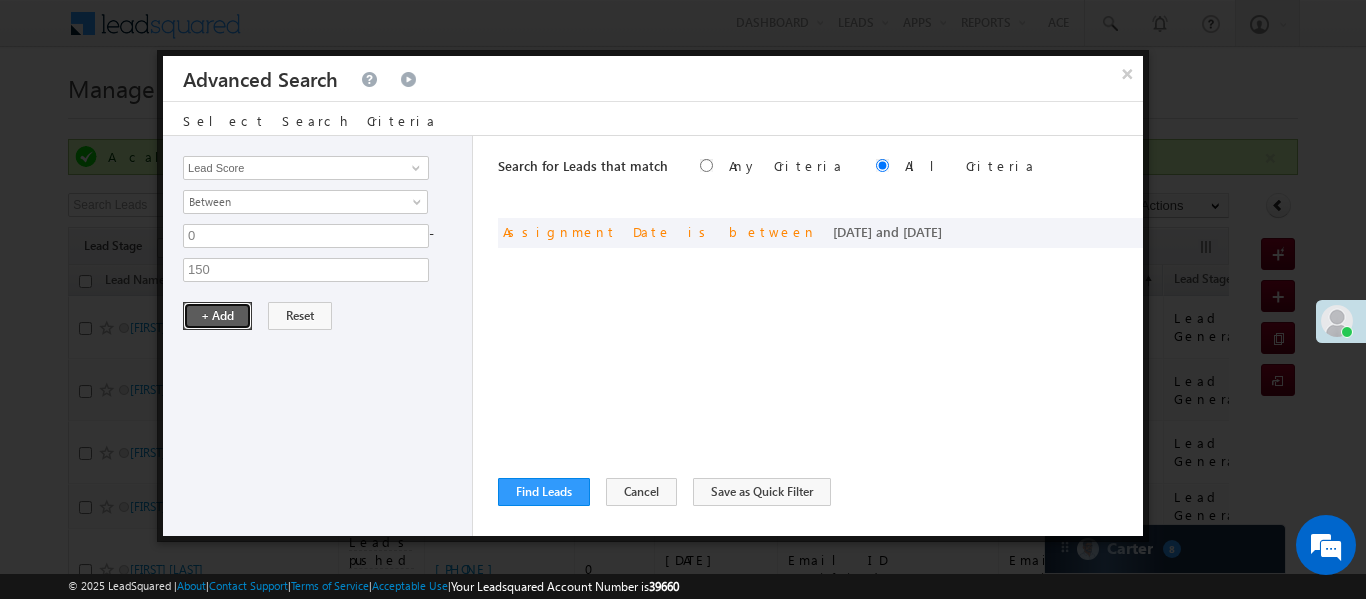 click on "+ Add" at bounding box center (217, 316) 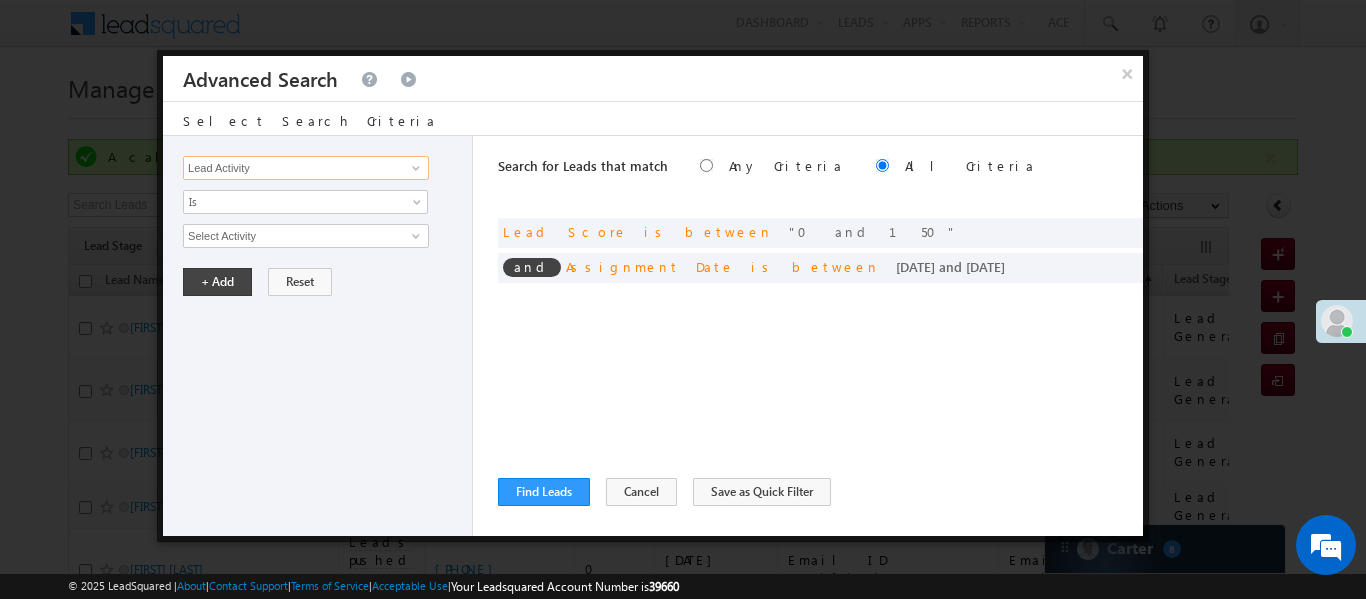 click on "Lead Activity" at bounding box center (306, 168) 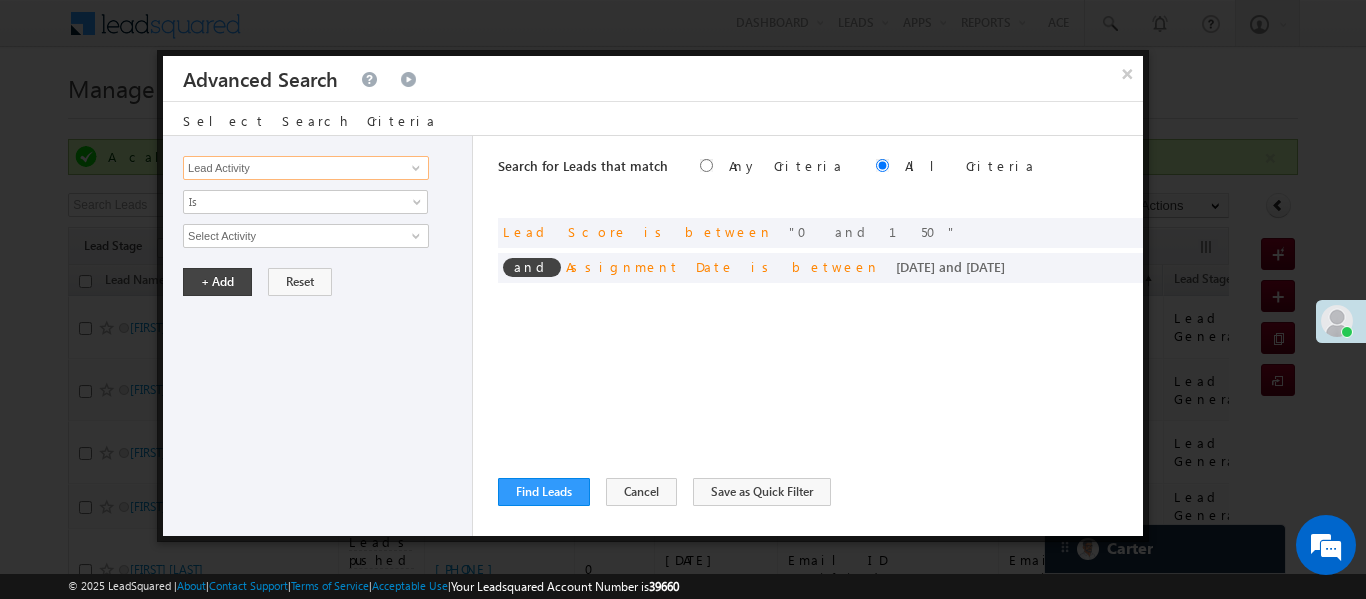 click on "Lead Activity" at bounding box center [306, 168] 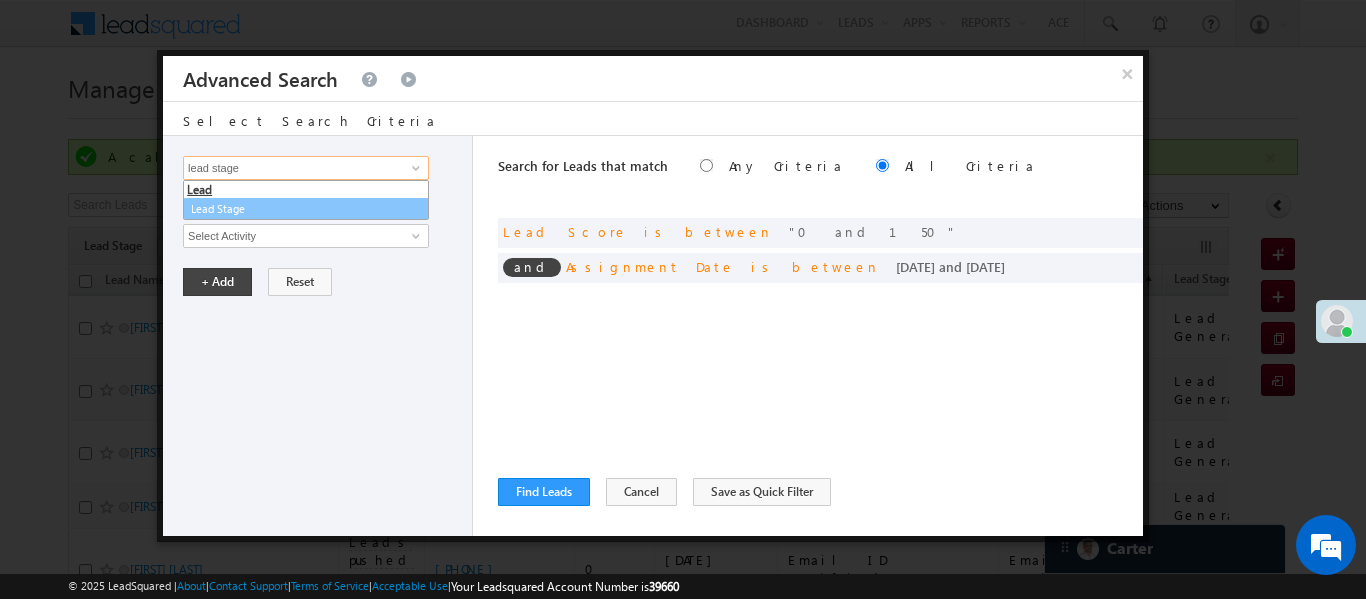click on "Lead Stage" at bounding box center (306, 209) 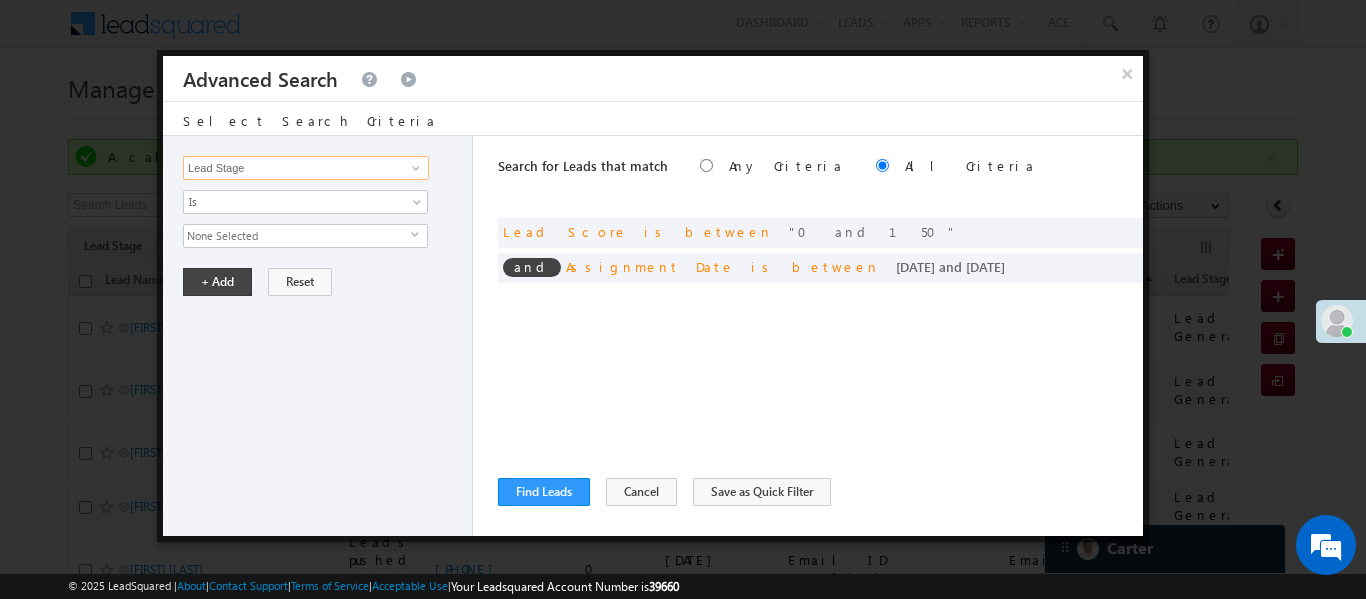 type on "Lead Stage" 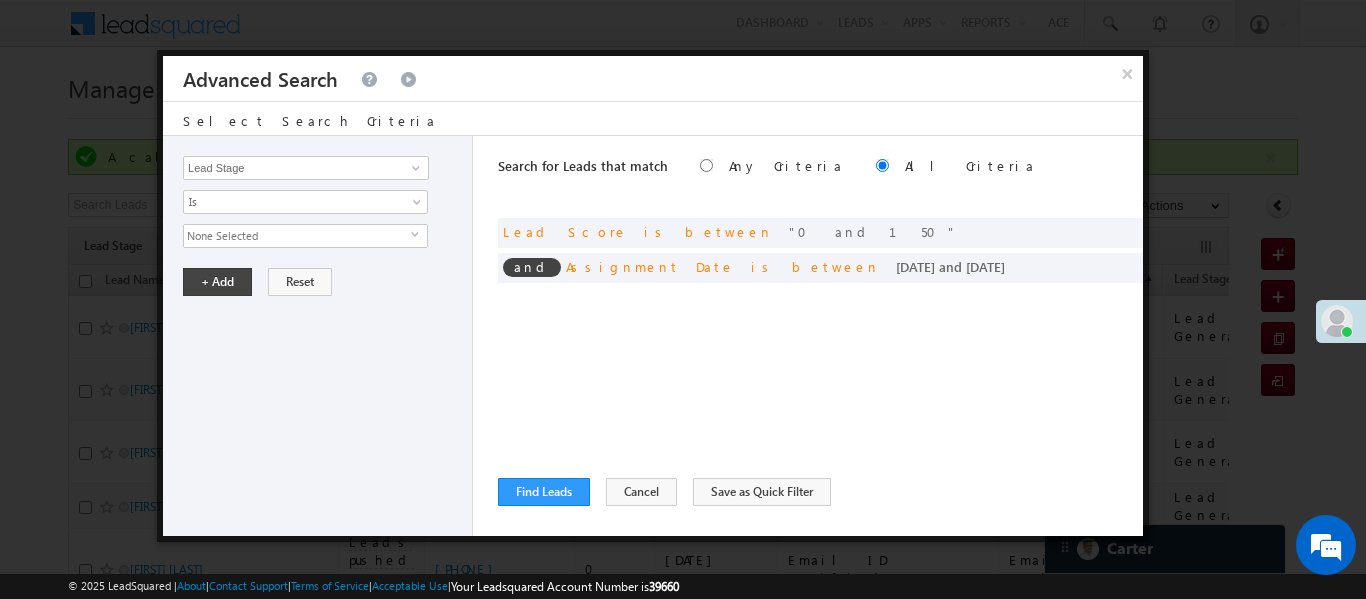 click on "None Selected" at bounding box center [297, 236] 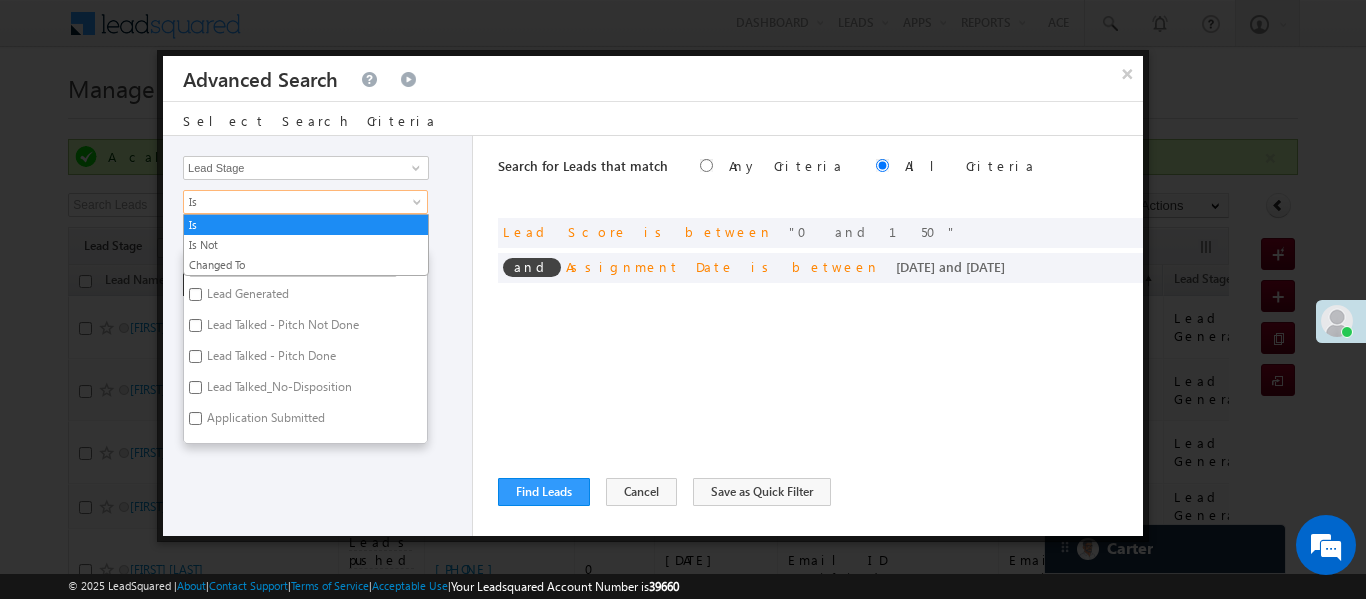 click on "Is" at bounding box center (292, 202) 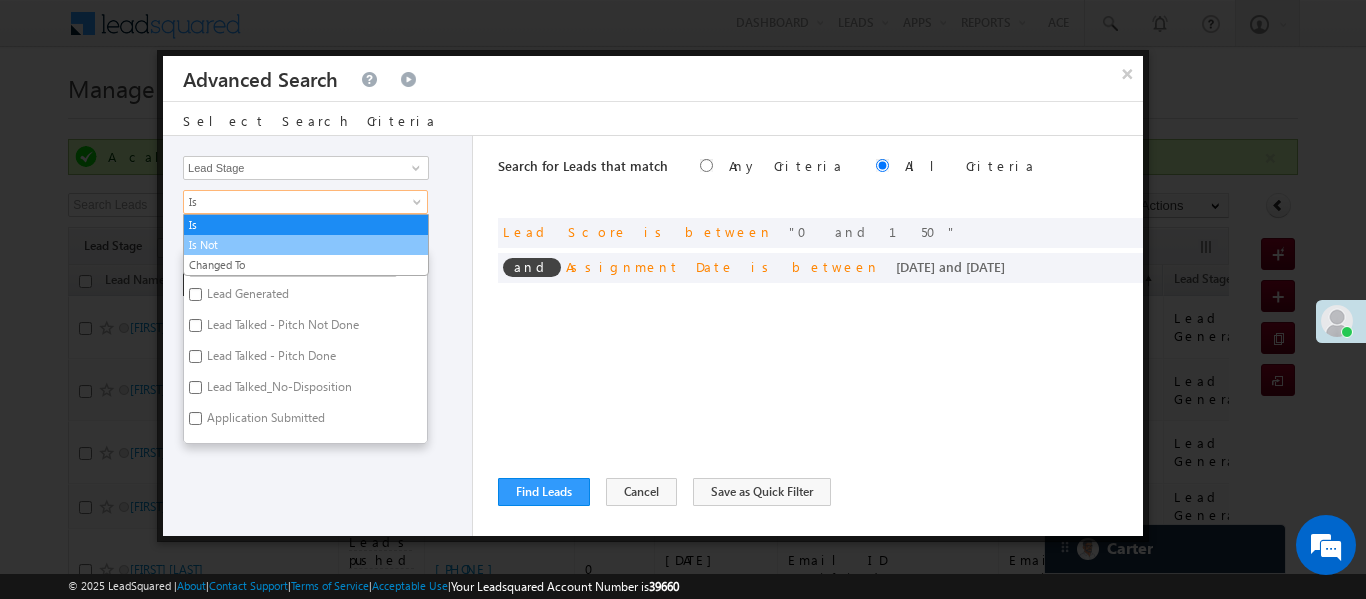 click on "Is Not" at bounding box center [306, 245] 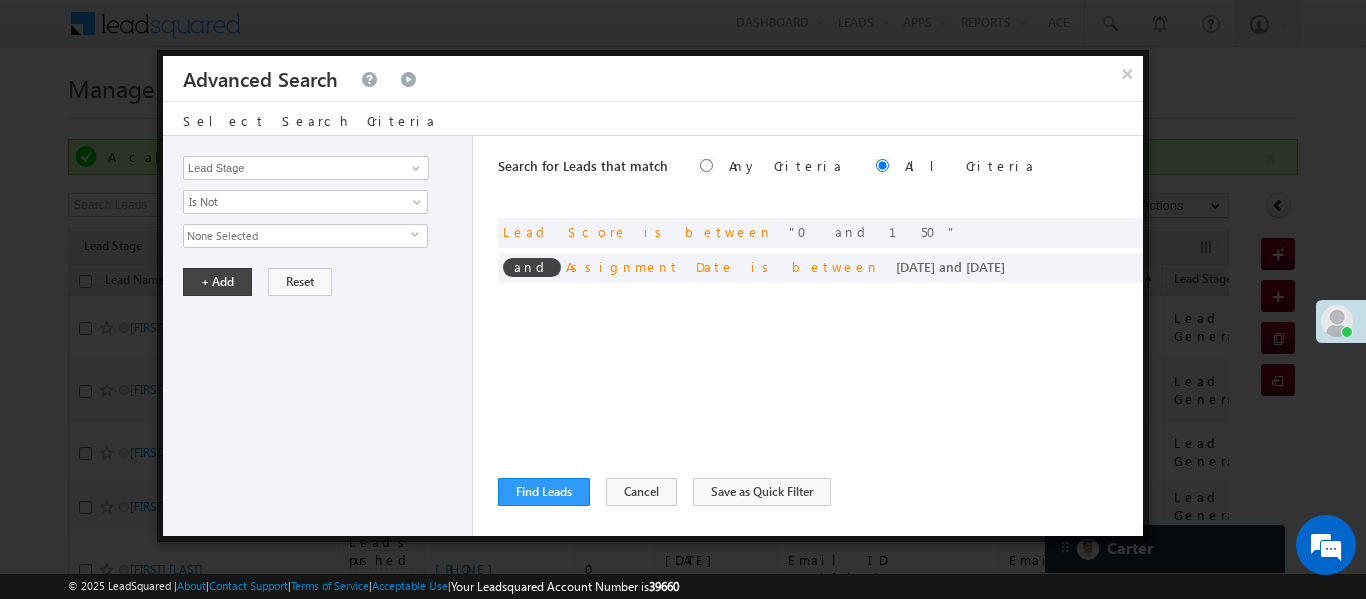 click on "None Selected" at bounding box center [297, 236] 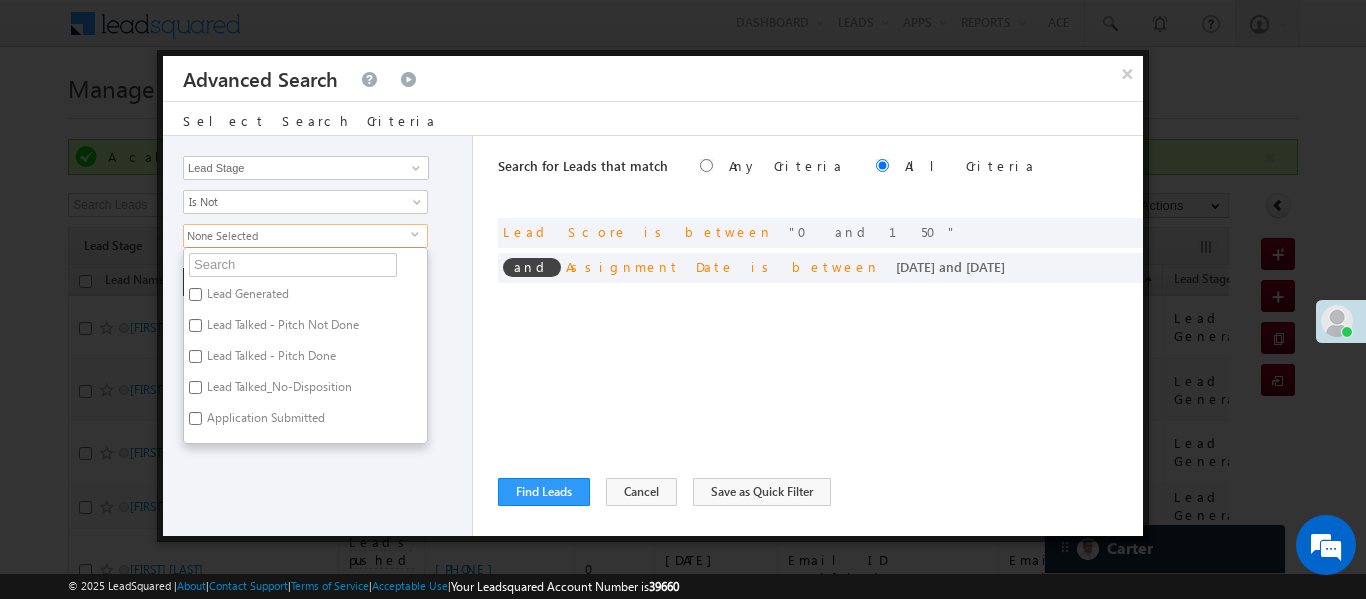 scroll, scrollTop: 490, scrollLeft: 0, axis: vertical 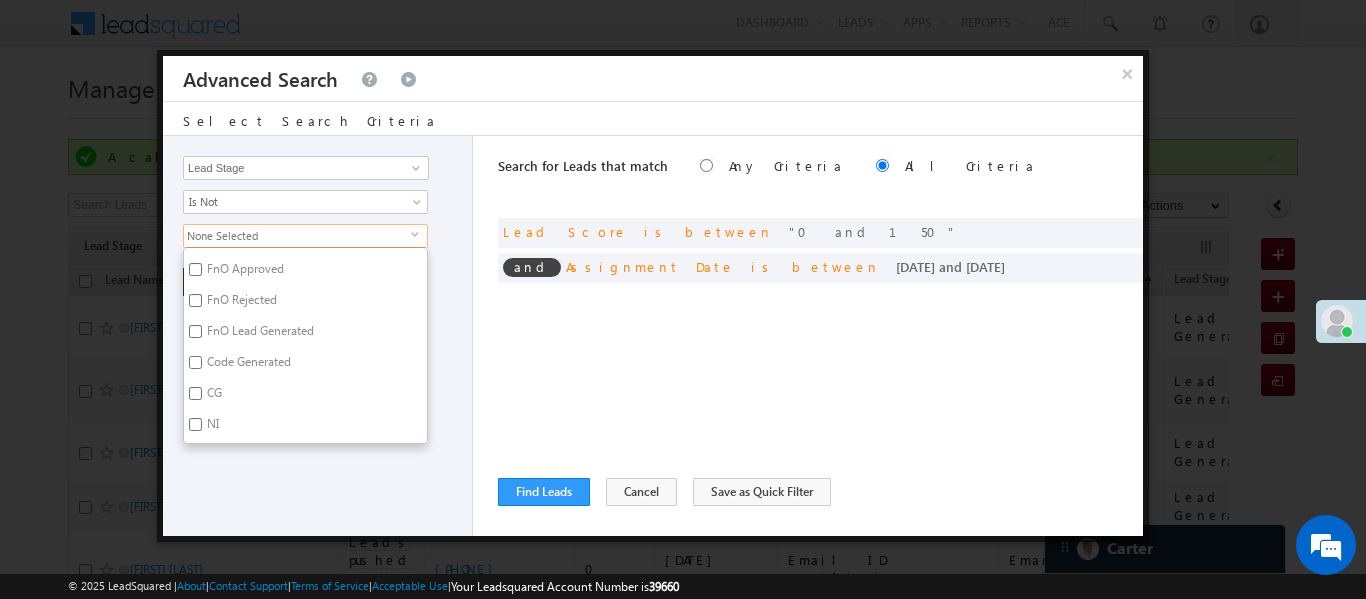 click on "Code Generated" at bounding box center (195, 362) 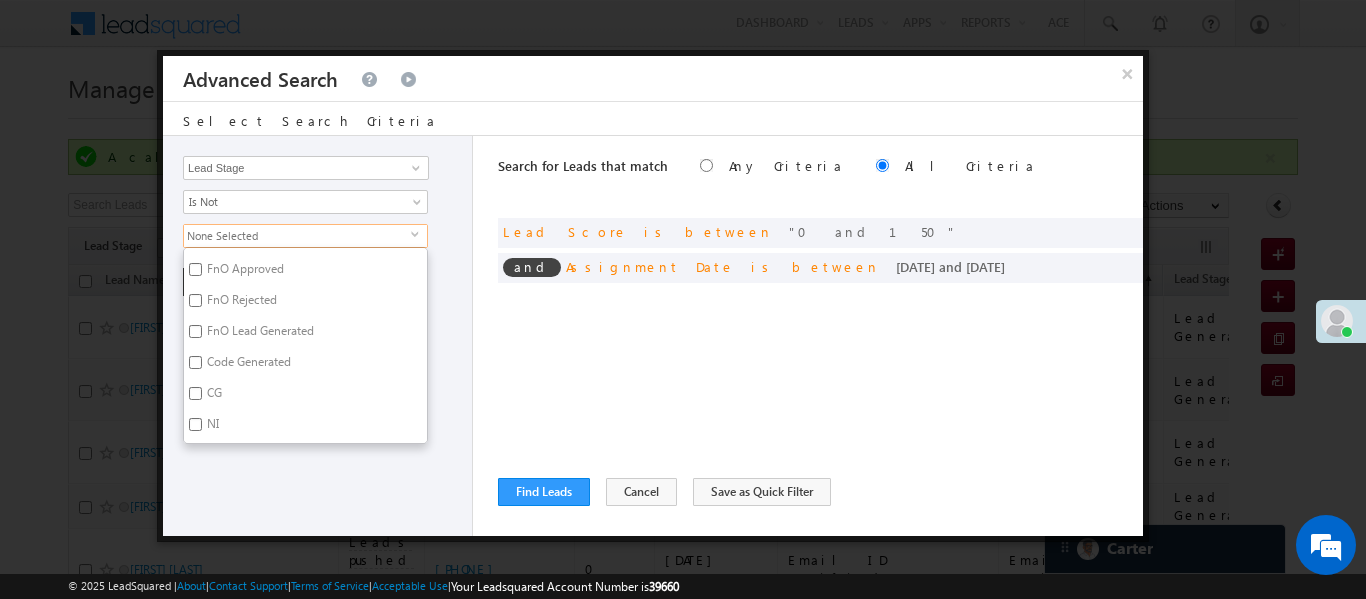 checkbox on "true" 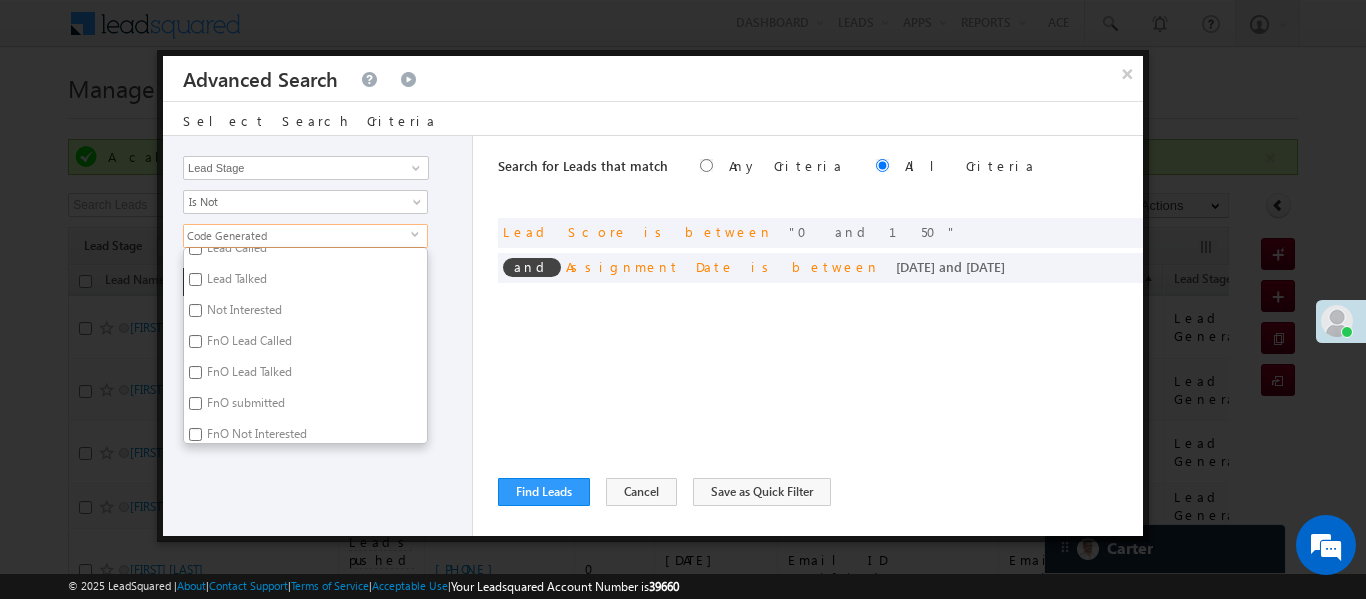 scroll, scrollTop: 287, scrollLeft: 0, axis: vertical 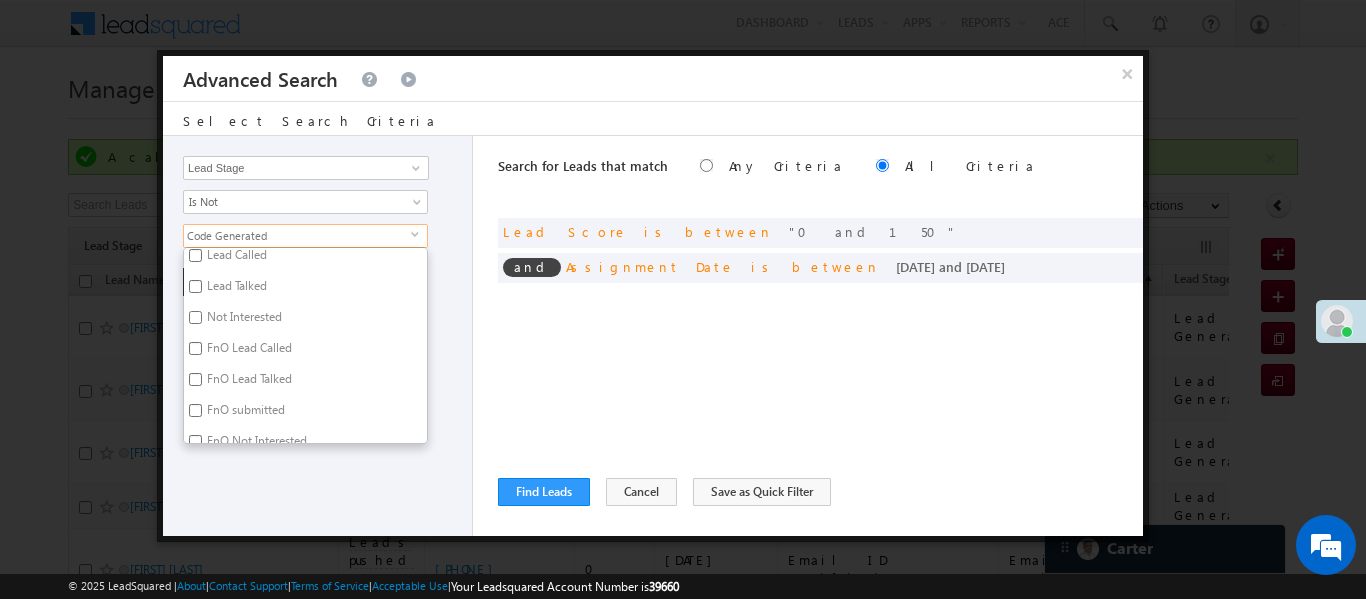 click on "Not Interested" at bounding box center [195, 317] 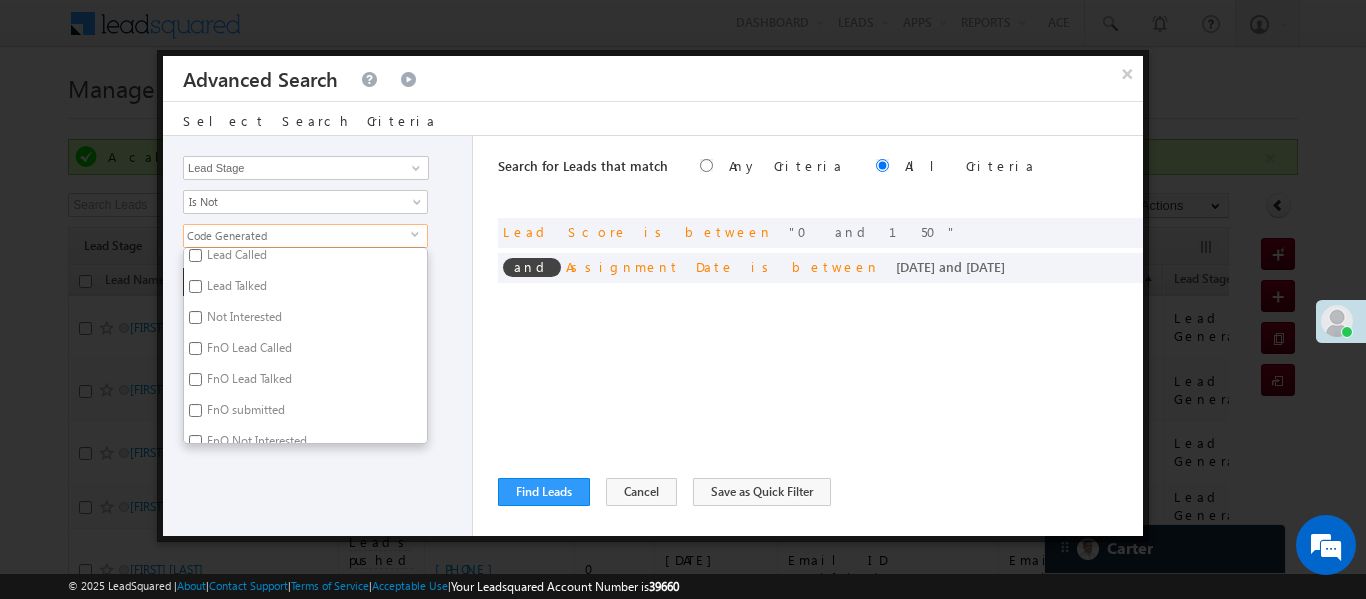 checkbox on "true" 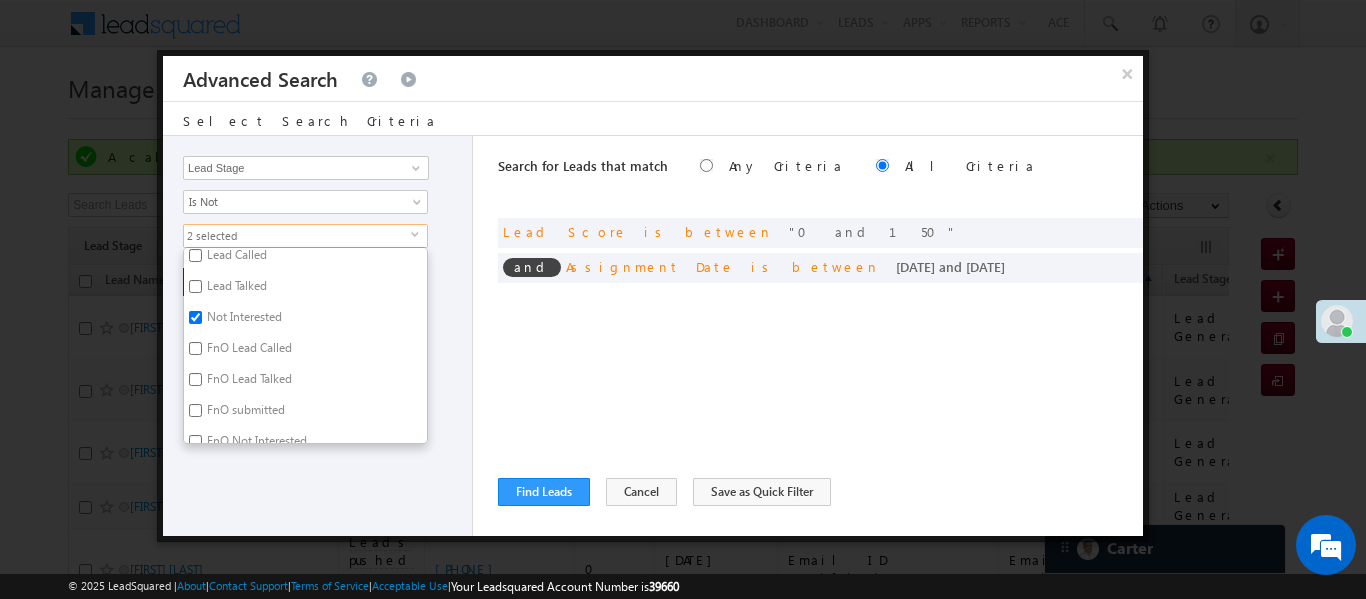 click on "Lead Activity Task Sales Group  Prospect Id  WA Last Message Timestamp 4th Day Disposition Aadhaar_MobileLinked Account Application Status Activation_Score Age Bucket AI_ML AngelCode App Download App Download Date App Status Compare Application Number Application Owner Application Source Application Status  Application Status at Assignment Application Status at Dropoff Application status before assignment  Application Status First time Drop Off  Application Status New Application Step Number Application Submission Flag Application Type Appsflyer Adset Area Manager Name Assignment Date Assignment Quota Assignment Status Attempt counter post coding  BO Branch Browser Call Back Counter Call back Date & Time Call Back Requested Created At Call Back Requested on  Call Back Requested Slot Call Duration Call Later Overall Counter Call Later_Insurance call back date Callid Campaign Call Counter Campaign Date Campaign flag for smart view Campaign Talktime counter Campaign Trade Date Is" at bounding box center (318, 336) 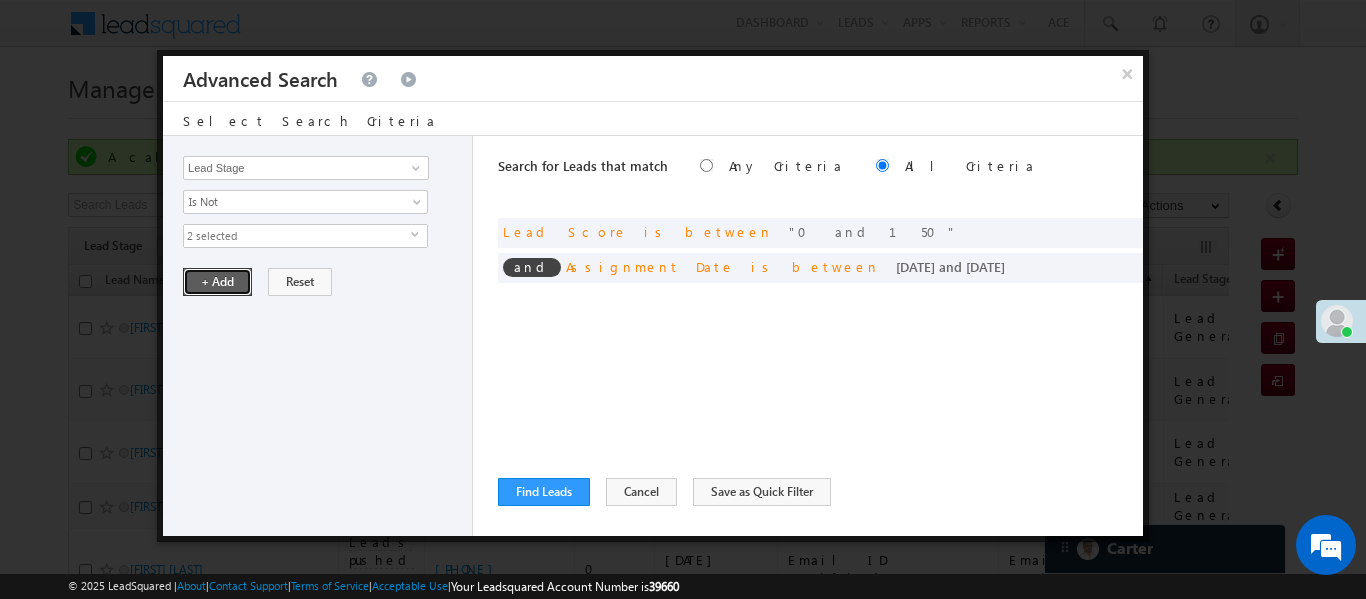 click on "+ Add" at bounding box center [217, 282] 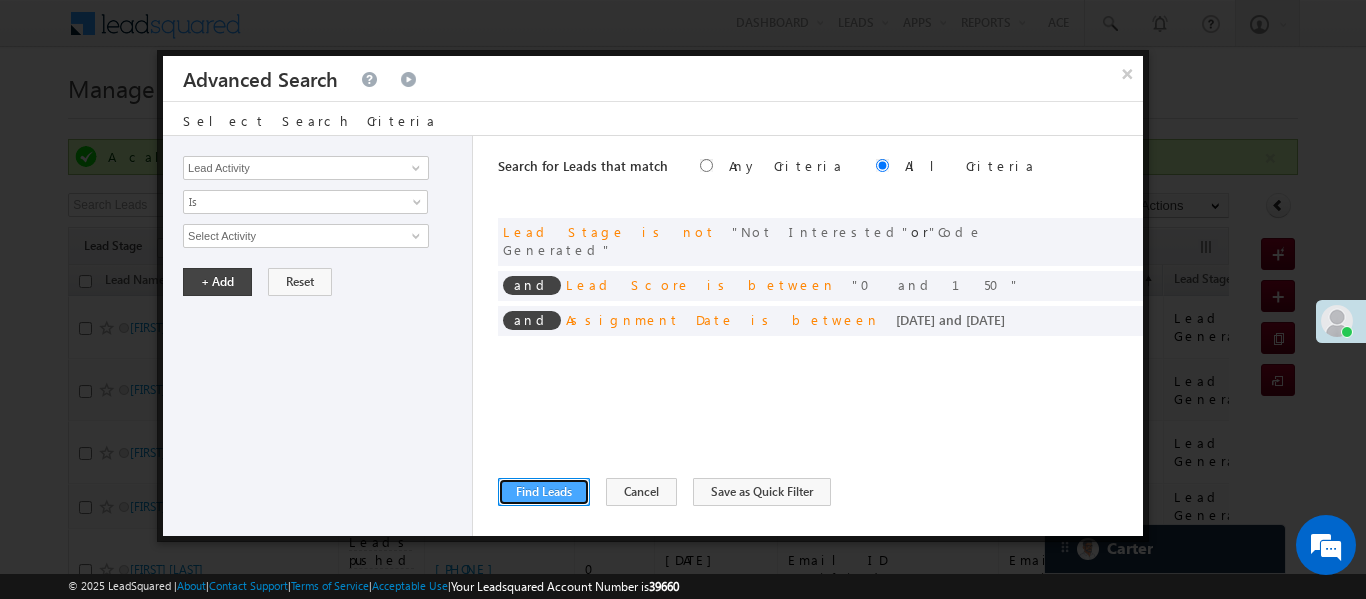 click on "Find Leads" at bounding box center [544, 492] 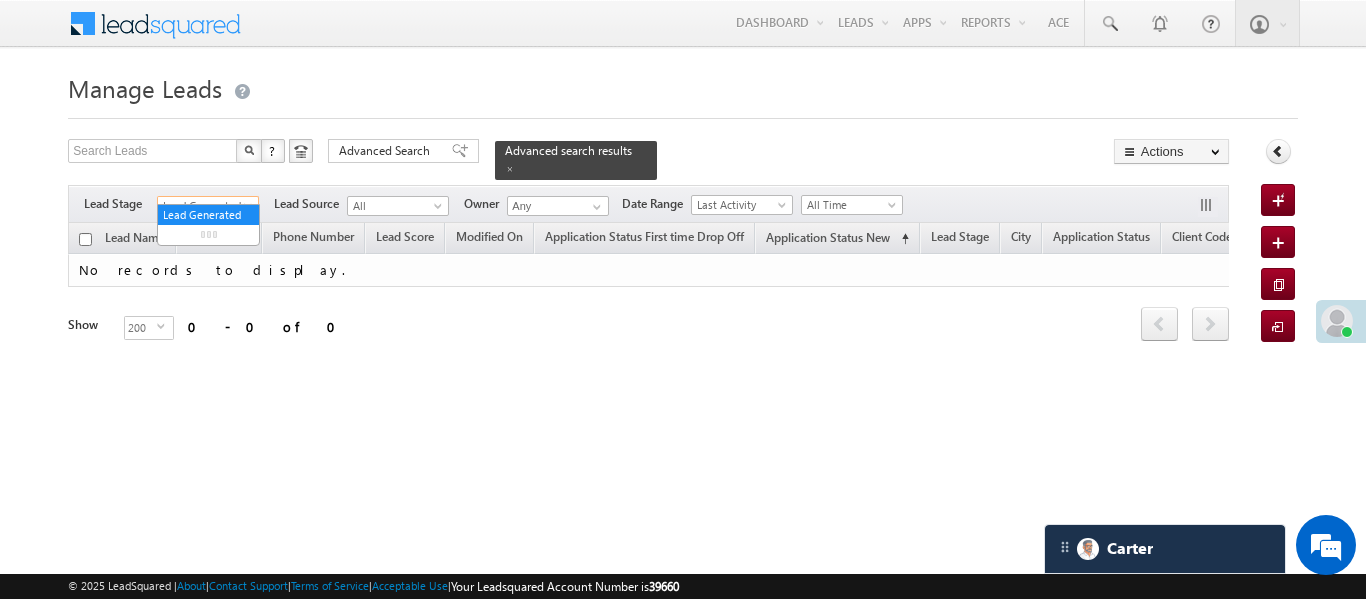 click on "Lead Generated" at bounding box center (205, 206) 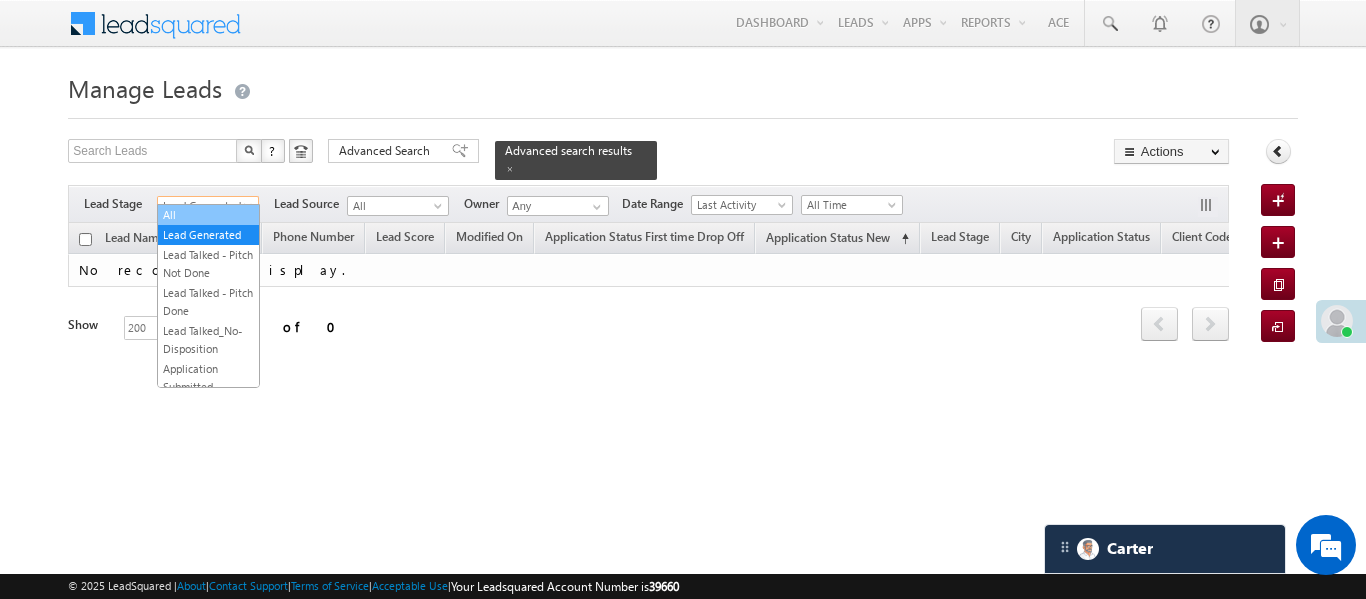 click on "All" at bounding box center (208, 215) 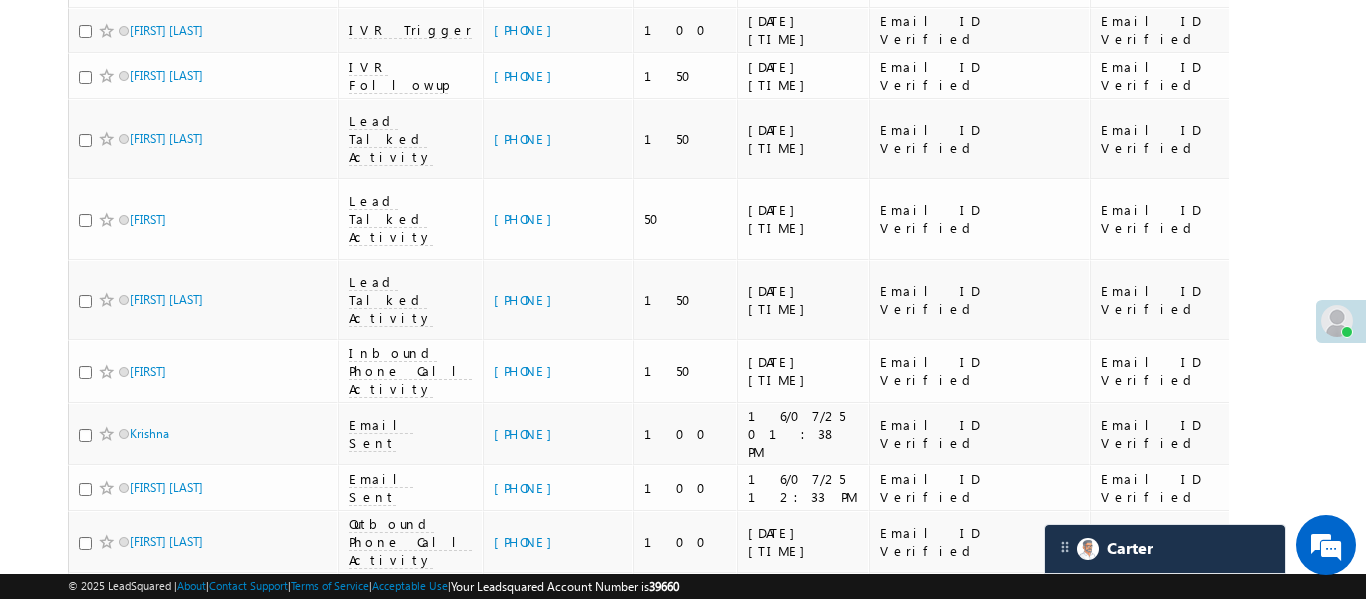 scroll, scrollTop: 11532, scrollLeft: 0, axis: vertical 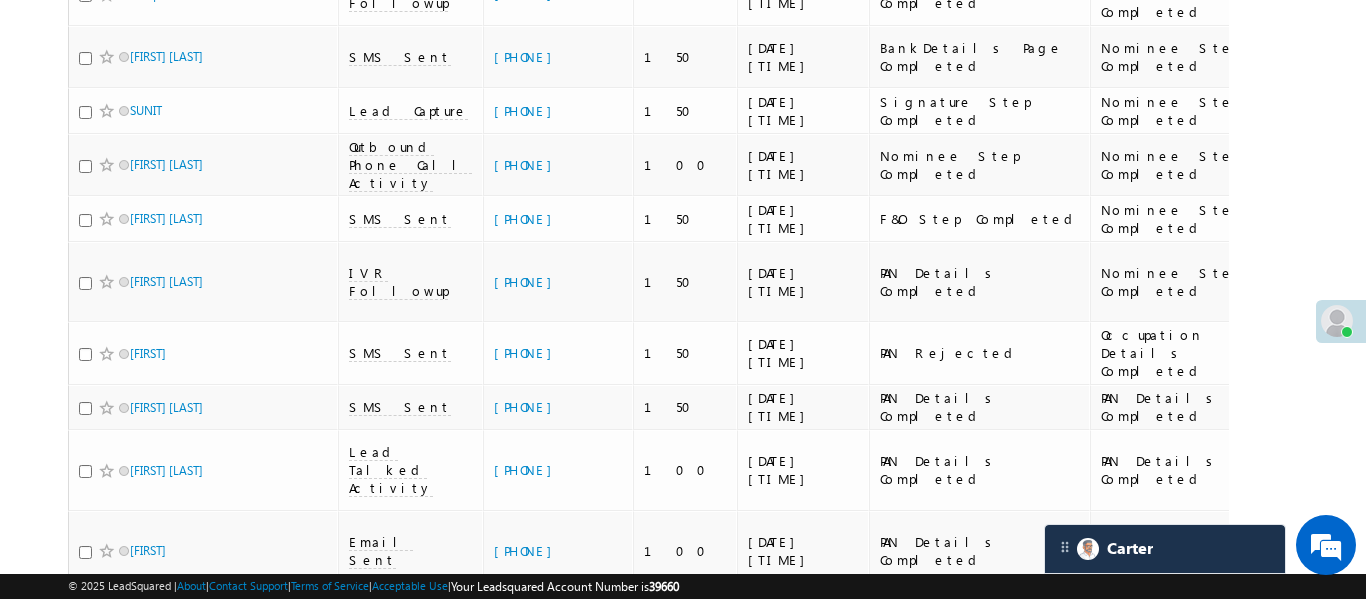 click on "Menu
Aakansha .d
Aakan sha.D @ange lbrok ing.c om" at bounding box center [683, -5000] 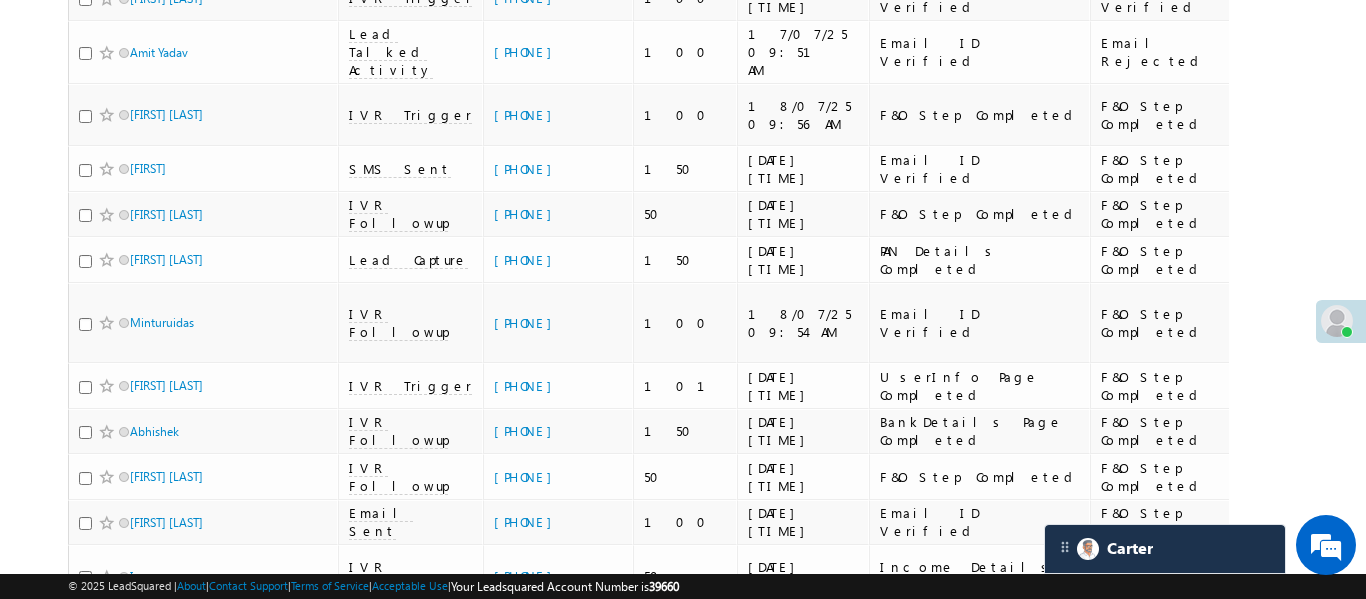scroll, scrollTop: 10694, scrollLeft: 0, axis: vertical 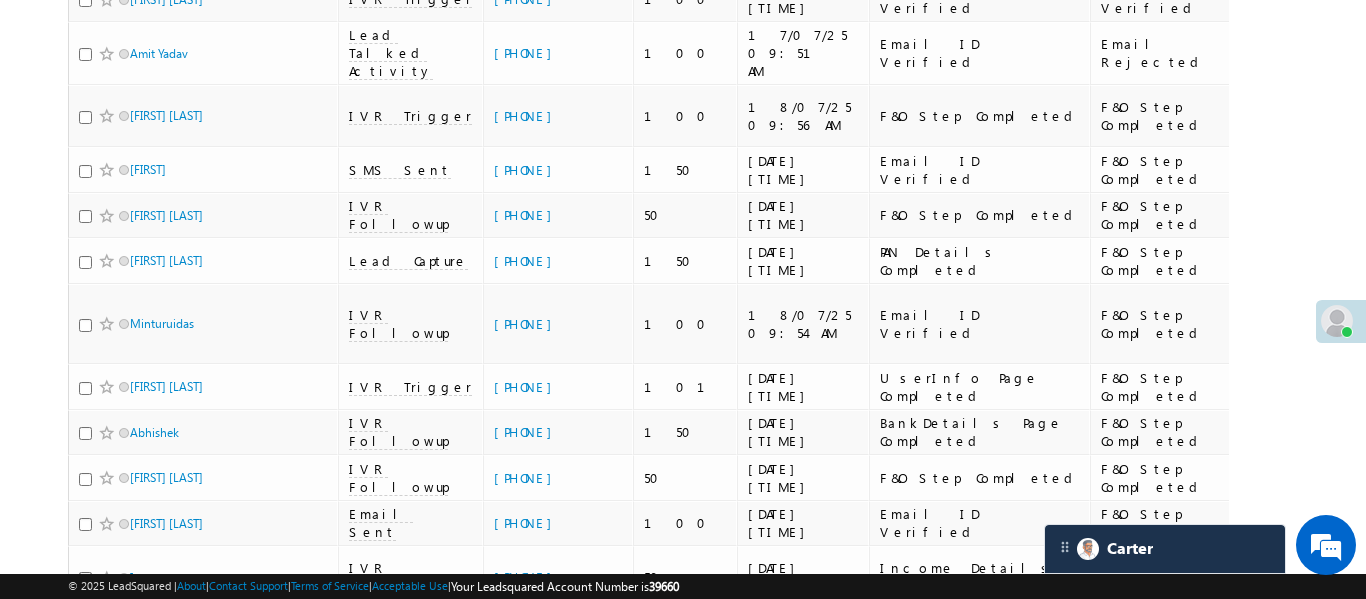 drag, startPoint x: 240, startPoint y: 425, endPoint x: 211, endPoint y: 423, distance: 29.068884 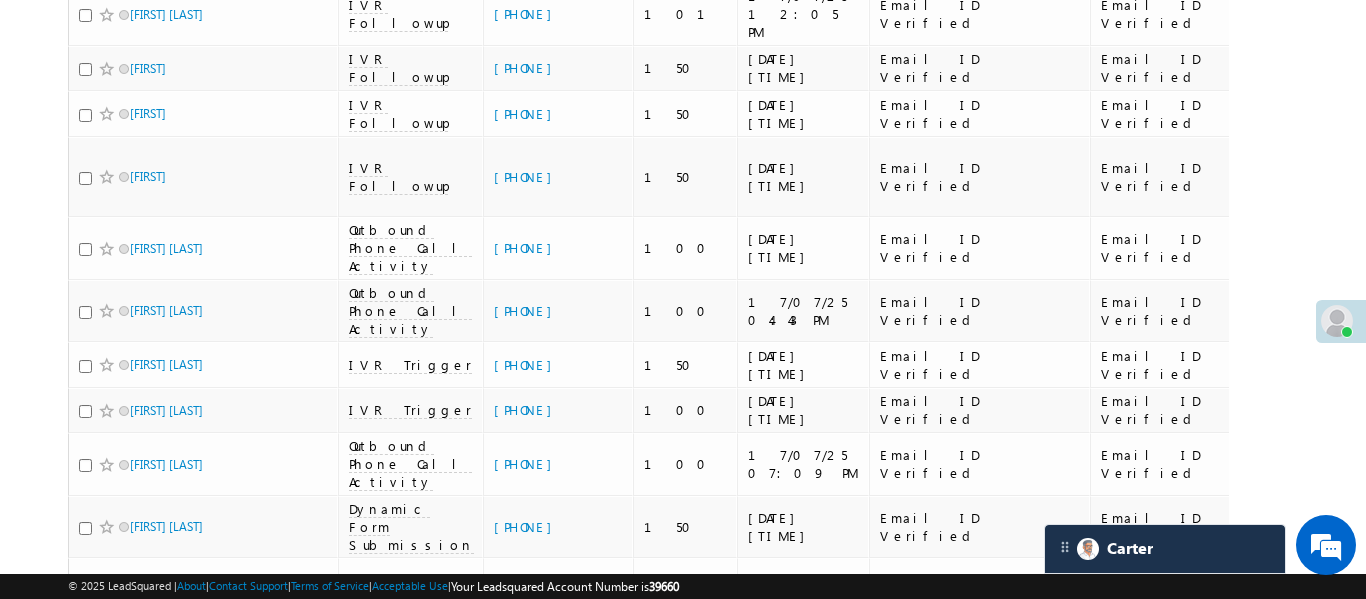 scroll, scrollTop: 8894, scrollLeft: 0, axis: vertical 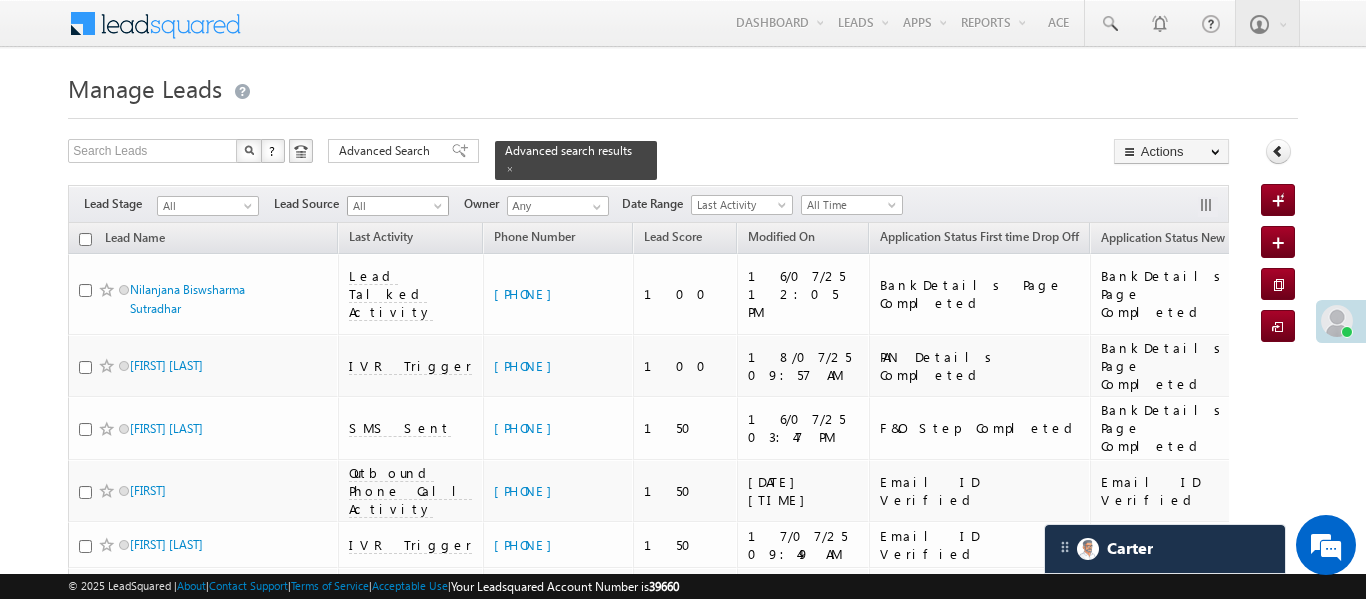 click on "Advanced Search" at bounding box center [387, 151] 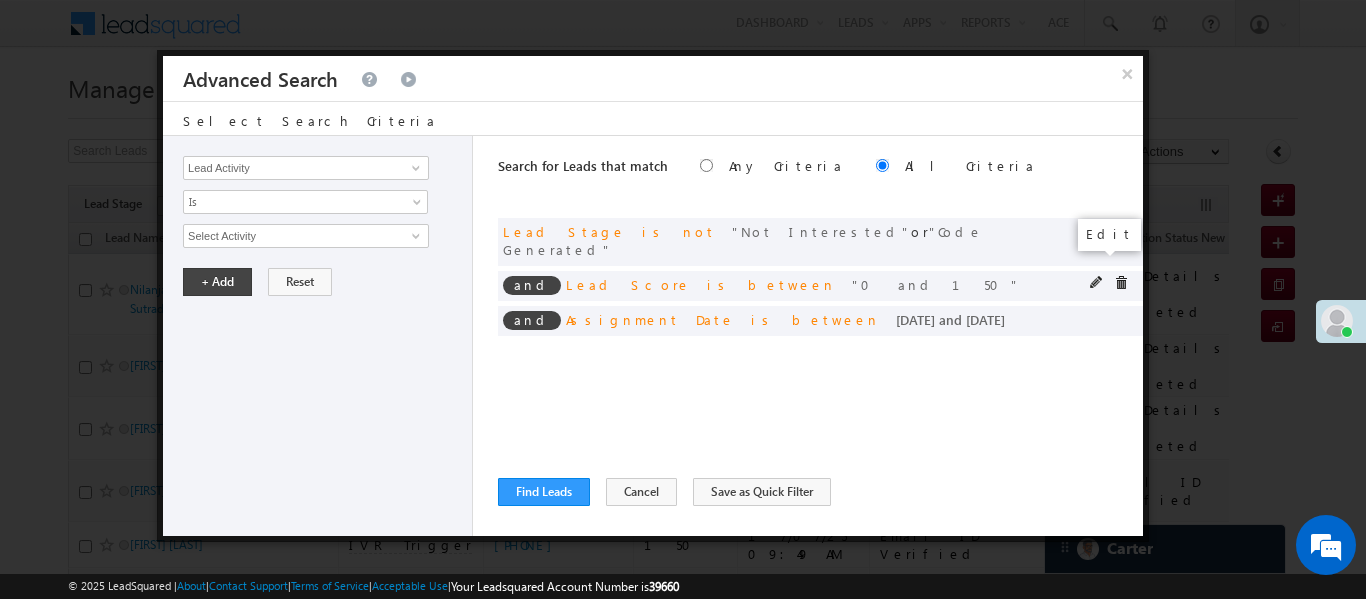 click at bounding box center [1097, 283] 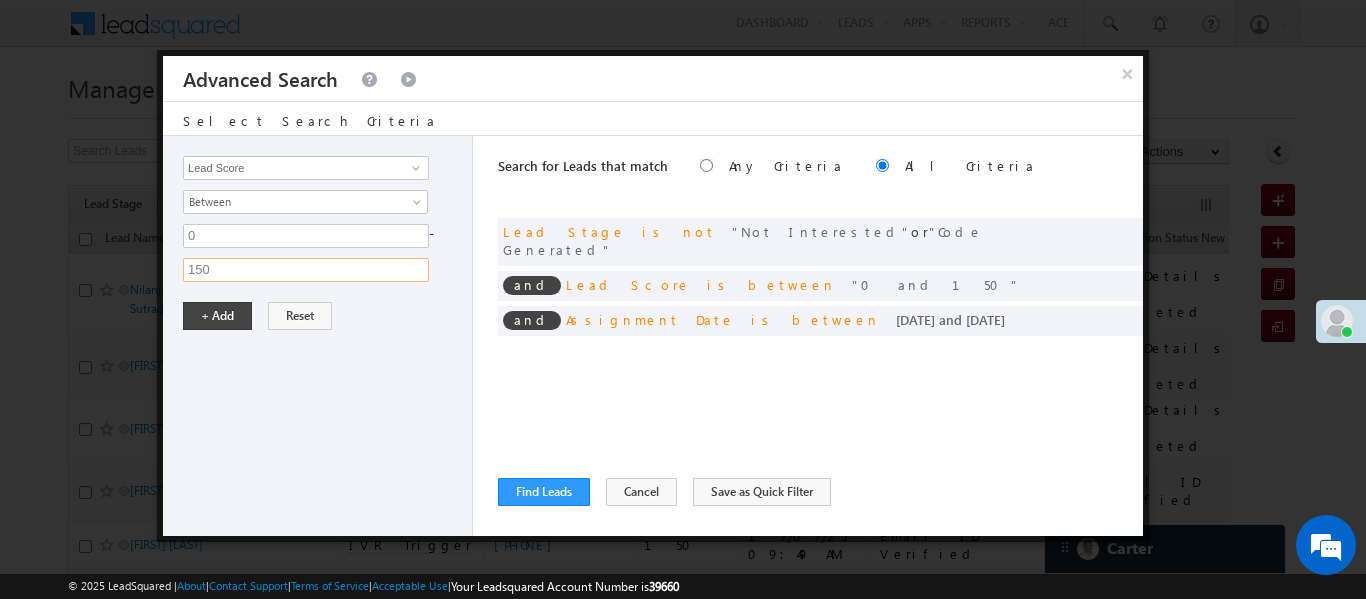 click on "150" at bounding box center [306, 270] 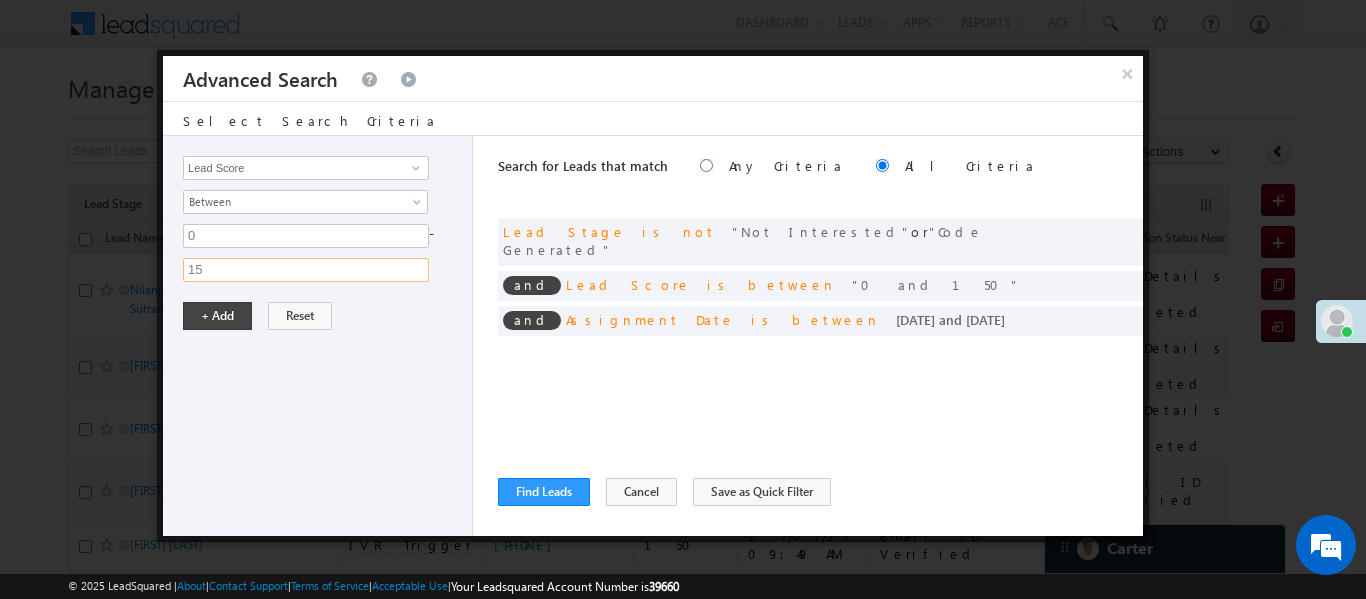 type on "1" 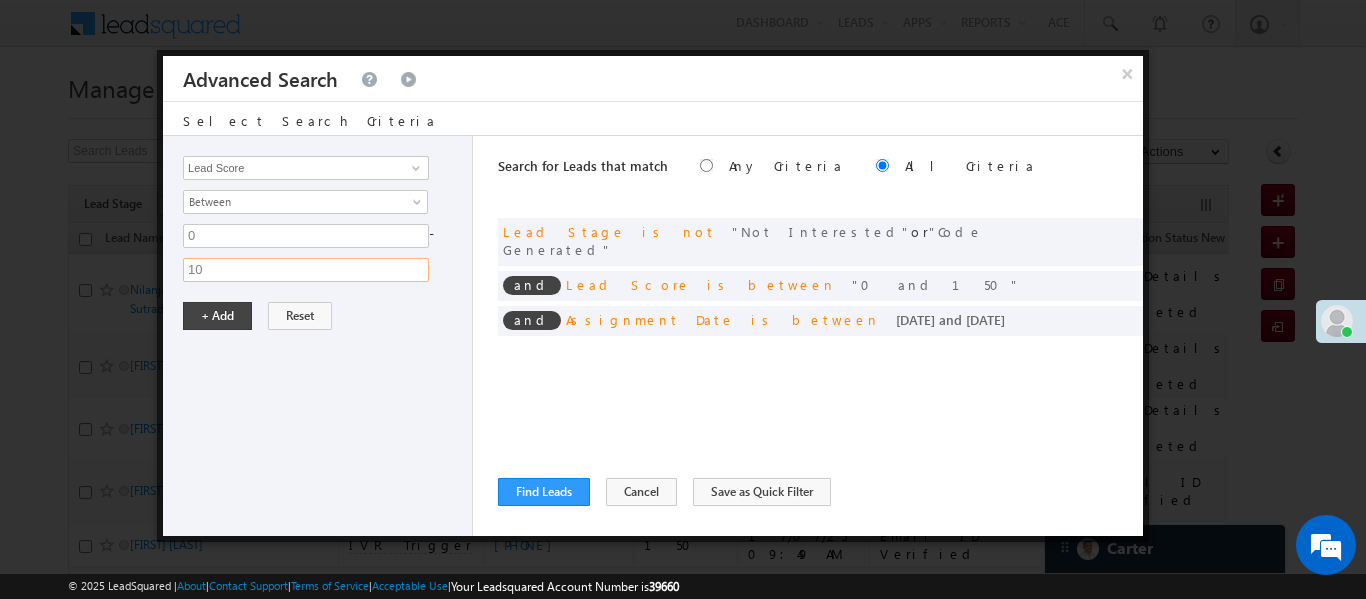 type on "100" 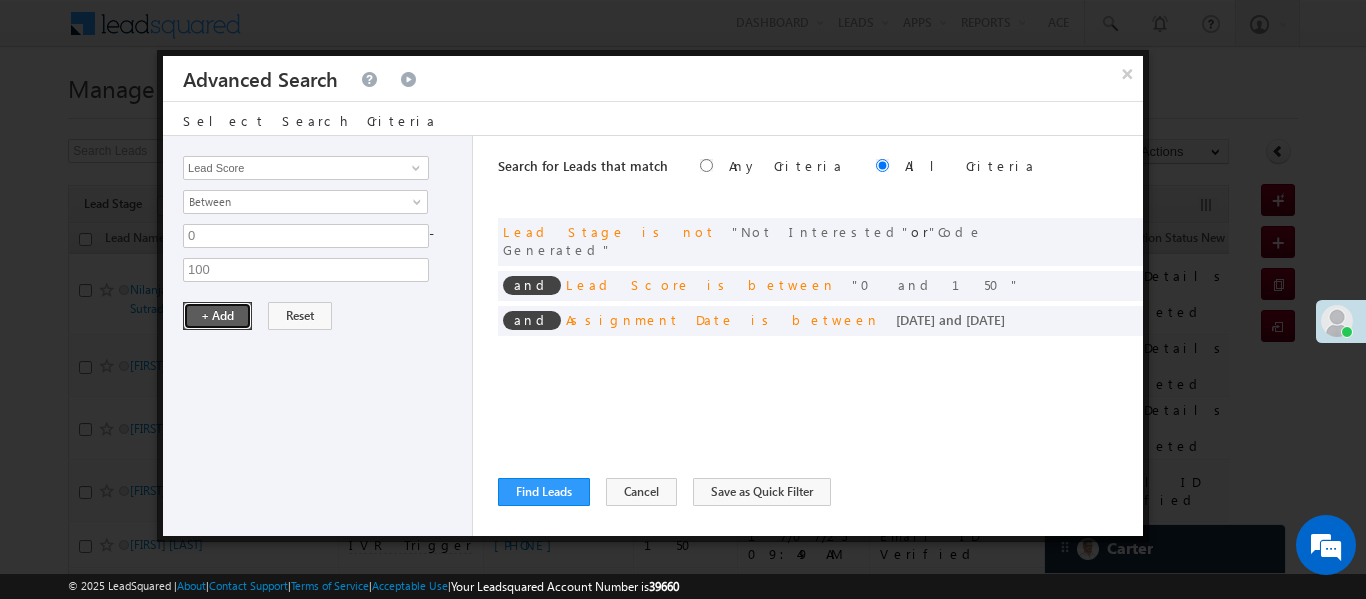 click on "+ Add" at bounding box center [217, 316] 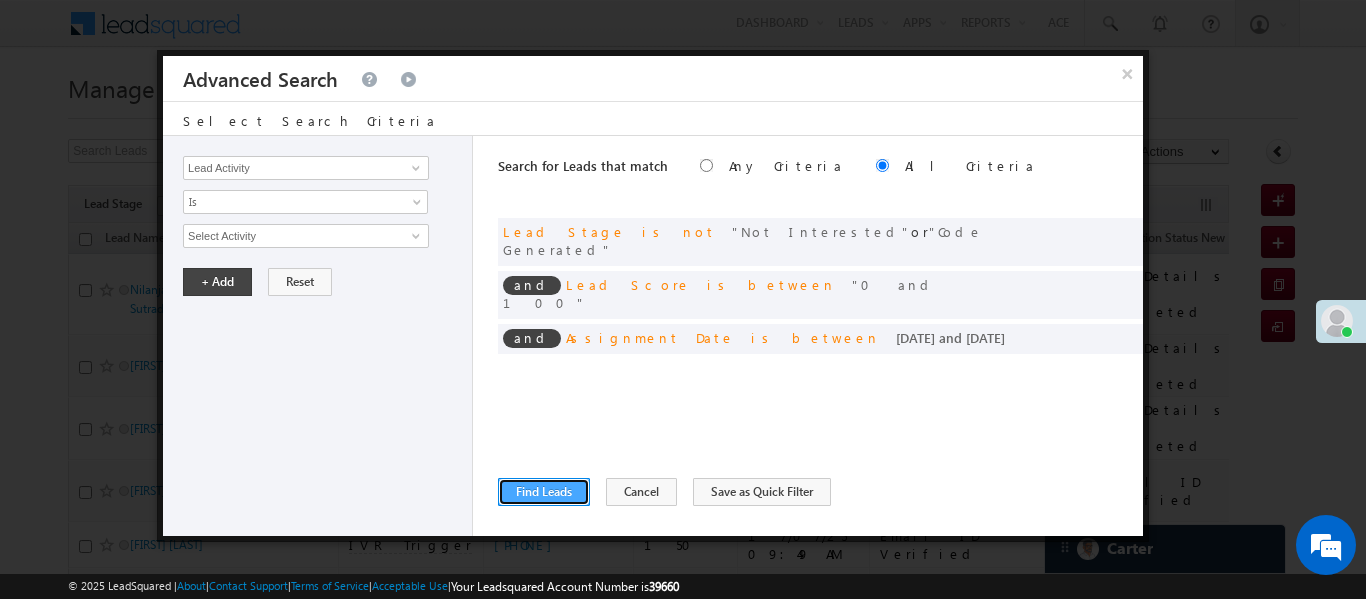click on "Find Leads" at bounding box center [544, 492] 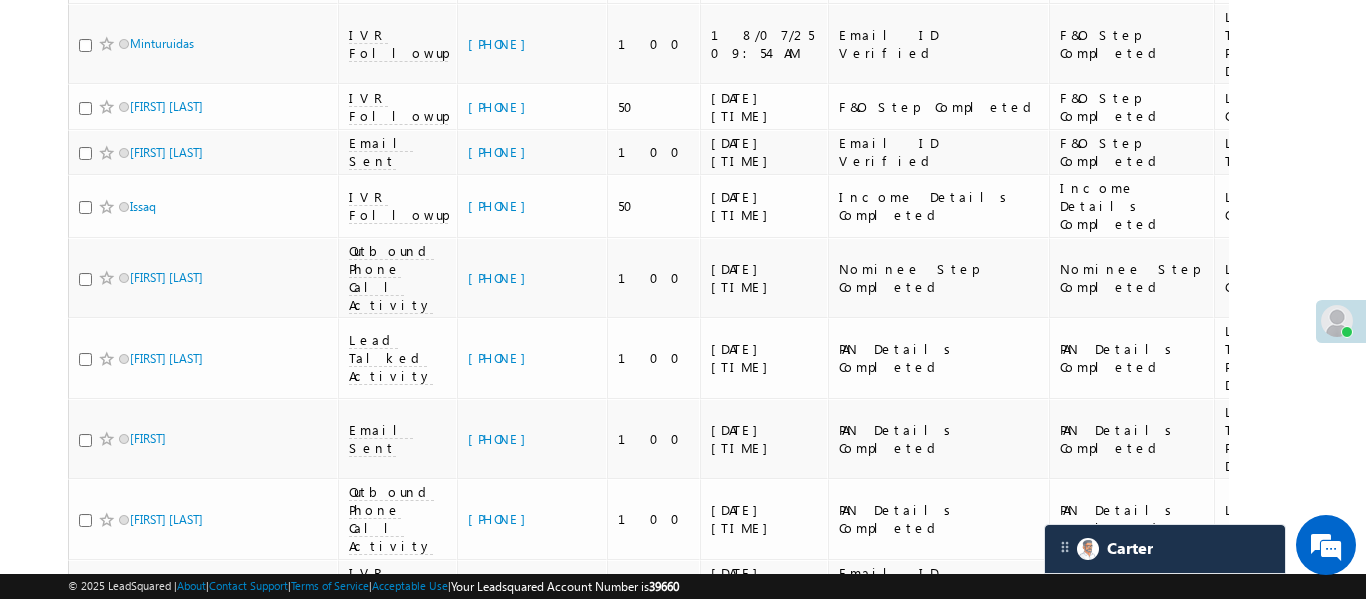 scroll, scrollTop: 5982, scrollLeft: 0, axis: vertical 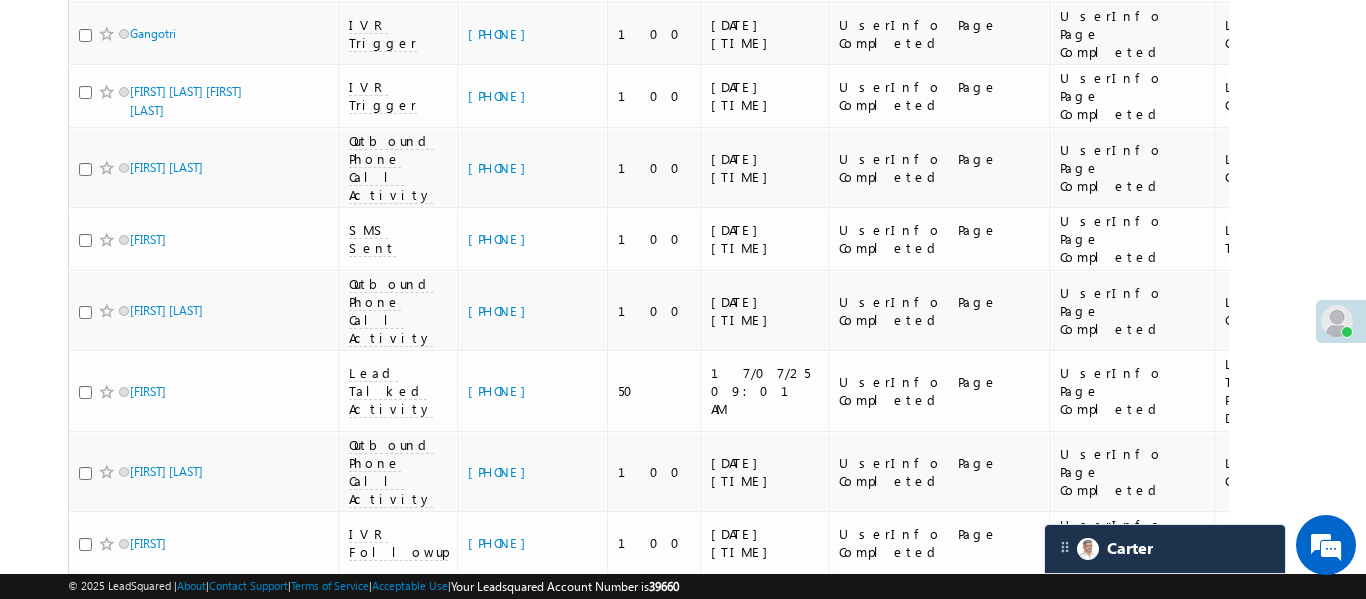 click on "+91-8391850802" at bounding box center (502, 1364) 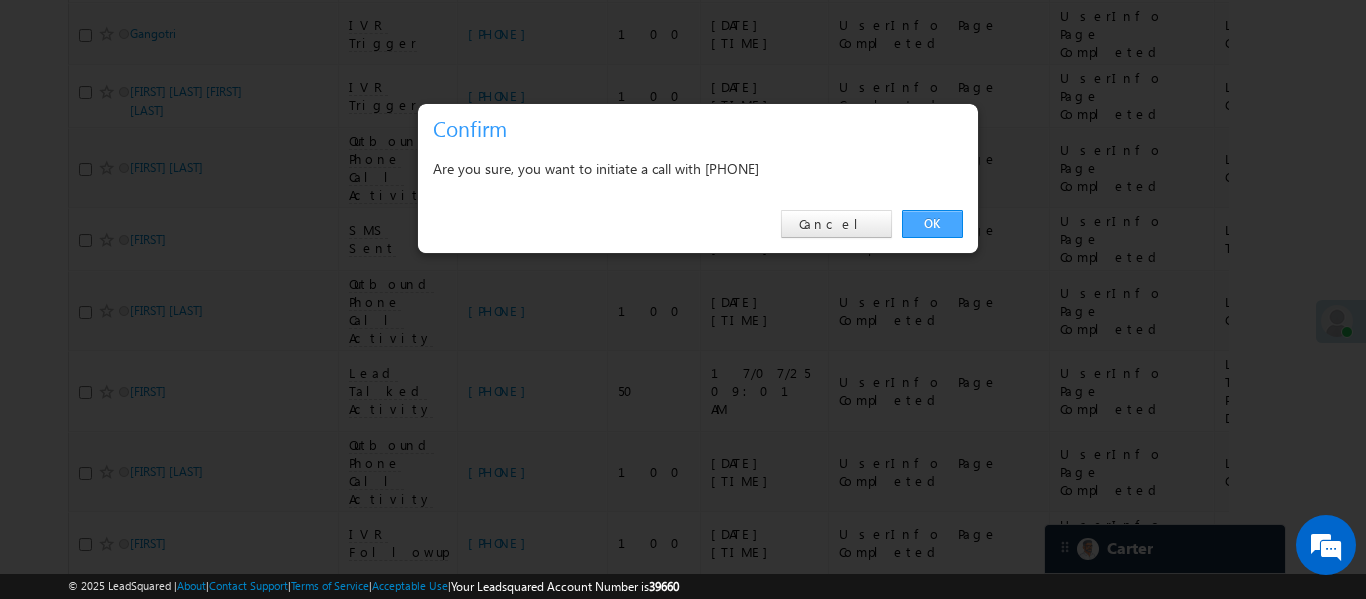 click on "OK" at bounding box center [932, 224] 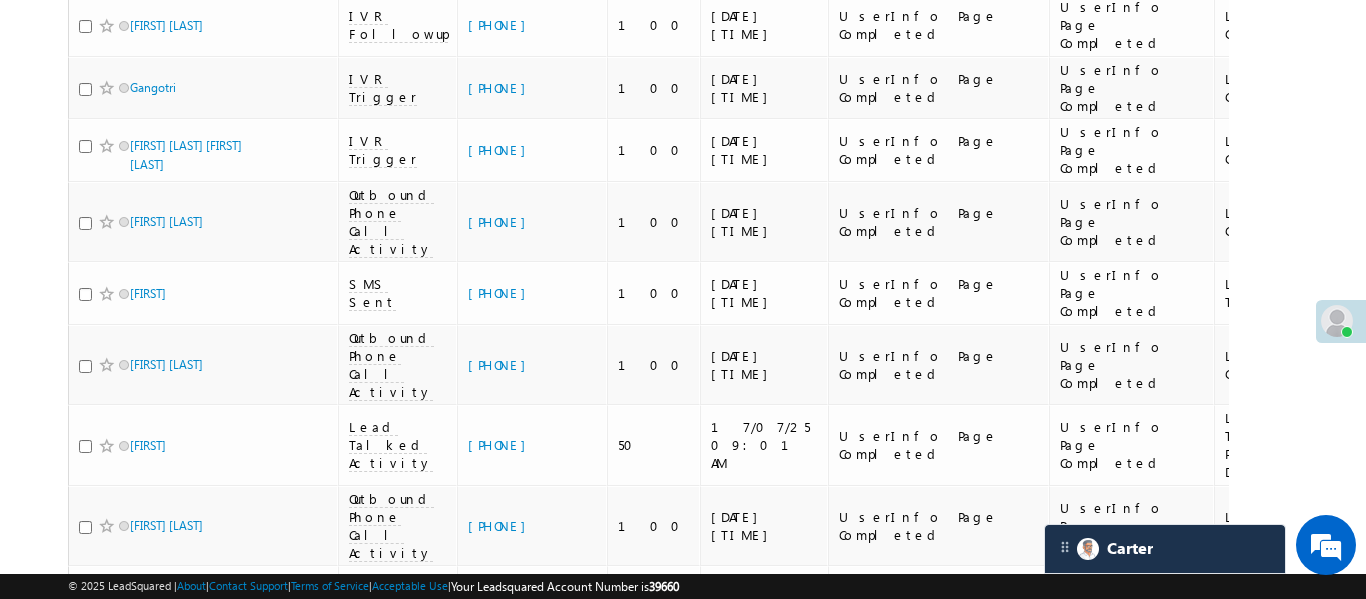 scroll, scrollTop: 6036, scrollLeft: 0, axis: vertical 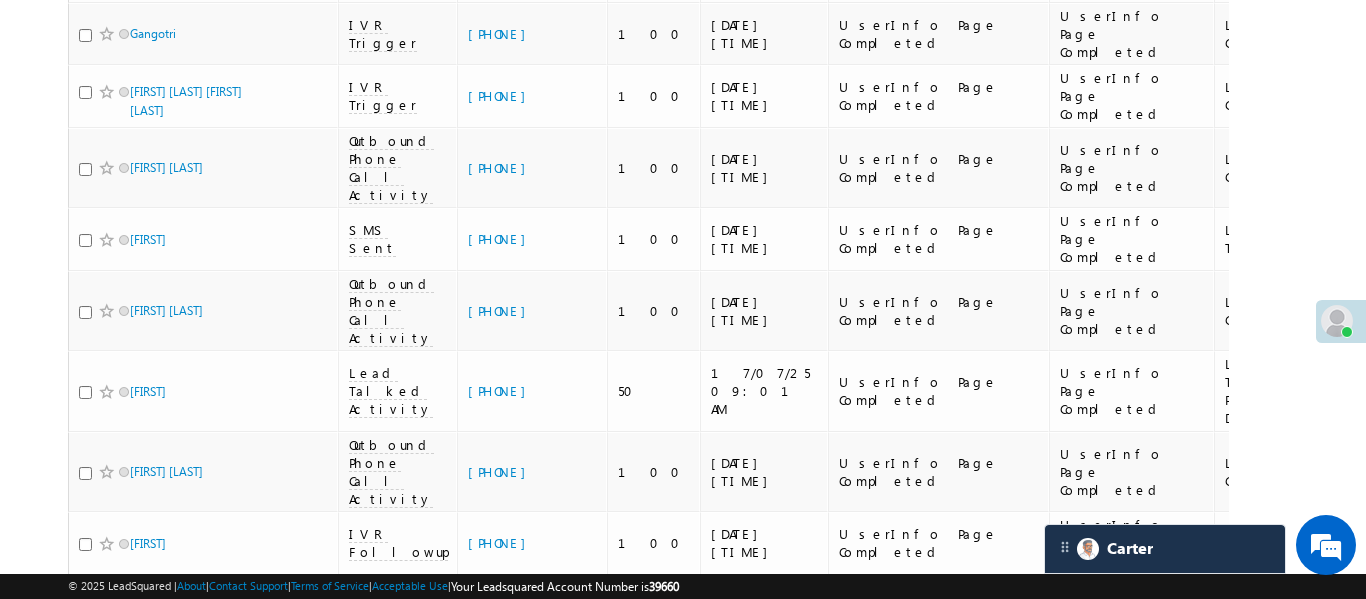 click on "+91-7742395281" at bounding box center [502, 1302] 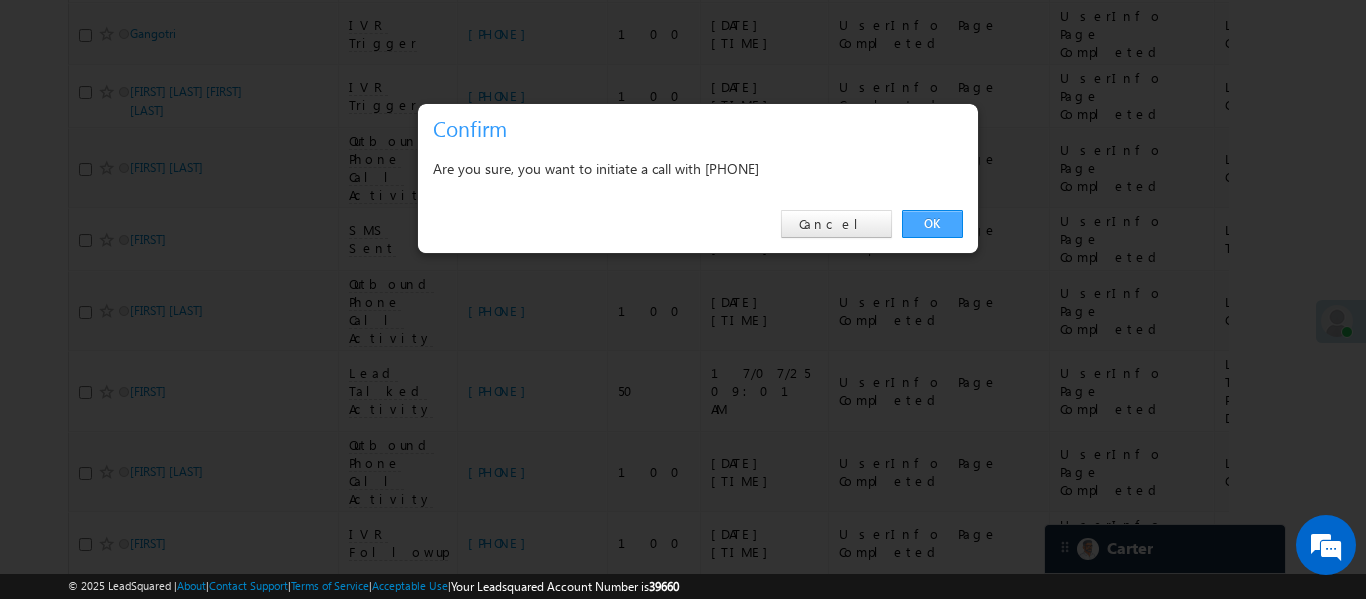 click on "OK" at bounding box center [932, 224] 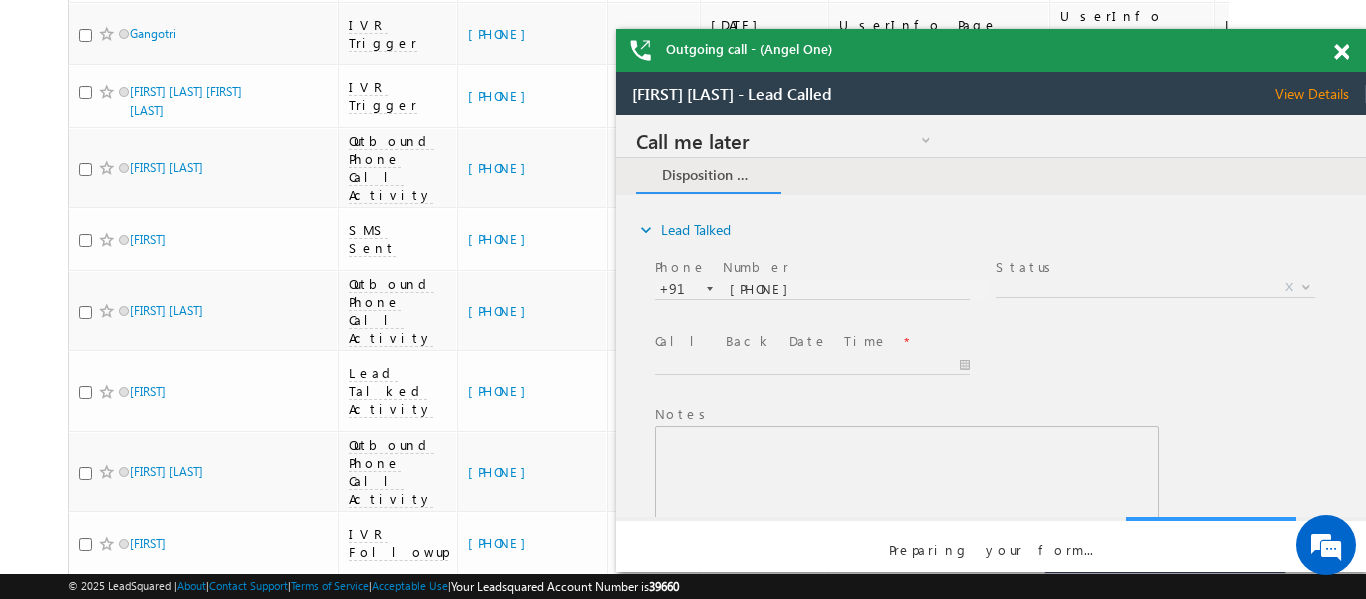scroll, scrollTop: 0, scrollLeft: 0, axis: both 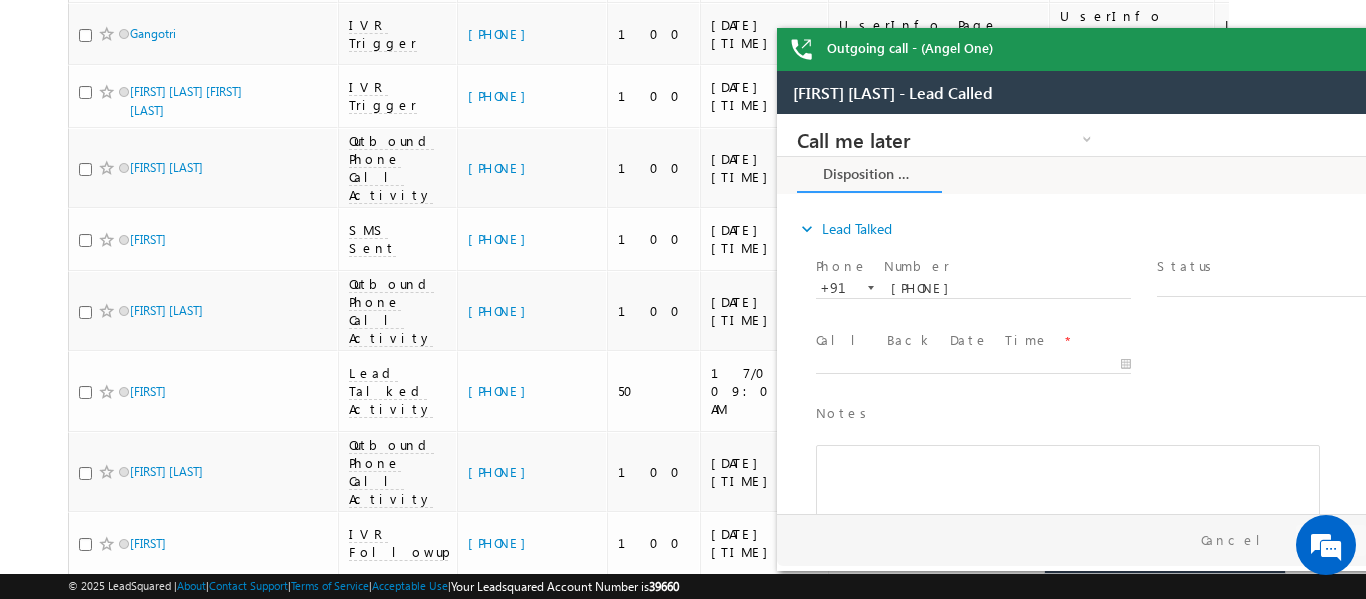 click on "Outgoing call -  (Angel One)" at bounding box center (1152, 49) 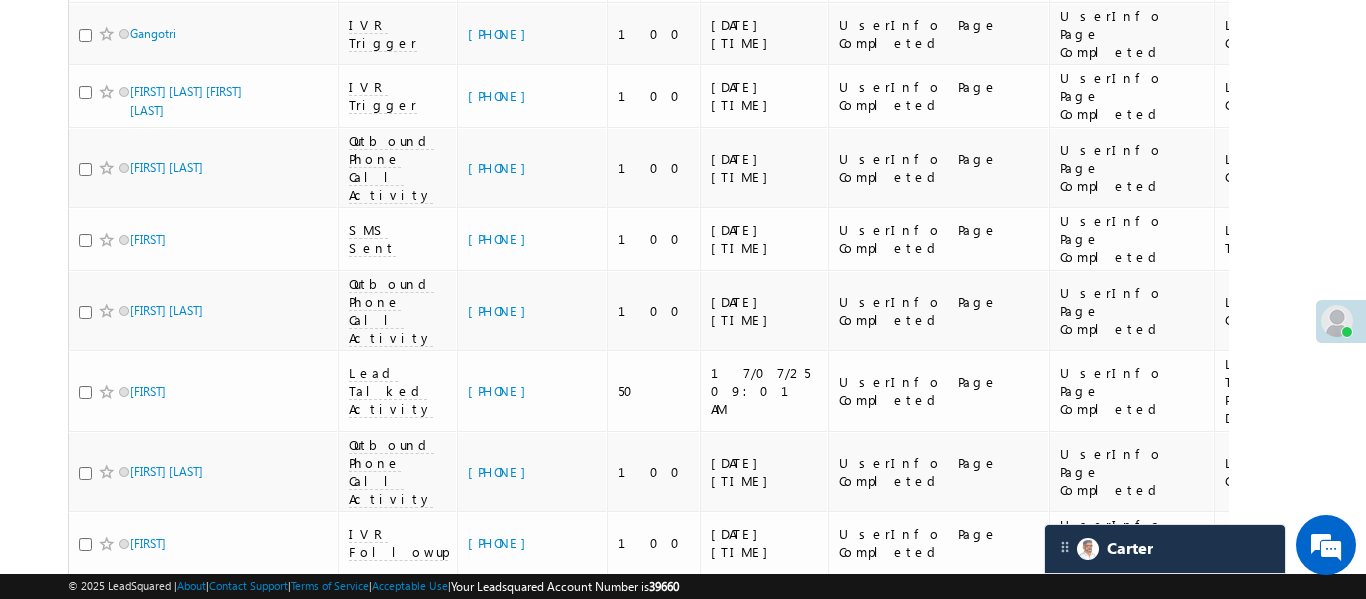 click on "+91-9679558910" at bounding box center (532, 1240) 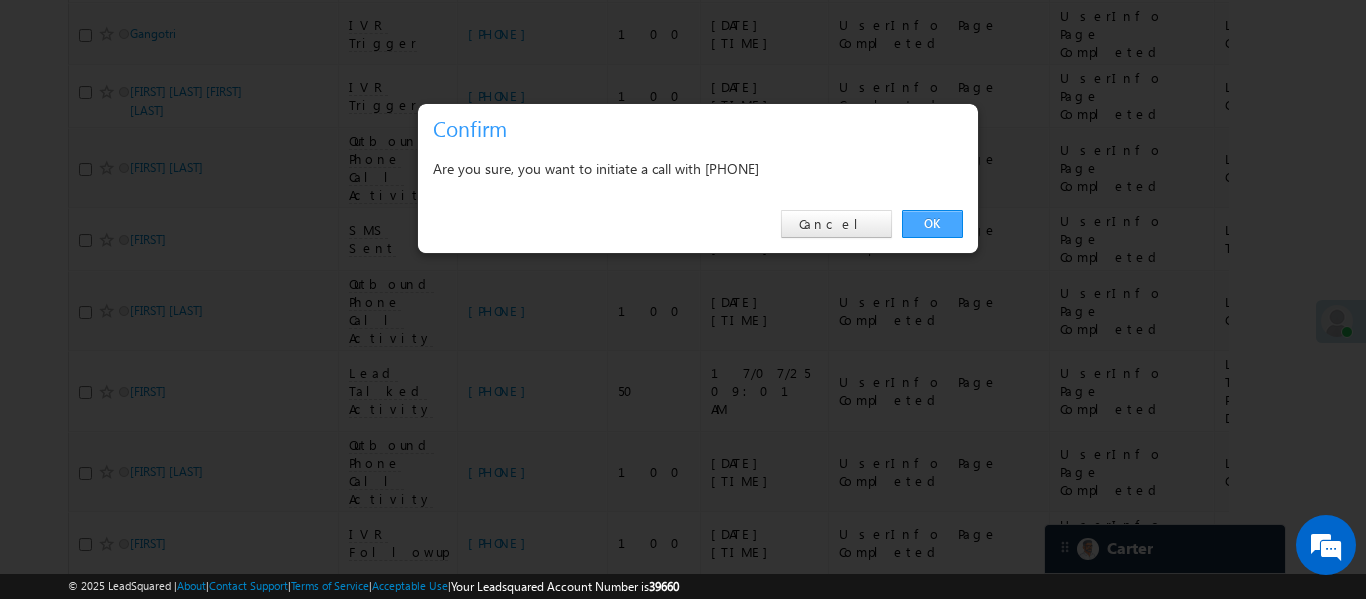 drag, startPoint x: 942, startPoint y: 208, endPoint x: 943, endPoint y: 226, distance: 18.027756 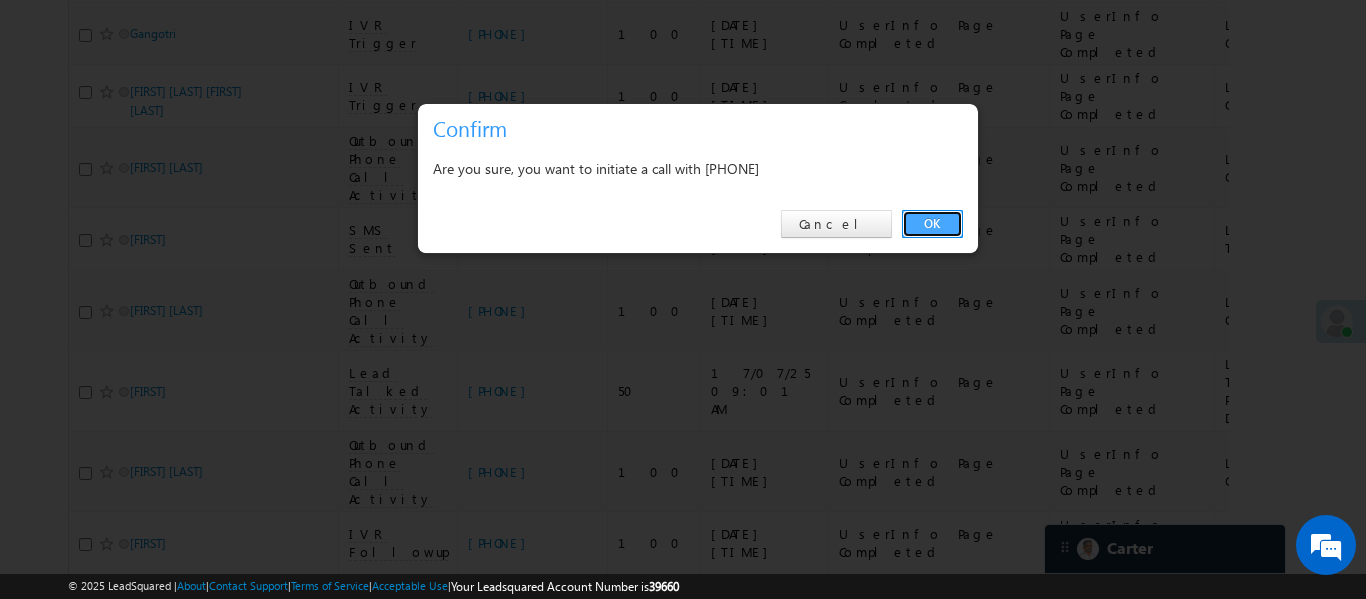 click on "OK" at bounding box center (932, 224) 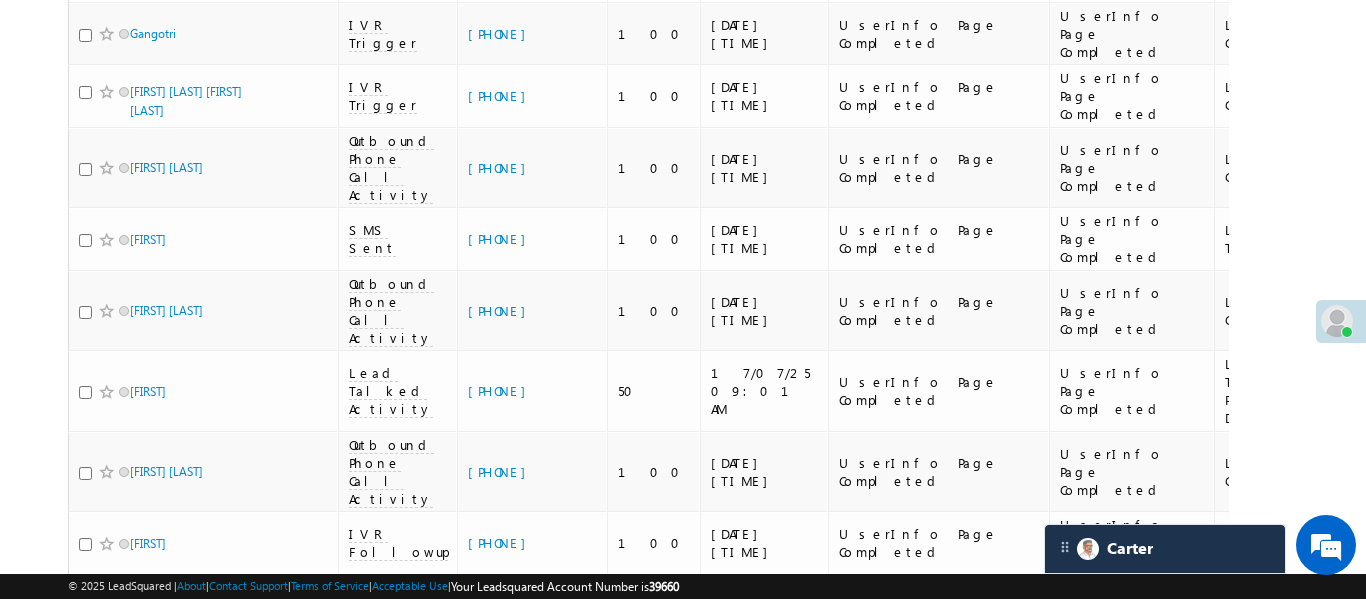 click on "+91-7896751157" at bounding box center [532, 1178] 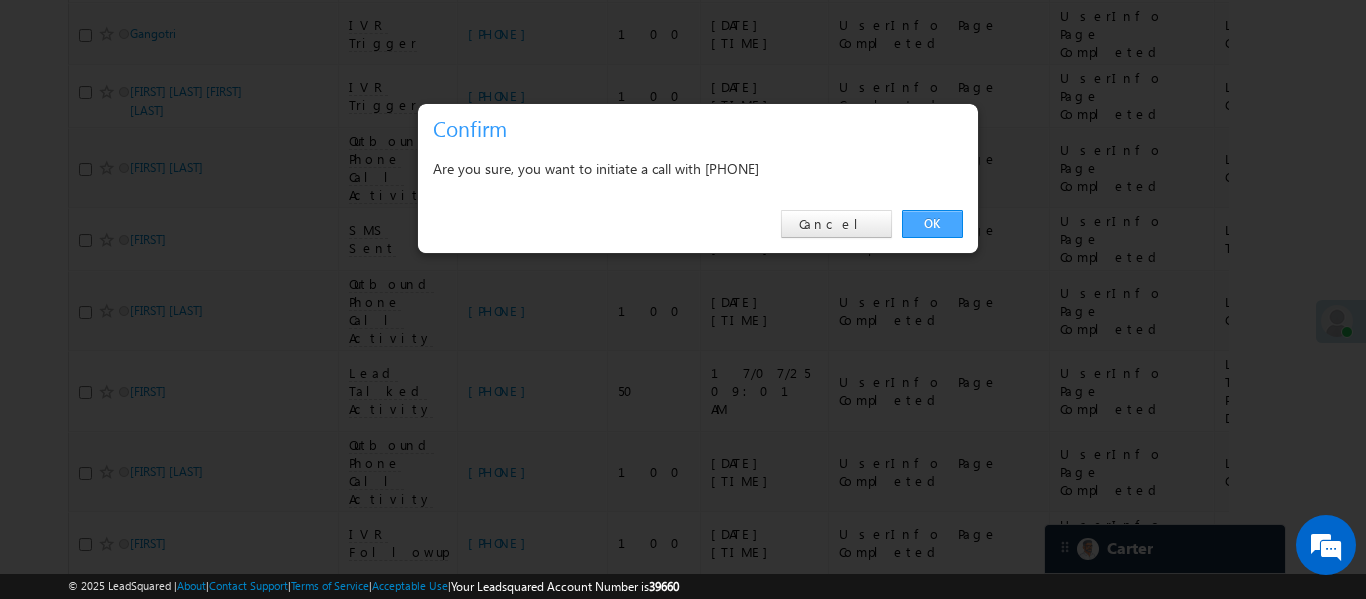click on "OK" at bounding box center [932, 224] 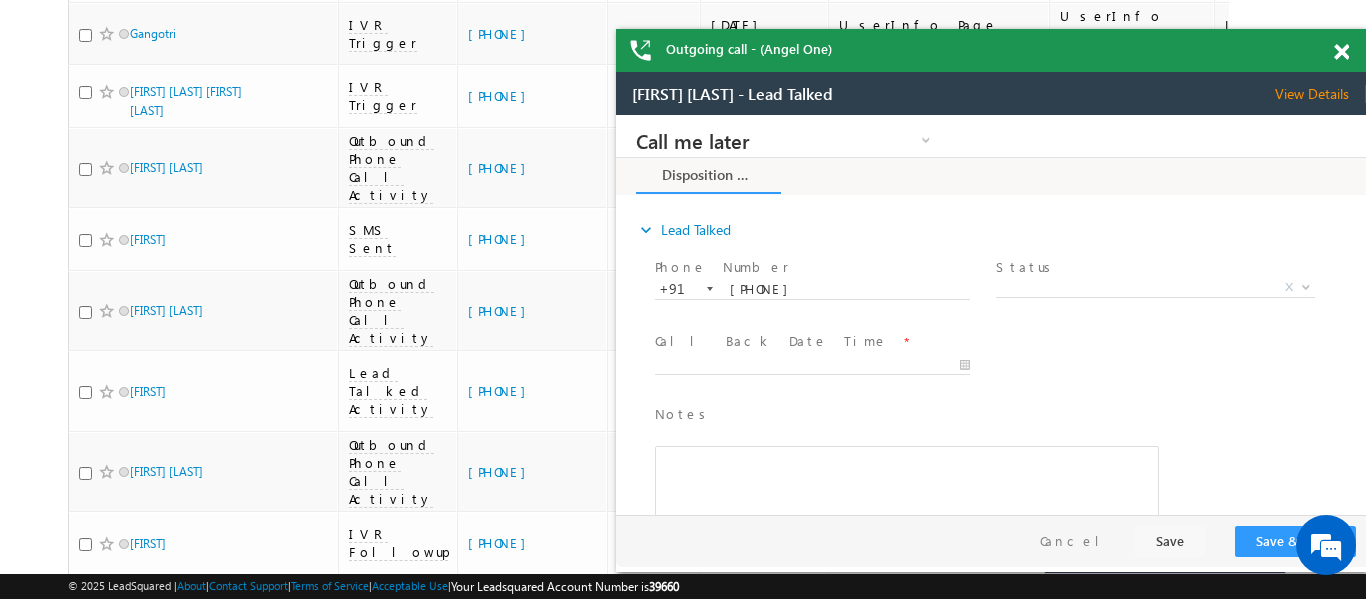 scroll, scrollTop: 0, scrollLeft: 0, axis: both 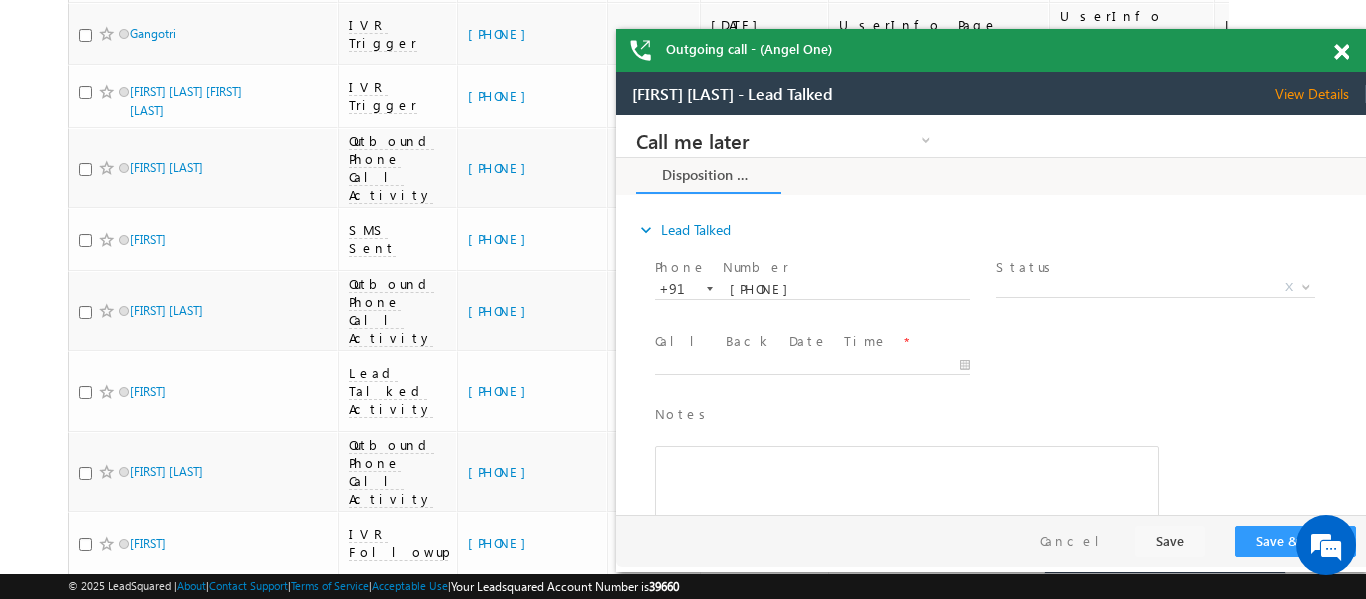 click at bounding box center (1341, 52) 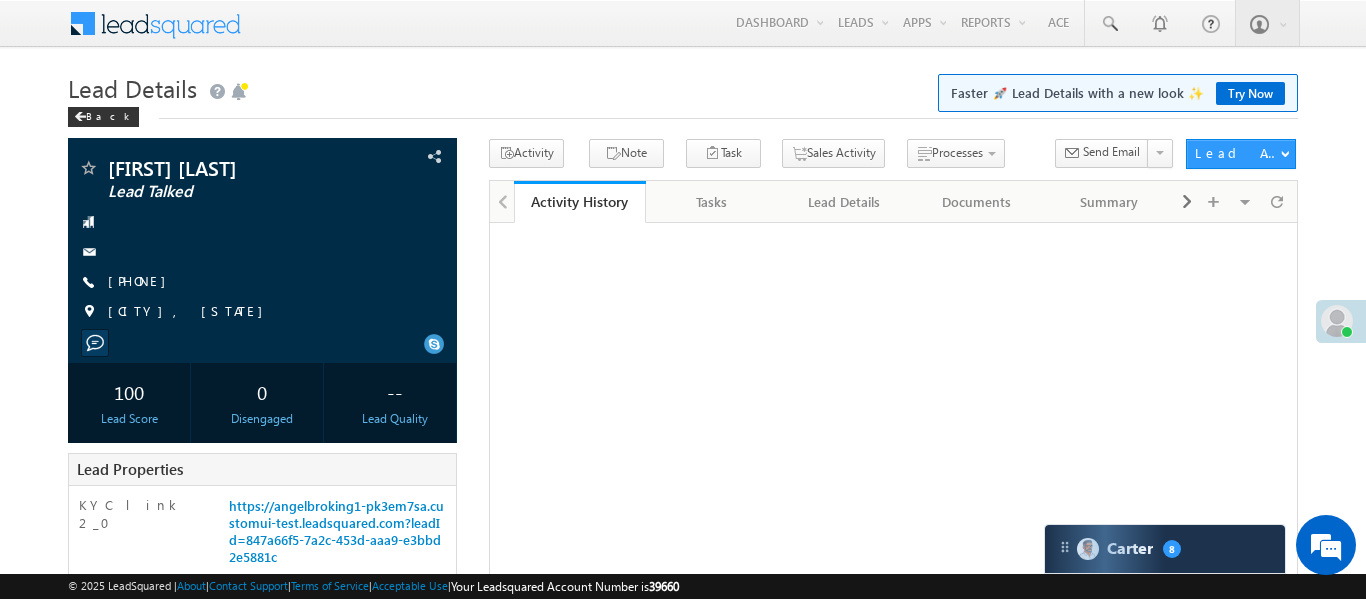 scroll, scrollTop: 0, scrollLeft: 0, axis: both 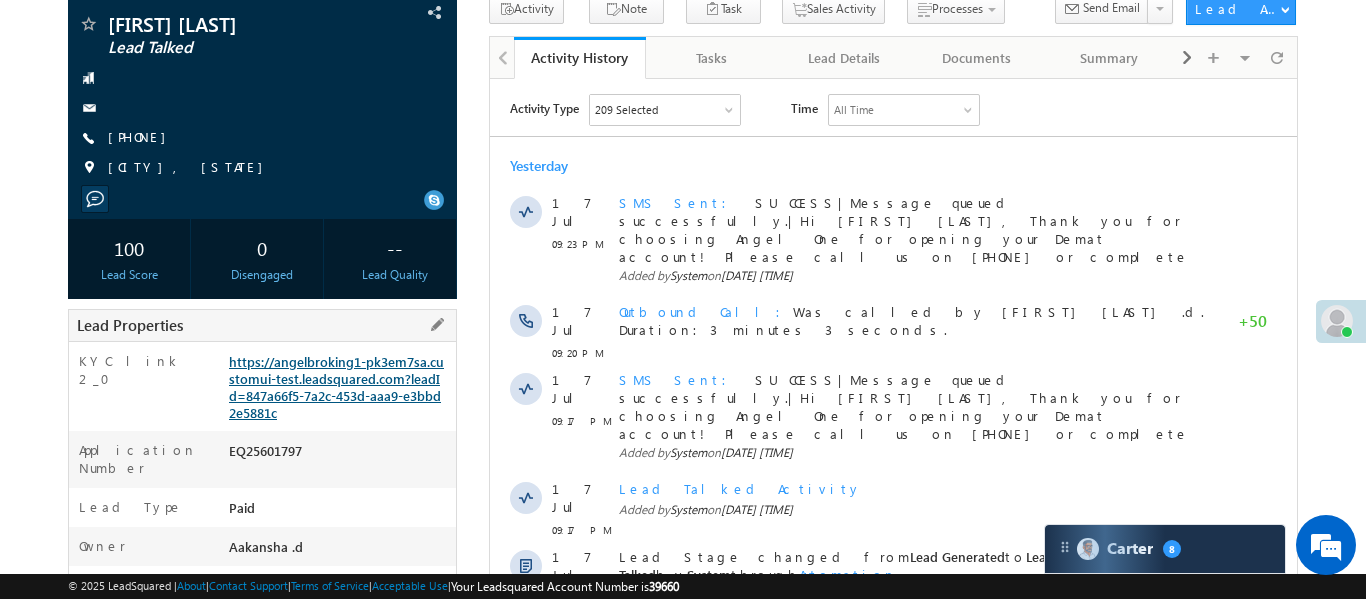 click on "https://angelbroking1-pk3em7sa.customui-test.leadsquared.com?leadId=847a66f5-7a2c-453d-aaa9-e3bbd2e5881c" at bounding box center (336, 387) 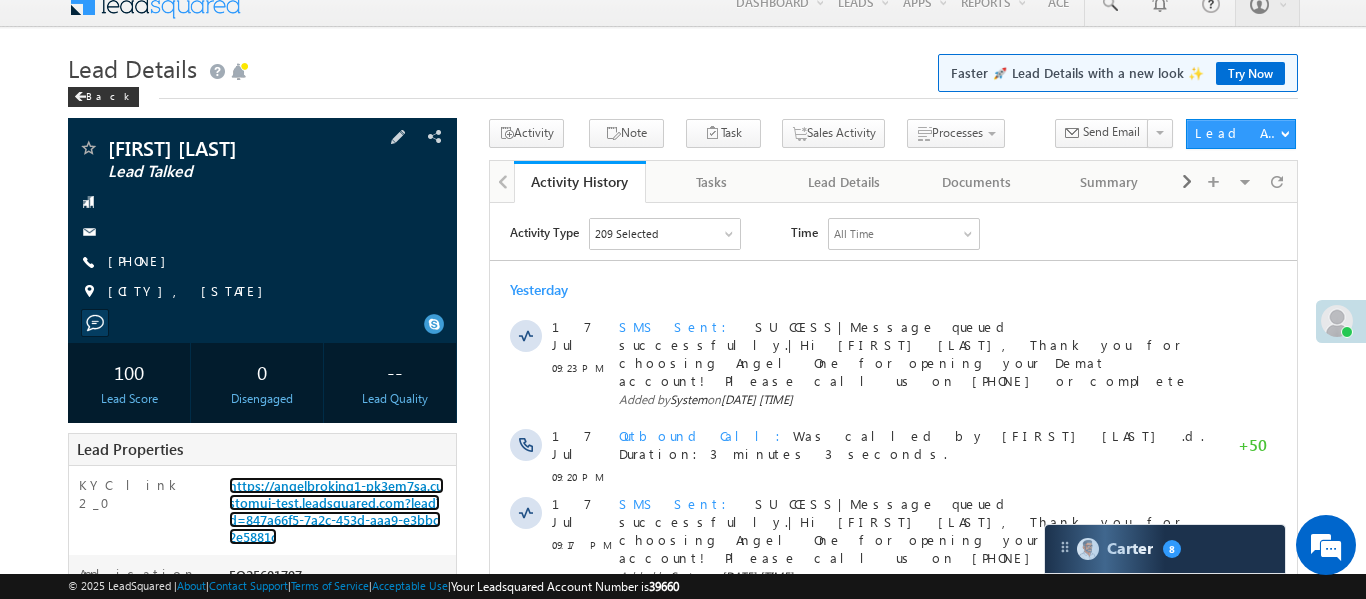 scroll, scrollTop: 0, scrollLeft: 0, axis: both 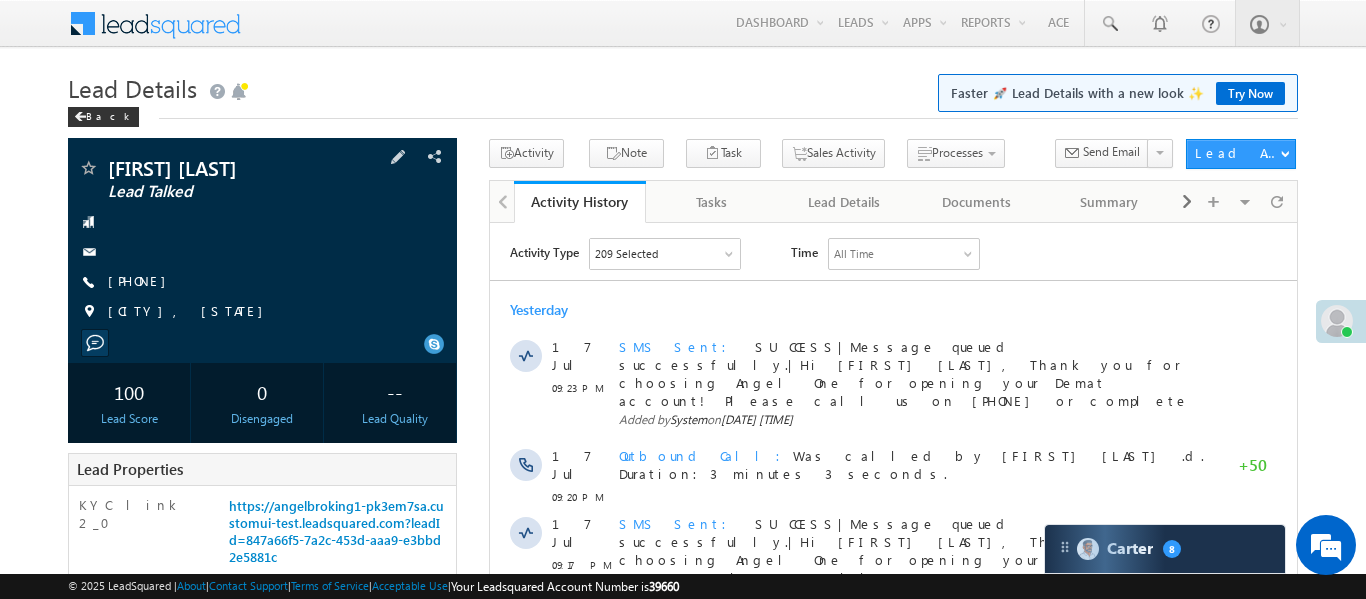 click on "Rinky devi
Lead Talked
+91-7065895149" at bounding box center [262, 245] 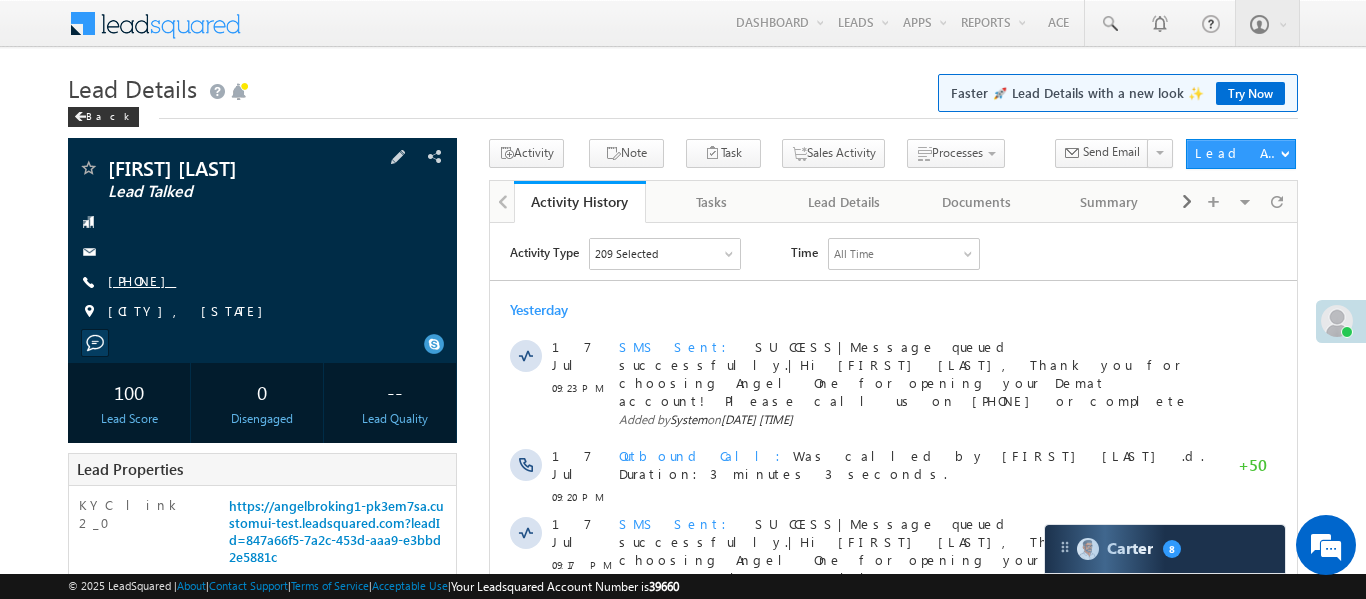 click on "+91-7065895149" at bounding box center [142, 280] 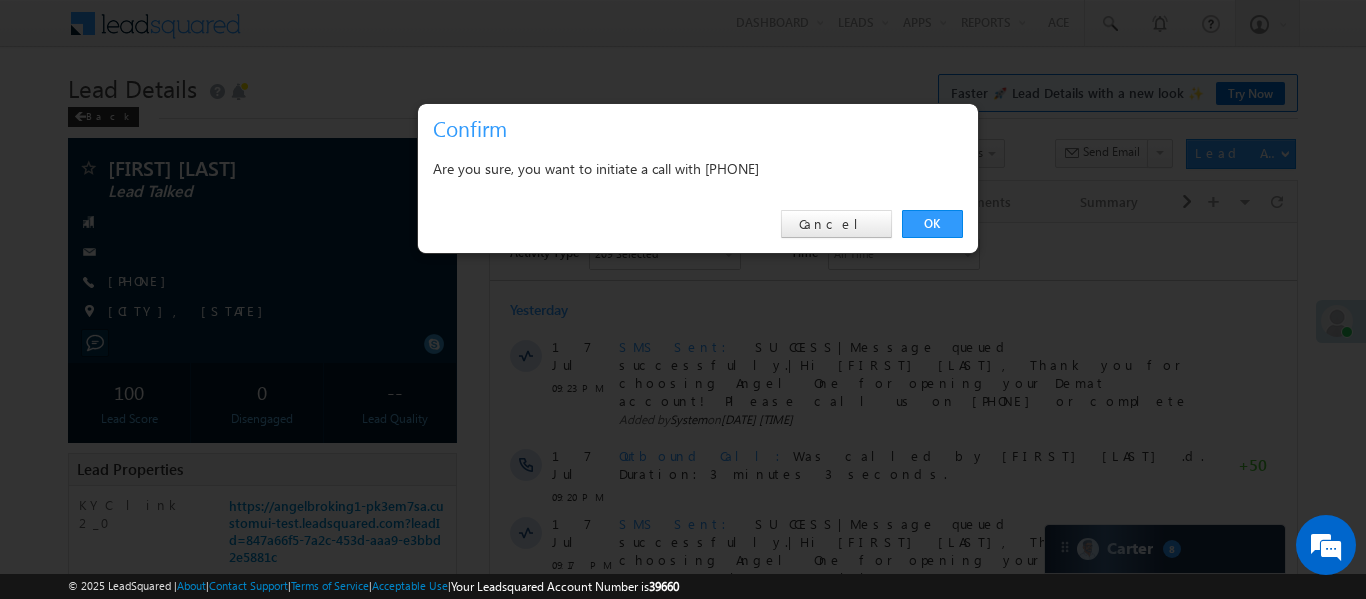 click on "OK Cancel" at bounding box center [698, 224] 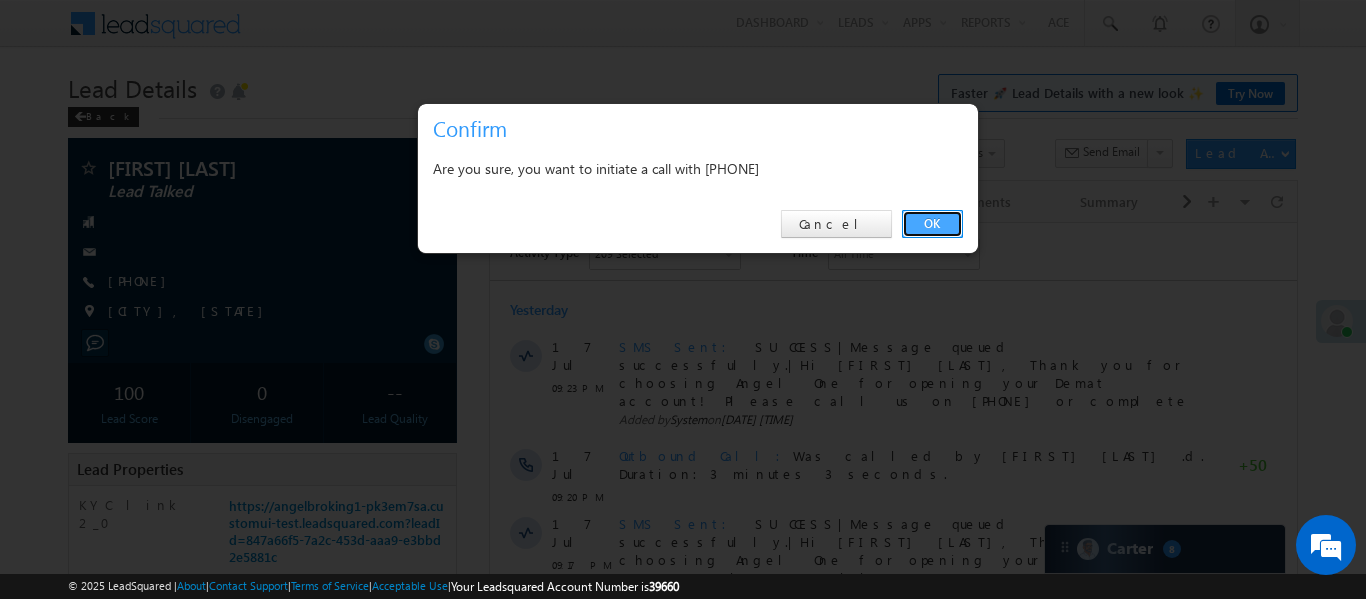 click on "OK" at bounding box center [932, 224] 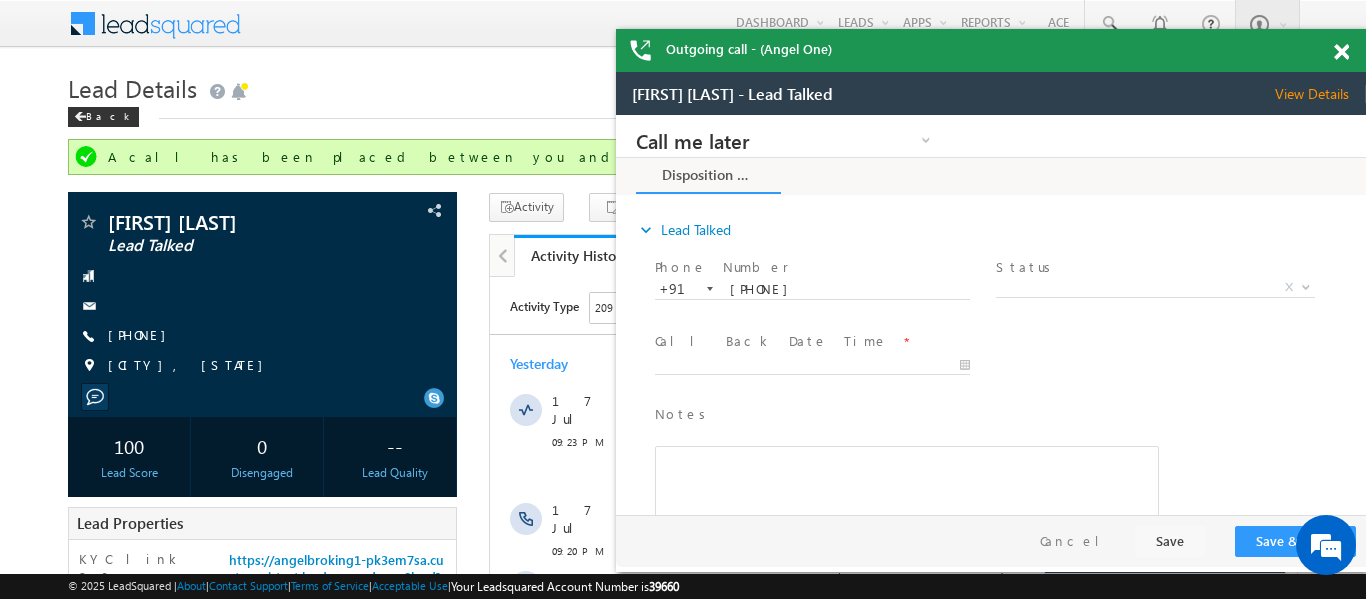 scroll, scrollTop: 0, scrollLeft: 0, axis: both 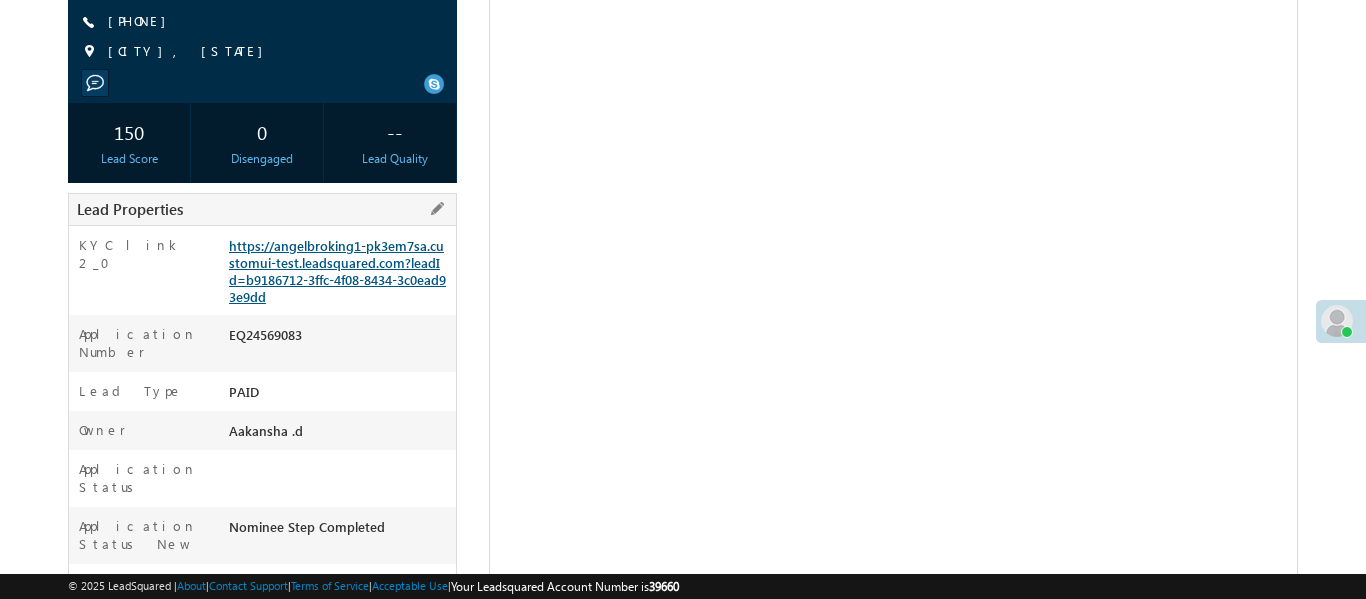 click on "https://angelbroking1-pk3em7sa.customui-test.leadsquared.com?leadId=b9186712-3ffc-4f08-8434-3c0ead93e9dd" at bounding box center [337, 271] 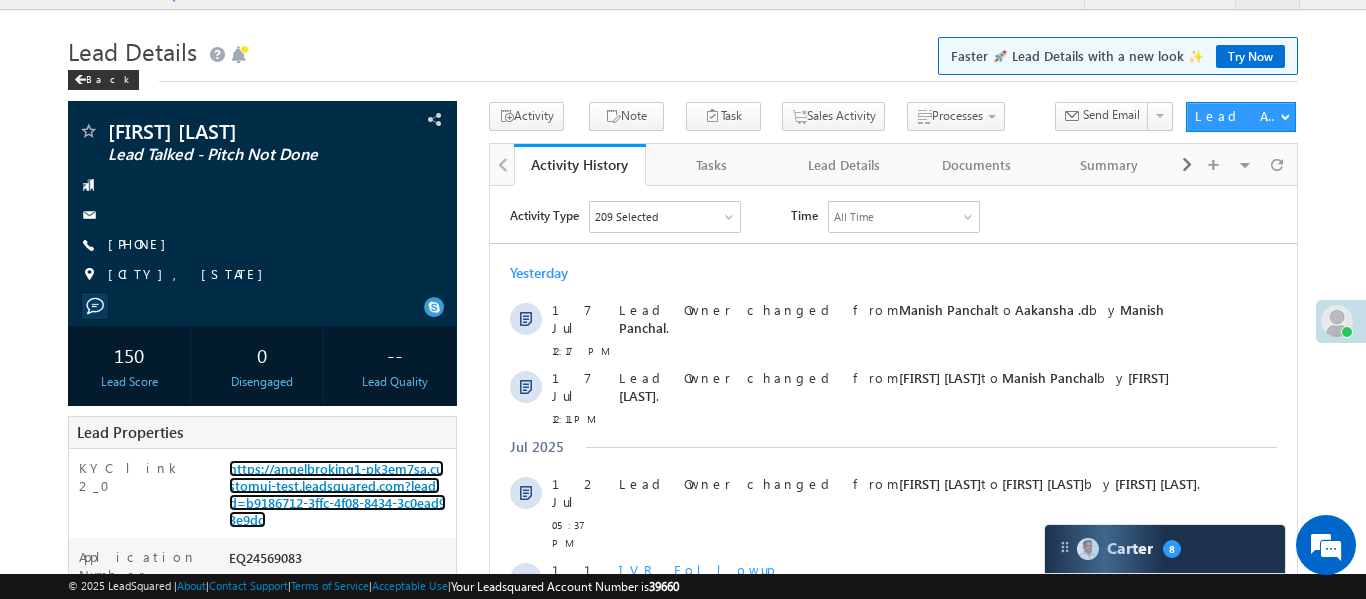 scroll, scrollTop: 0, scrollLeft: 0, axis: both 